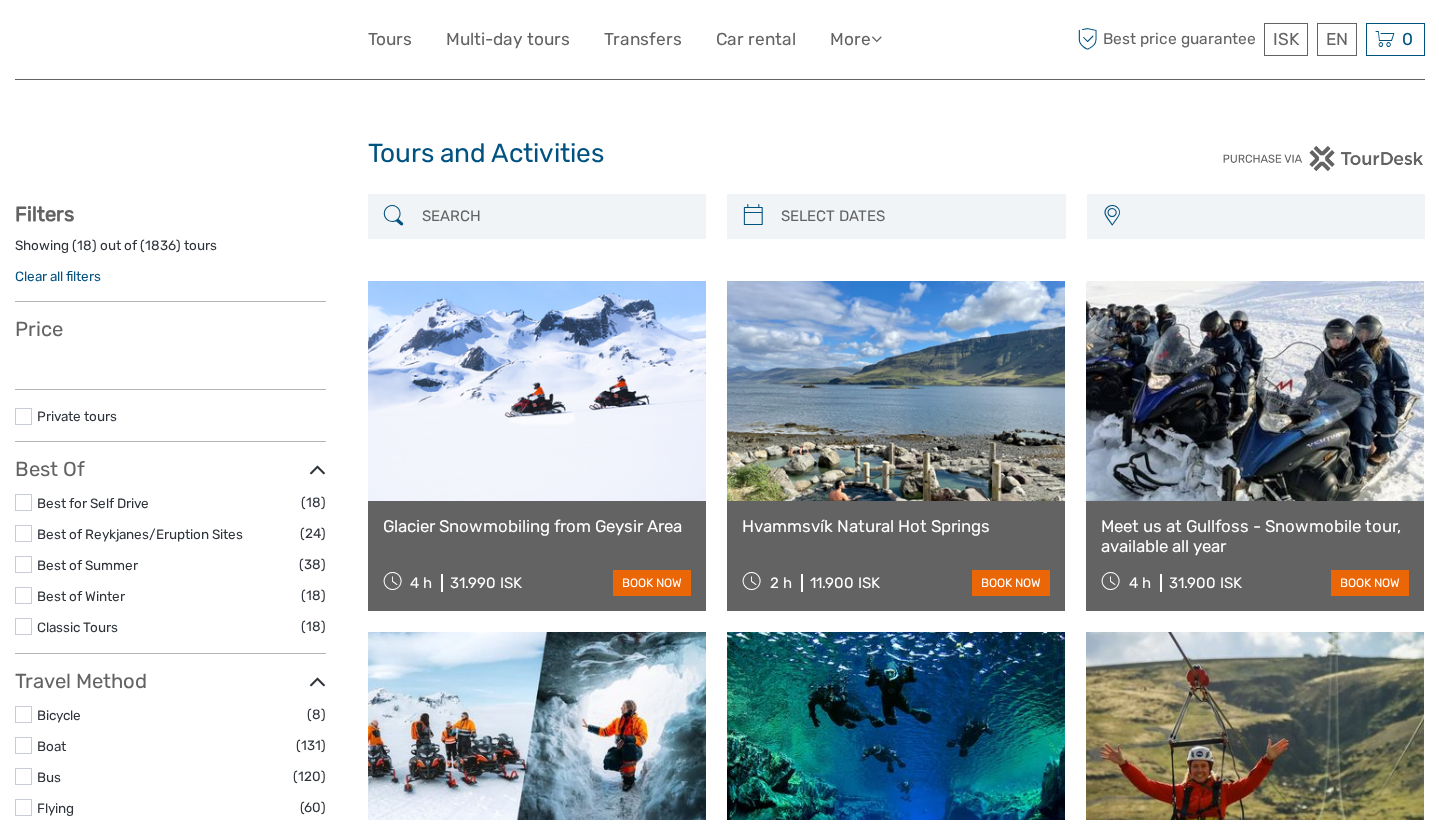 select 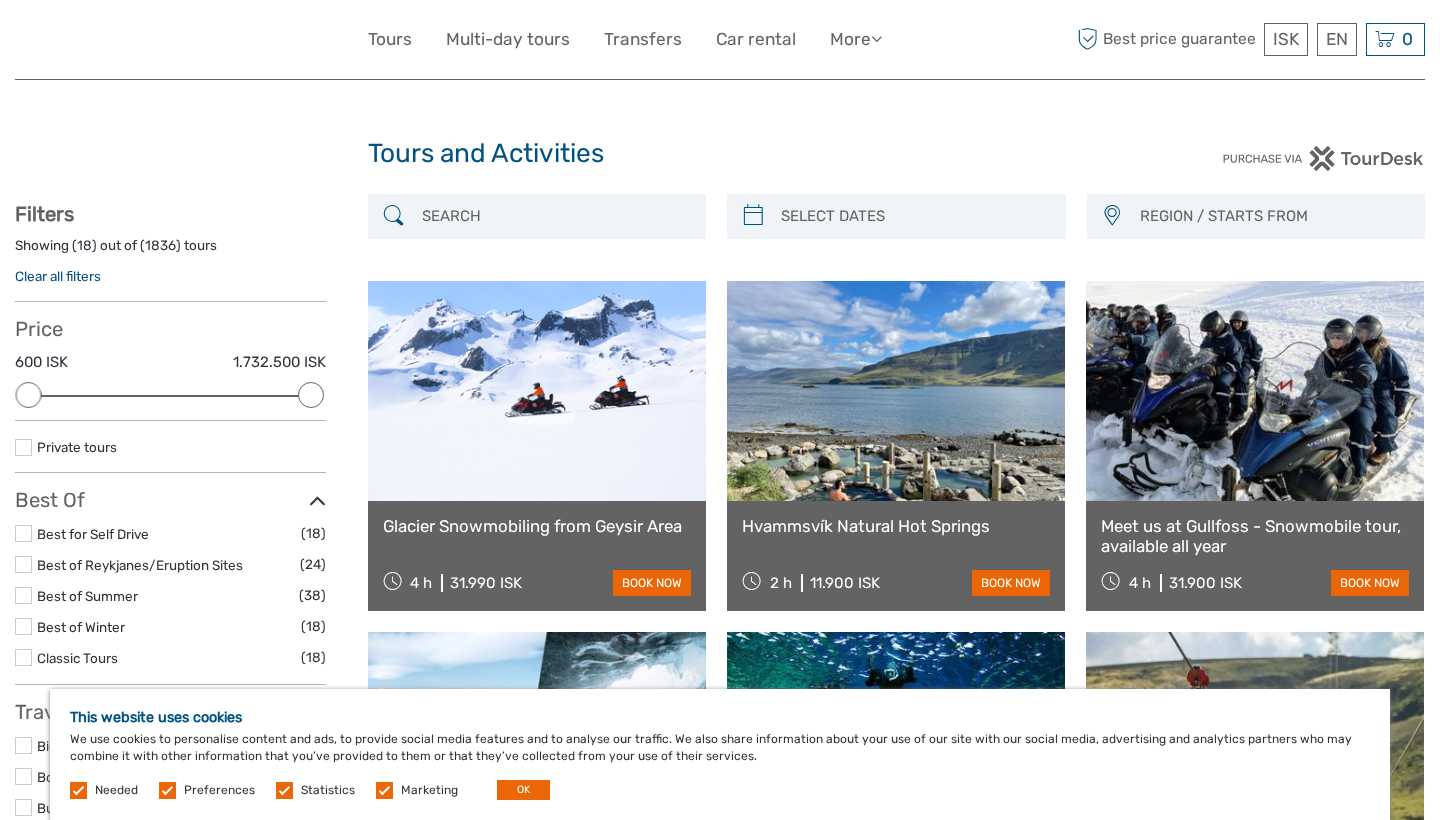 scroll, scrollTop: 0, scrollLeft: 0, axis: both 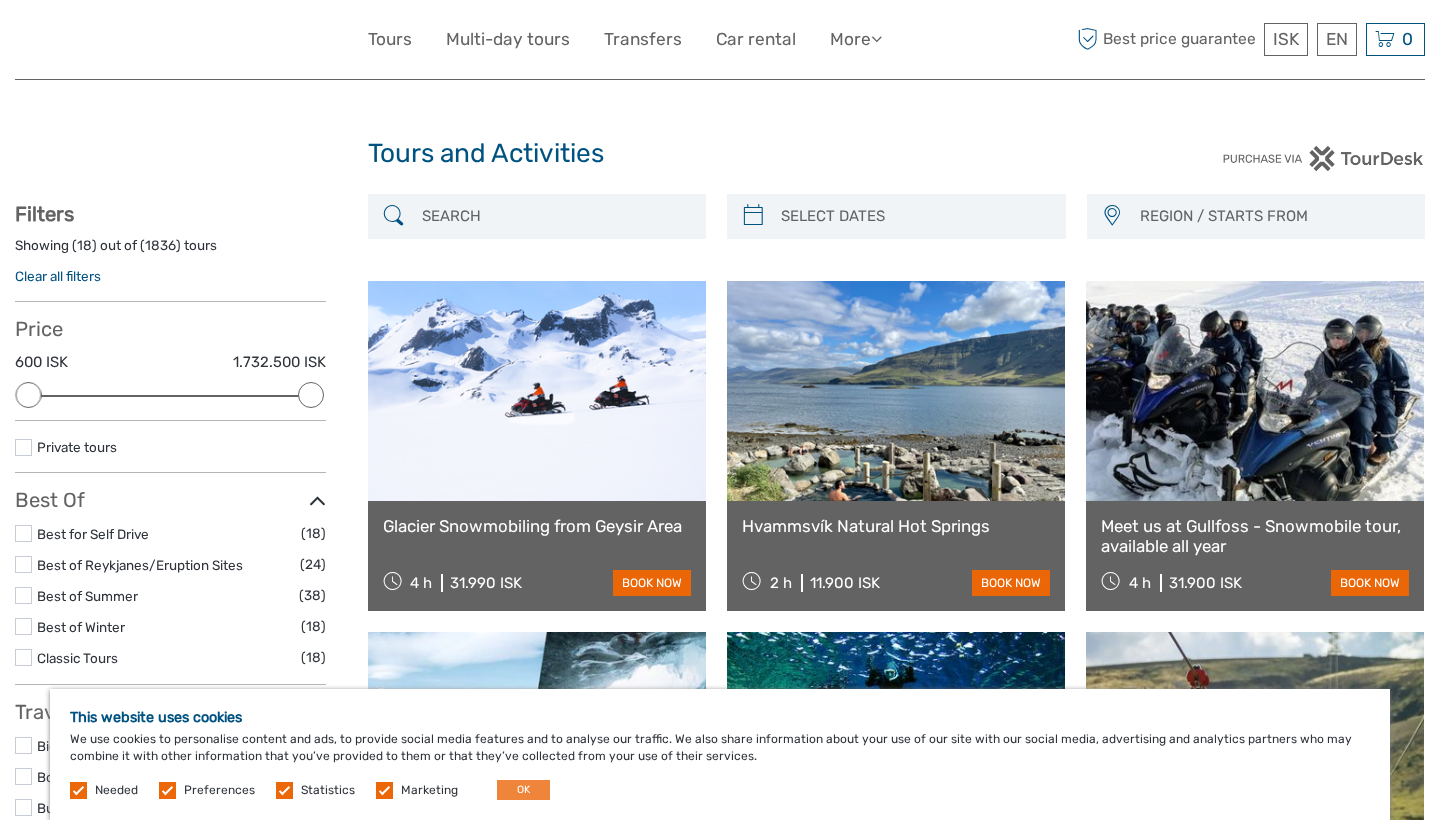 click on "OK" at bounding box center (523, 790) 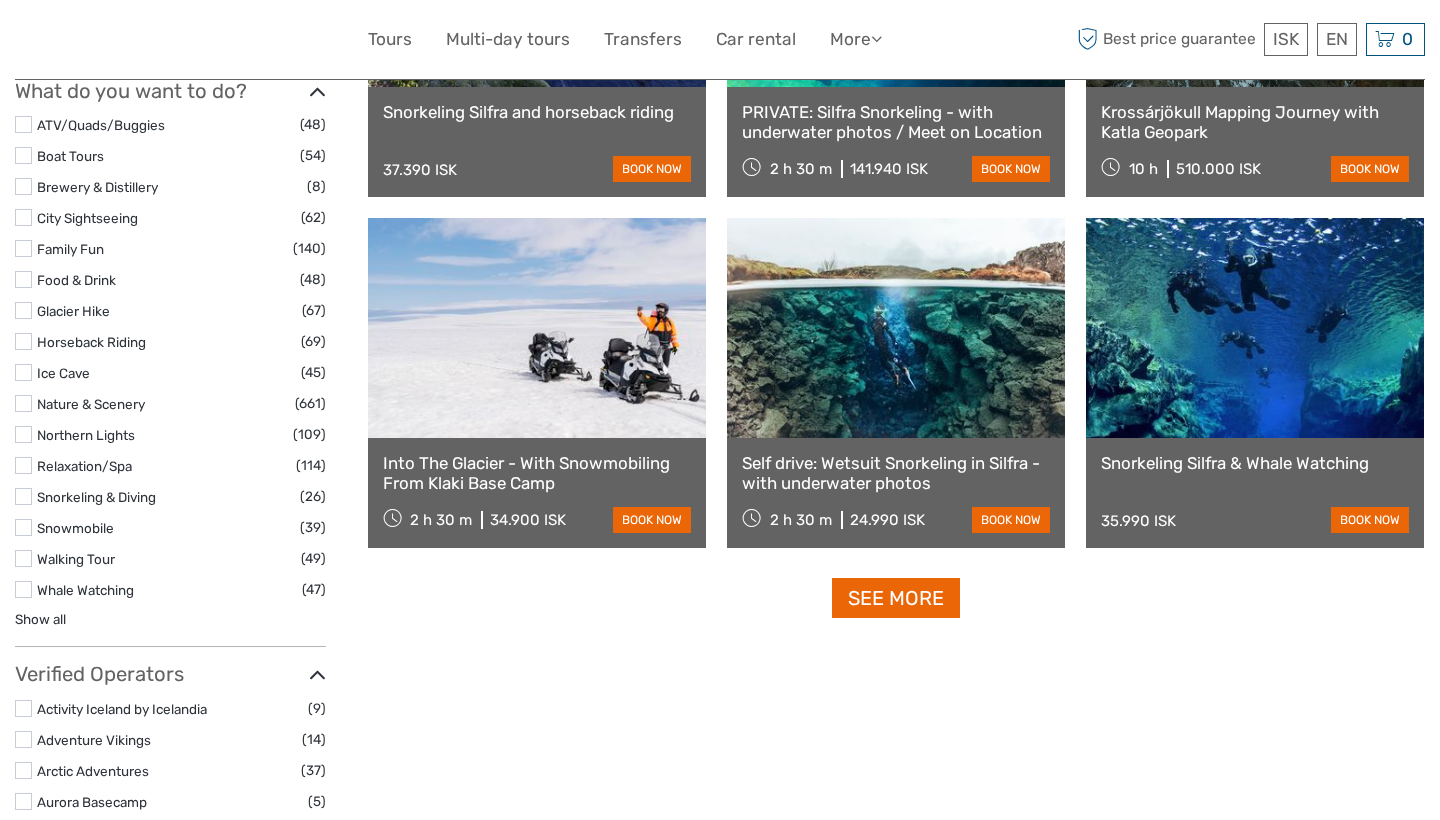 scroll, scrollTop: 1815, scrollLeft: 0, axis: vertical 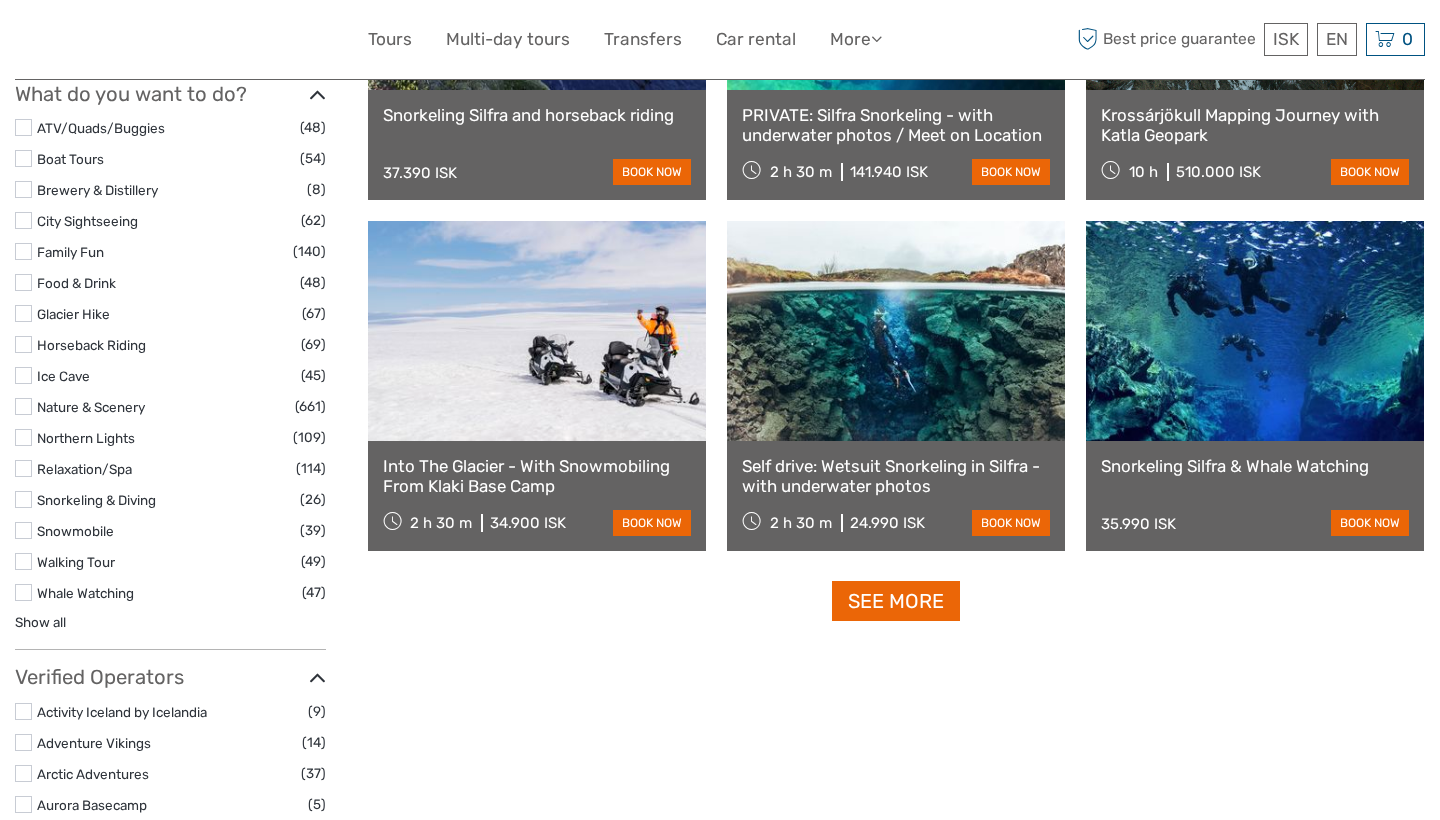 click at bounding box center [896, 331] 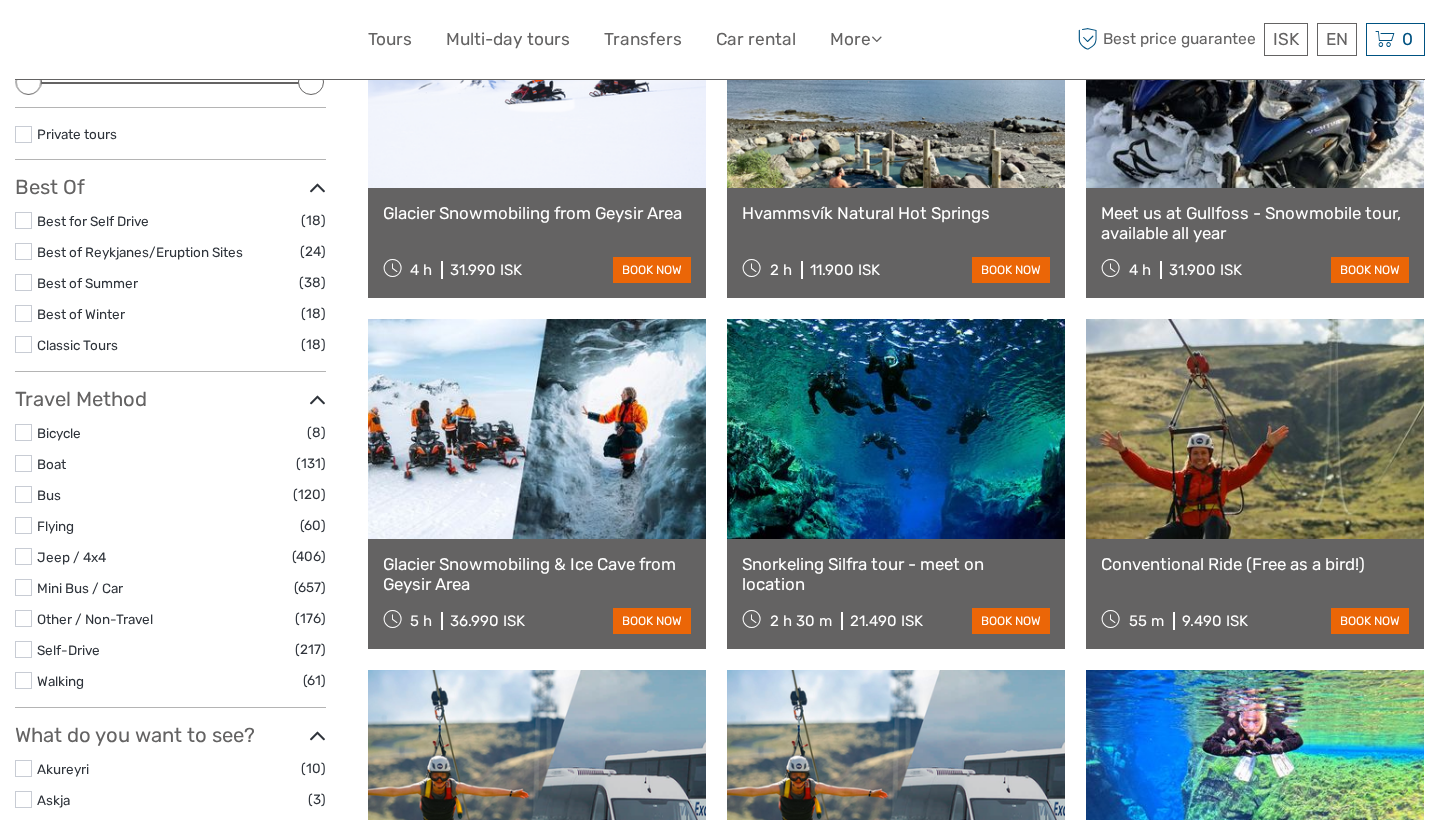scroll, scrollTop: 319, scrollLeft: 0, axis: vertical 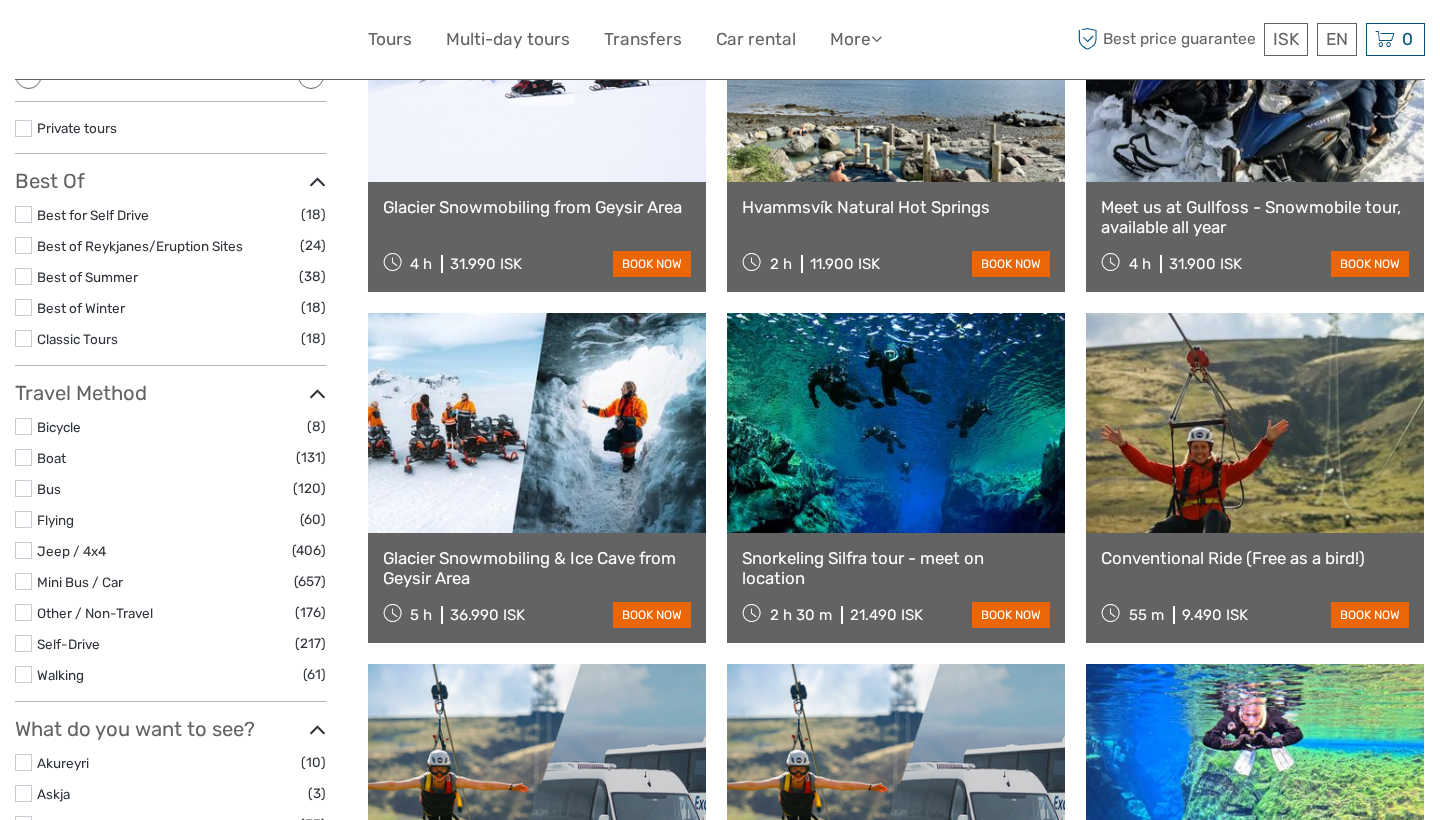 click at bounding box center [896, 423] 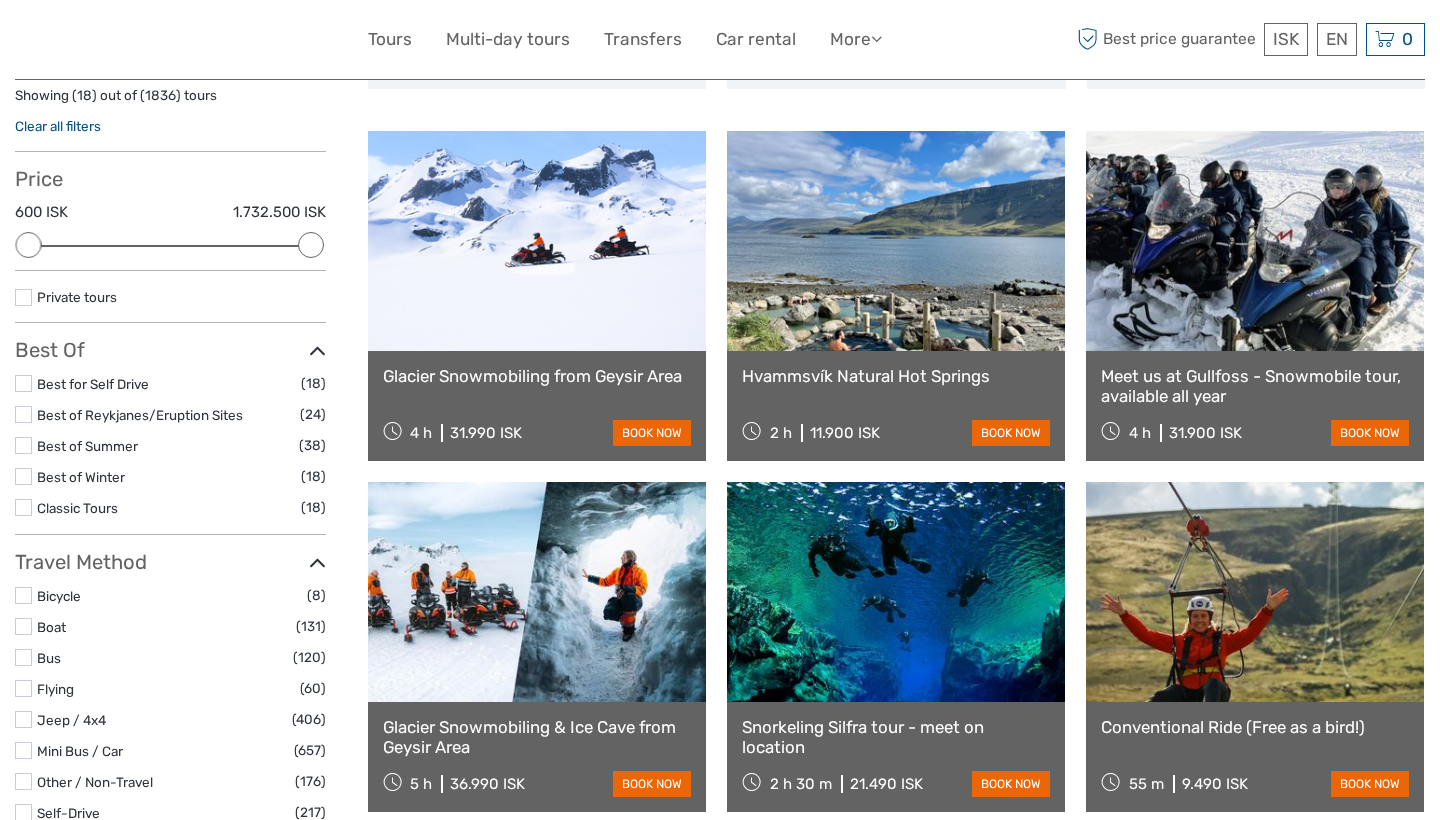 scroll, scrollTop: 83, scrollLeft: 0, axis: vertical 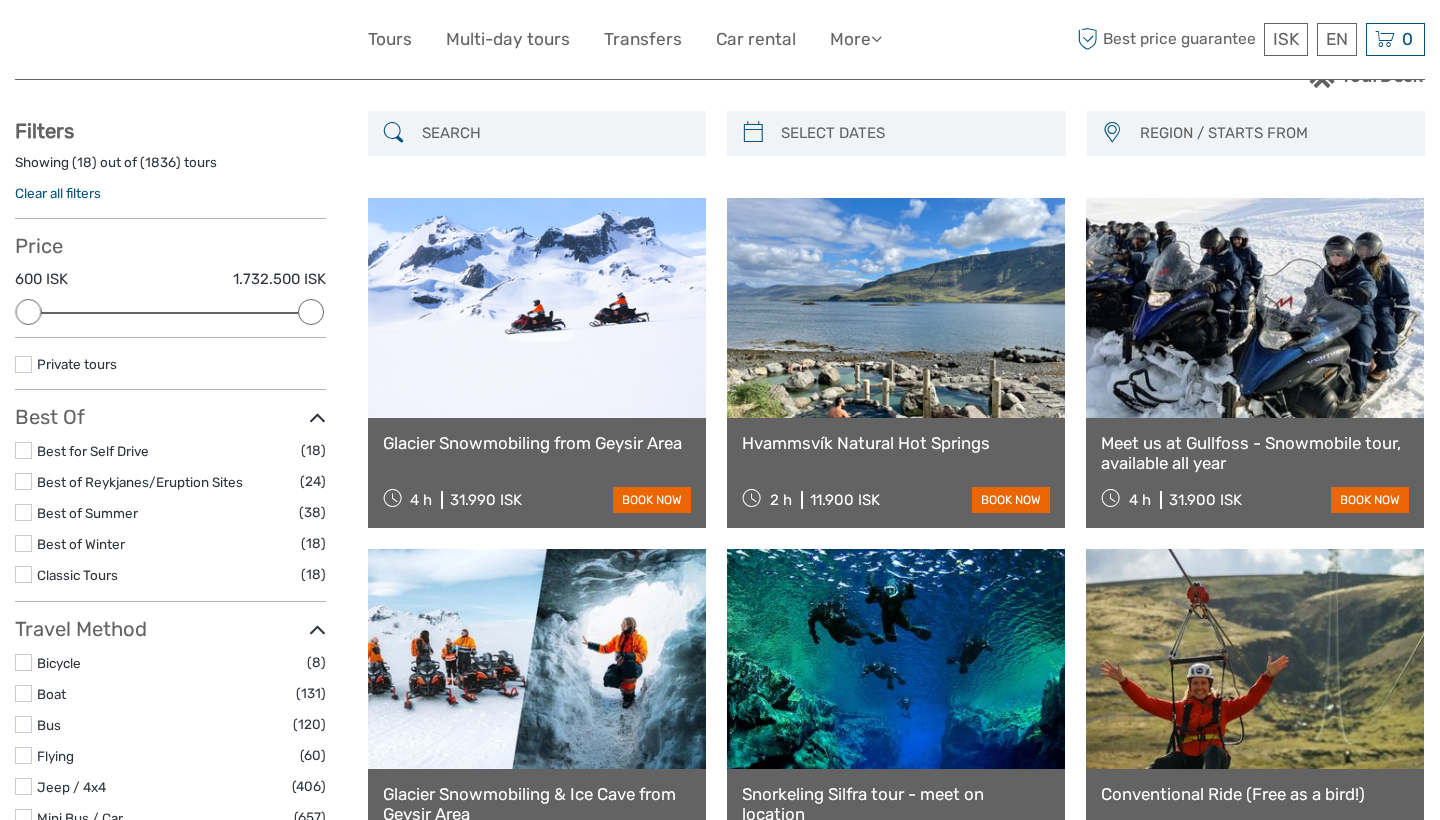 click at bounding box center (537, 308) 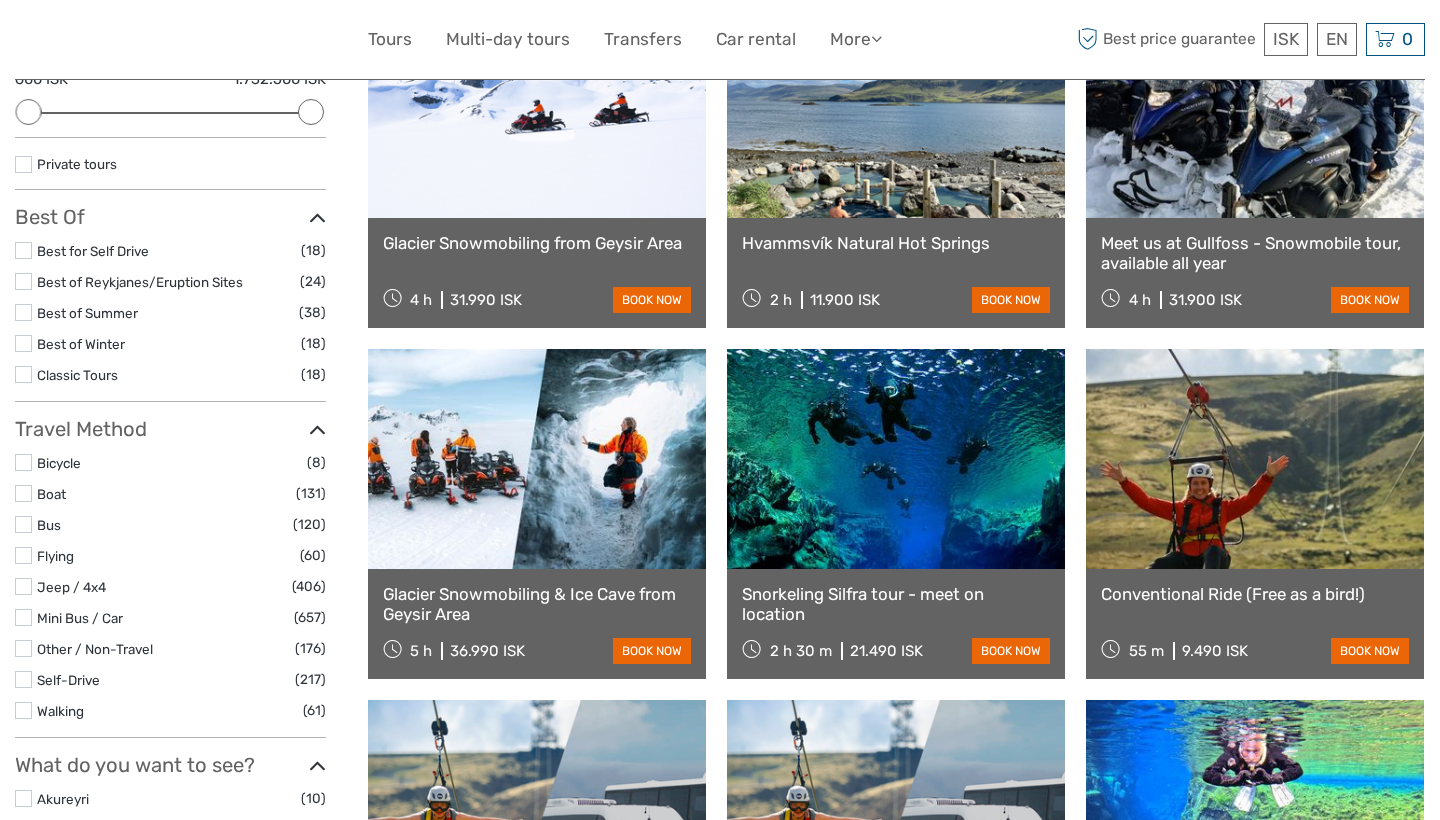 scroll, scrollTop: 304, scrollLeft: 0, axis: vertical 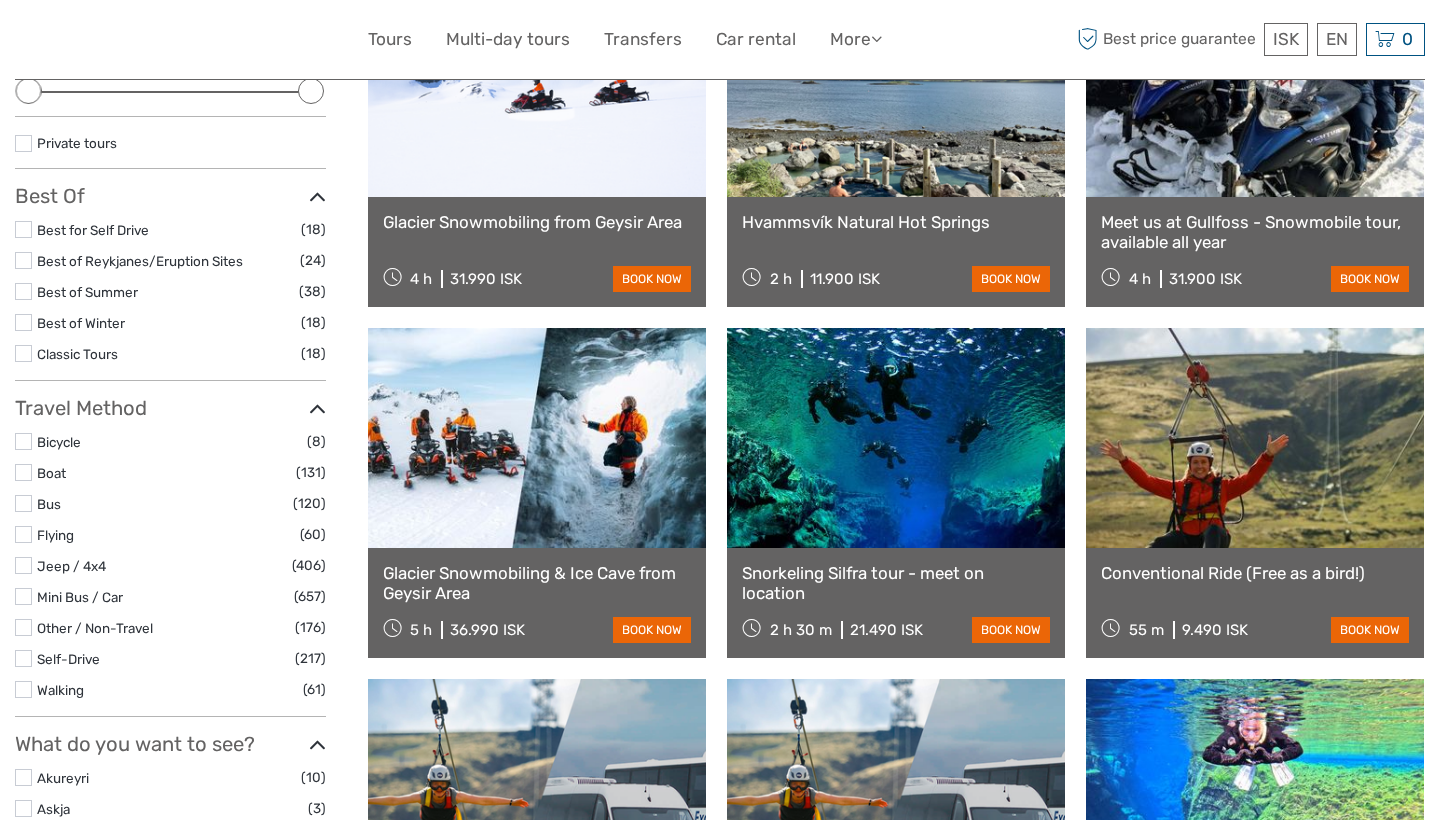 click at bounding box center (537, 438) 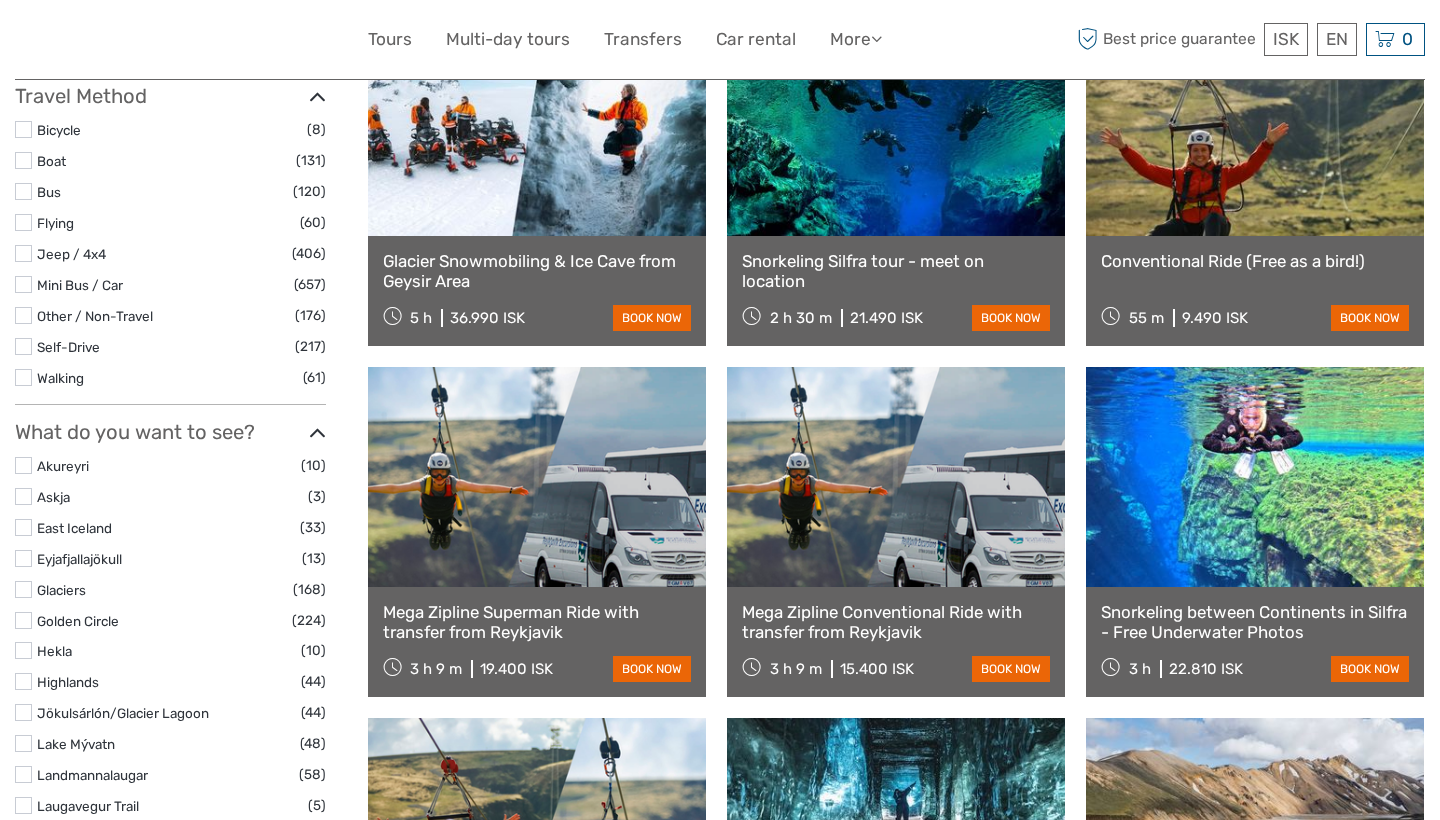 scroll, scrollTop: 640, scrollLeft: 0, axis: vertical 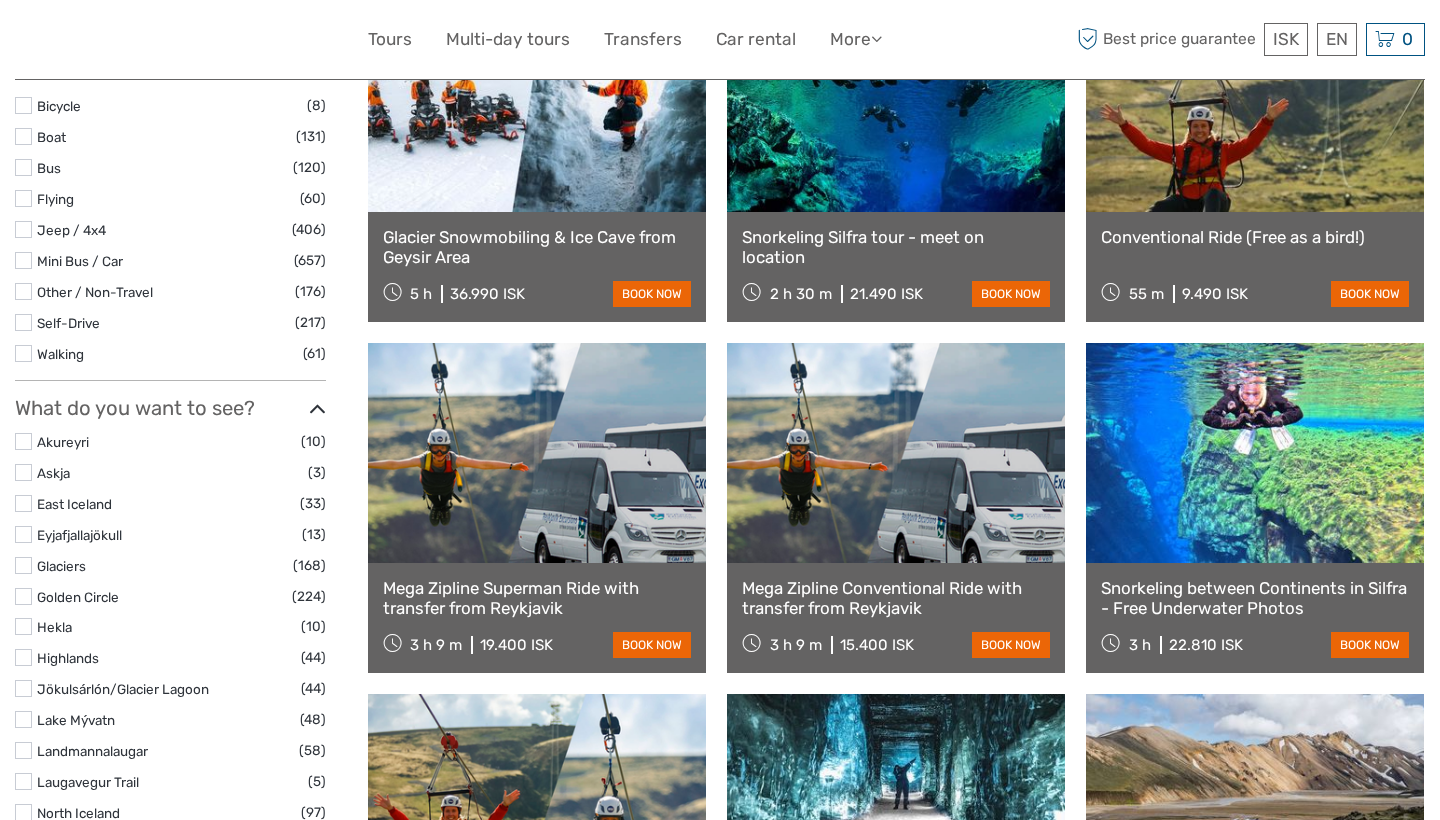 click at bounding box center (537, 453) 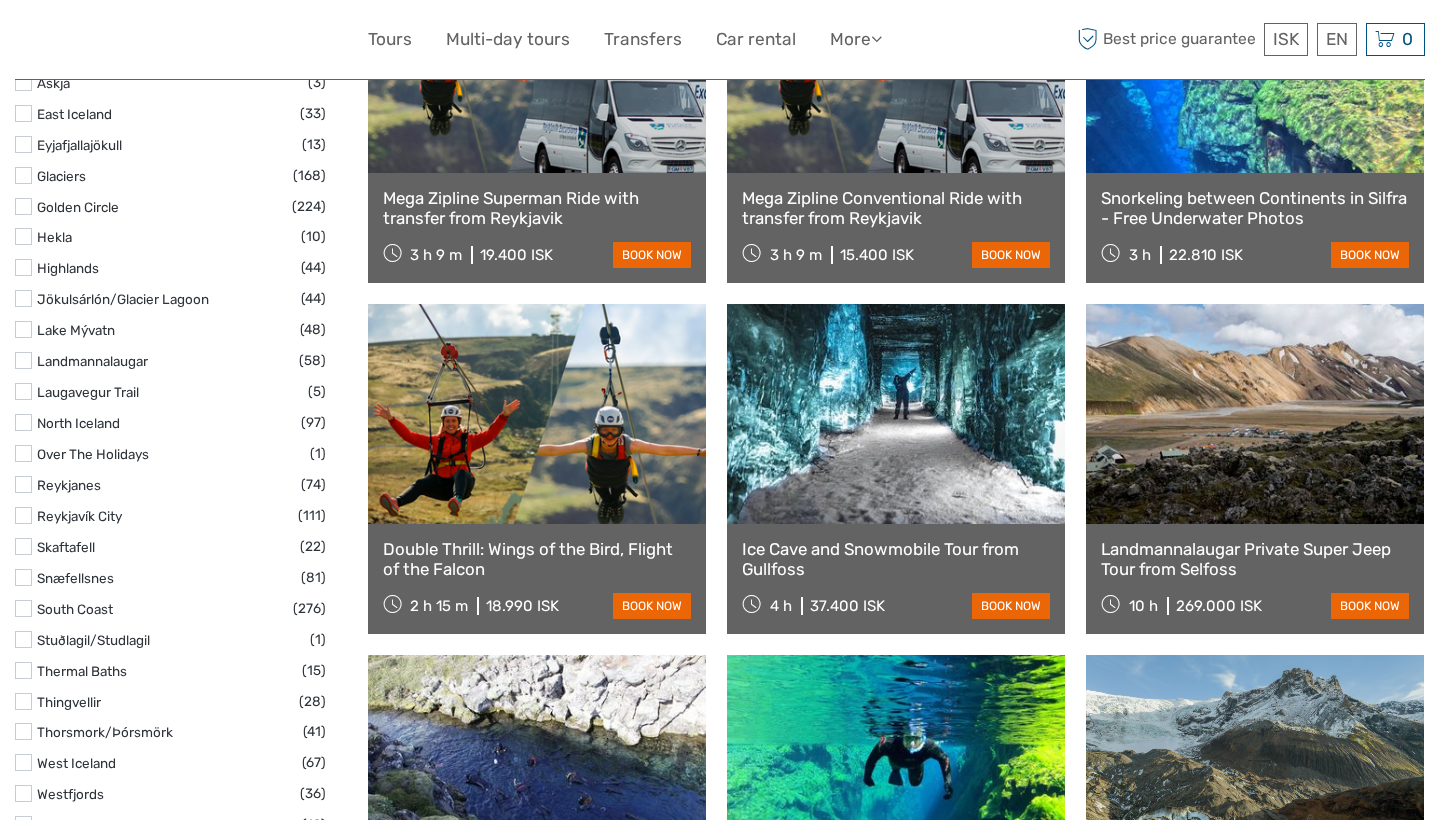 scroll, scrollTop: 1033, scrollLeft: 0, axis: vertical 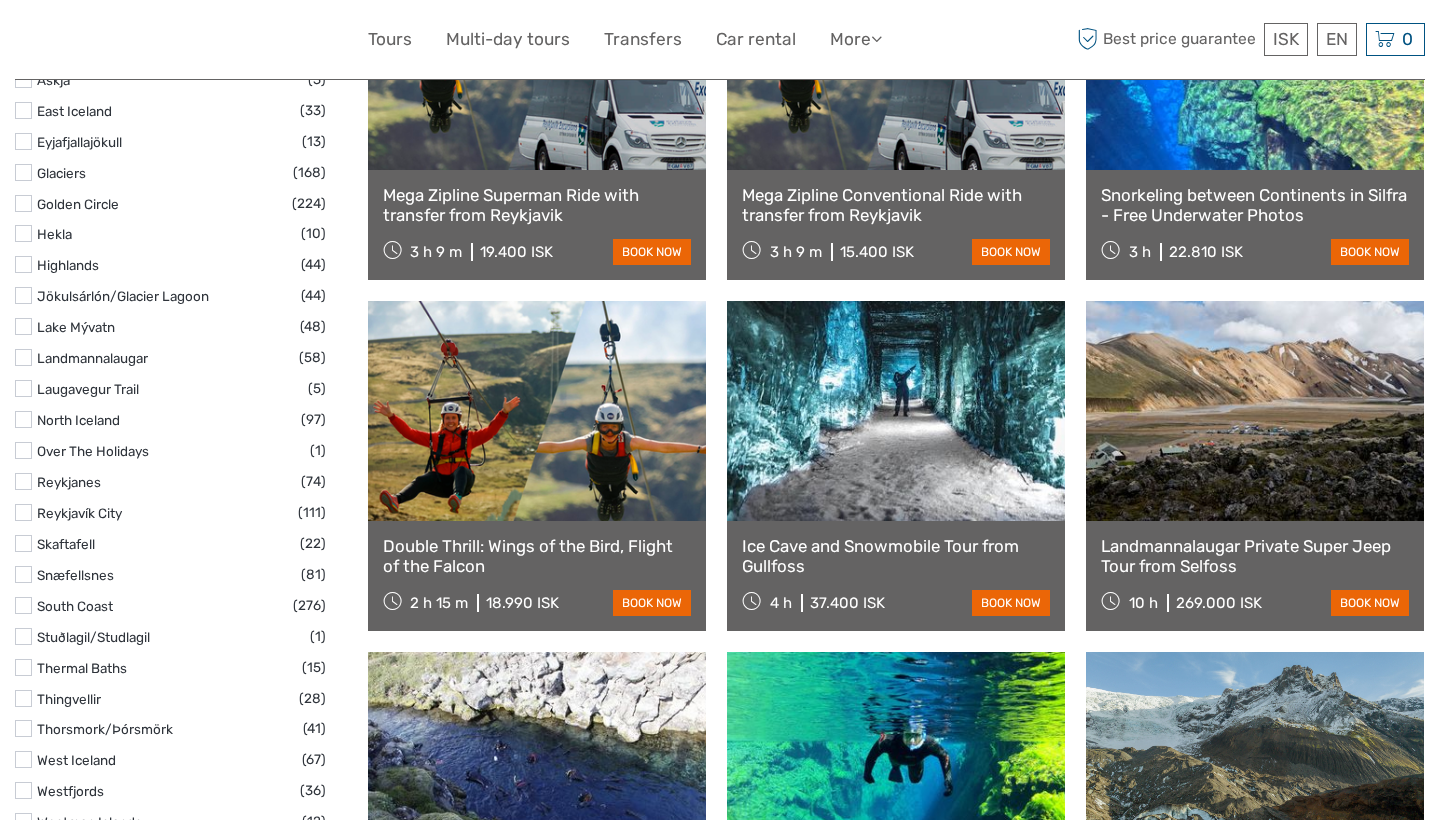 click at bounding box center (896, 411) 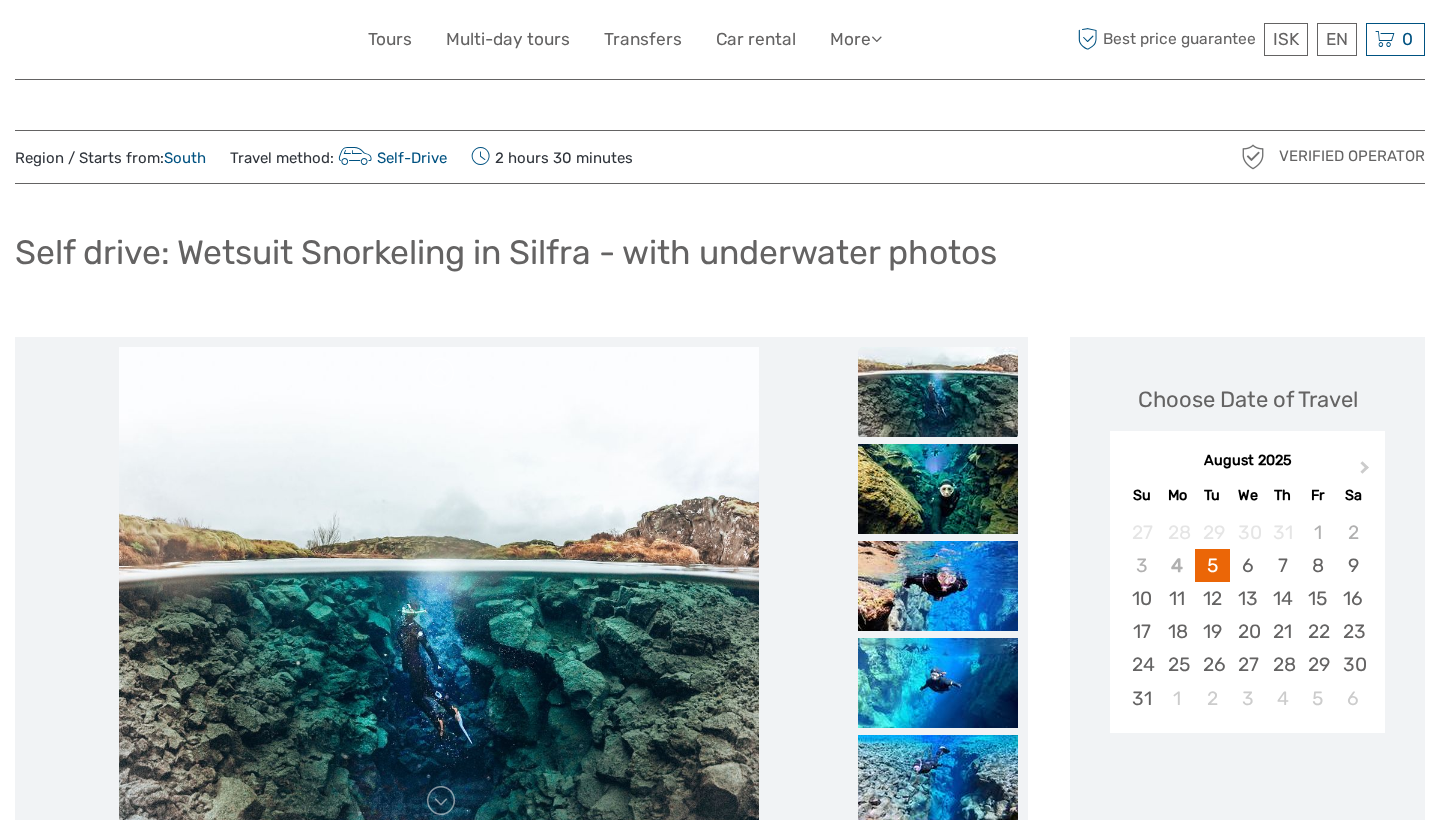 scroll, scrollTop: 0, scrollLeft: 0, axis: both 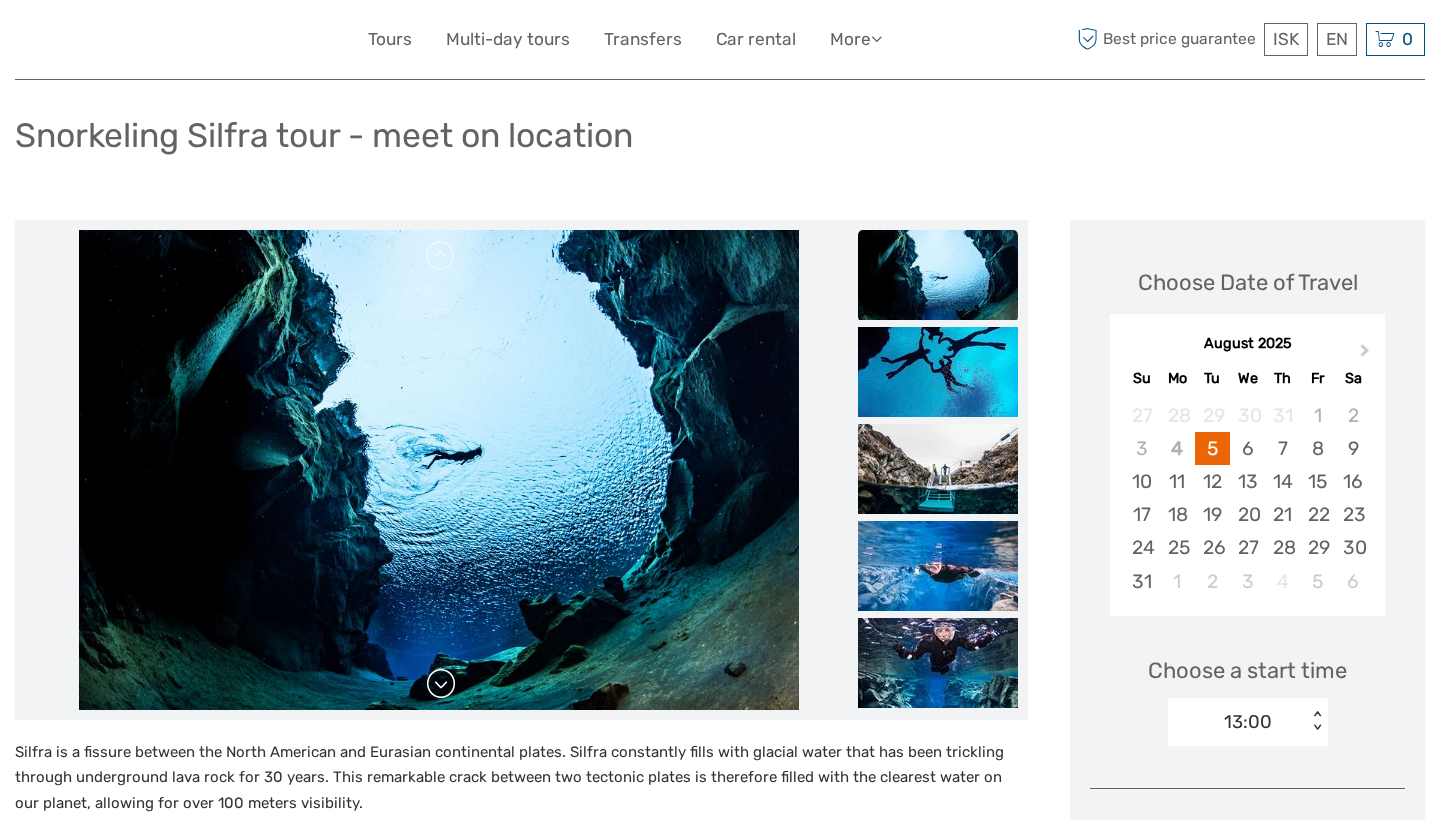 click at bounding box center [441, 684] 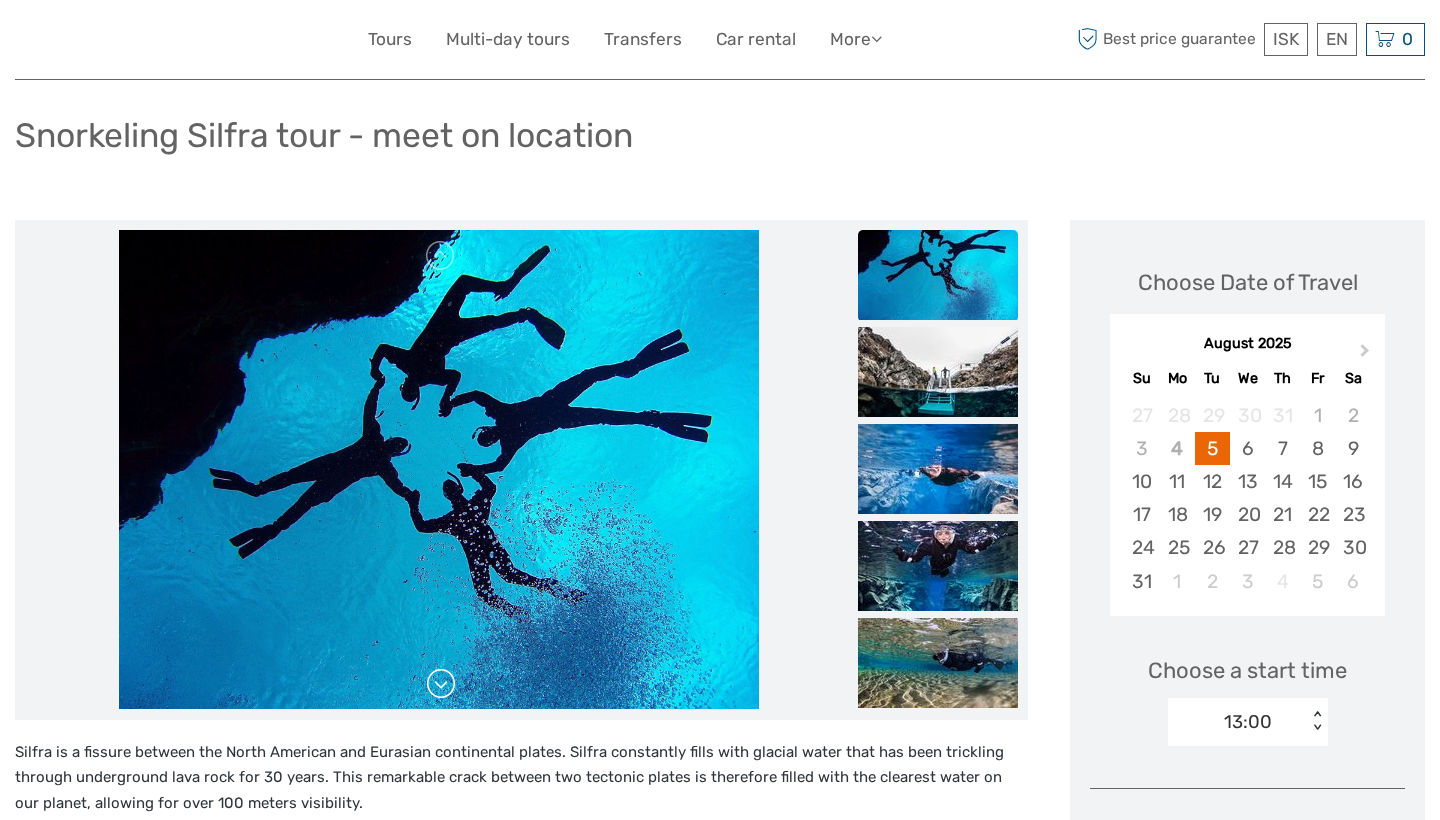 click at bounding box center [441, 684] 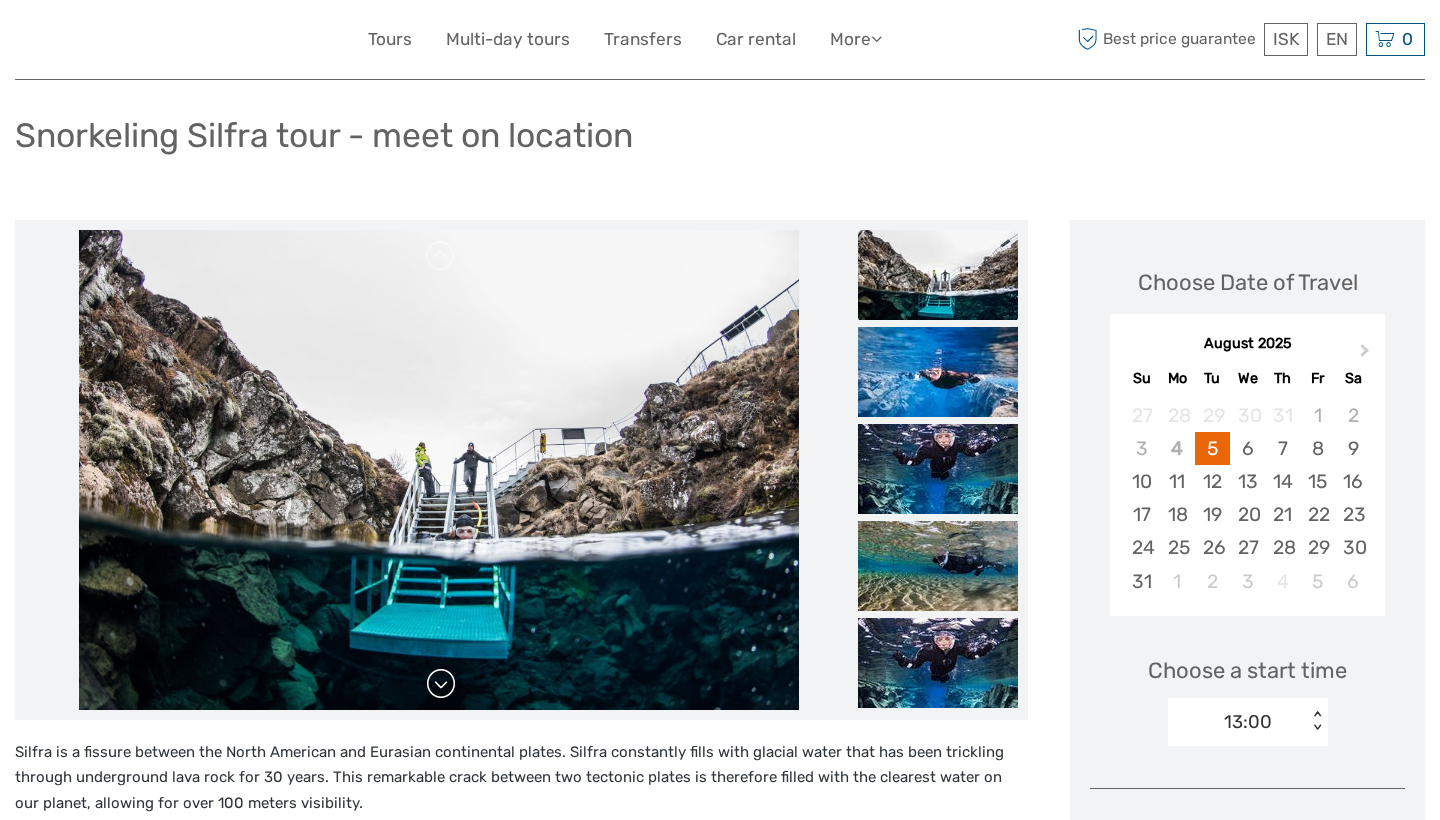 click at bounding box center [441, 684] 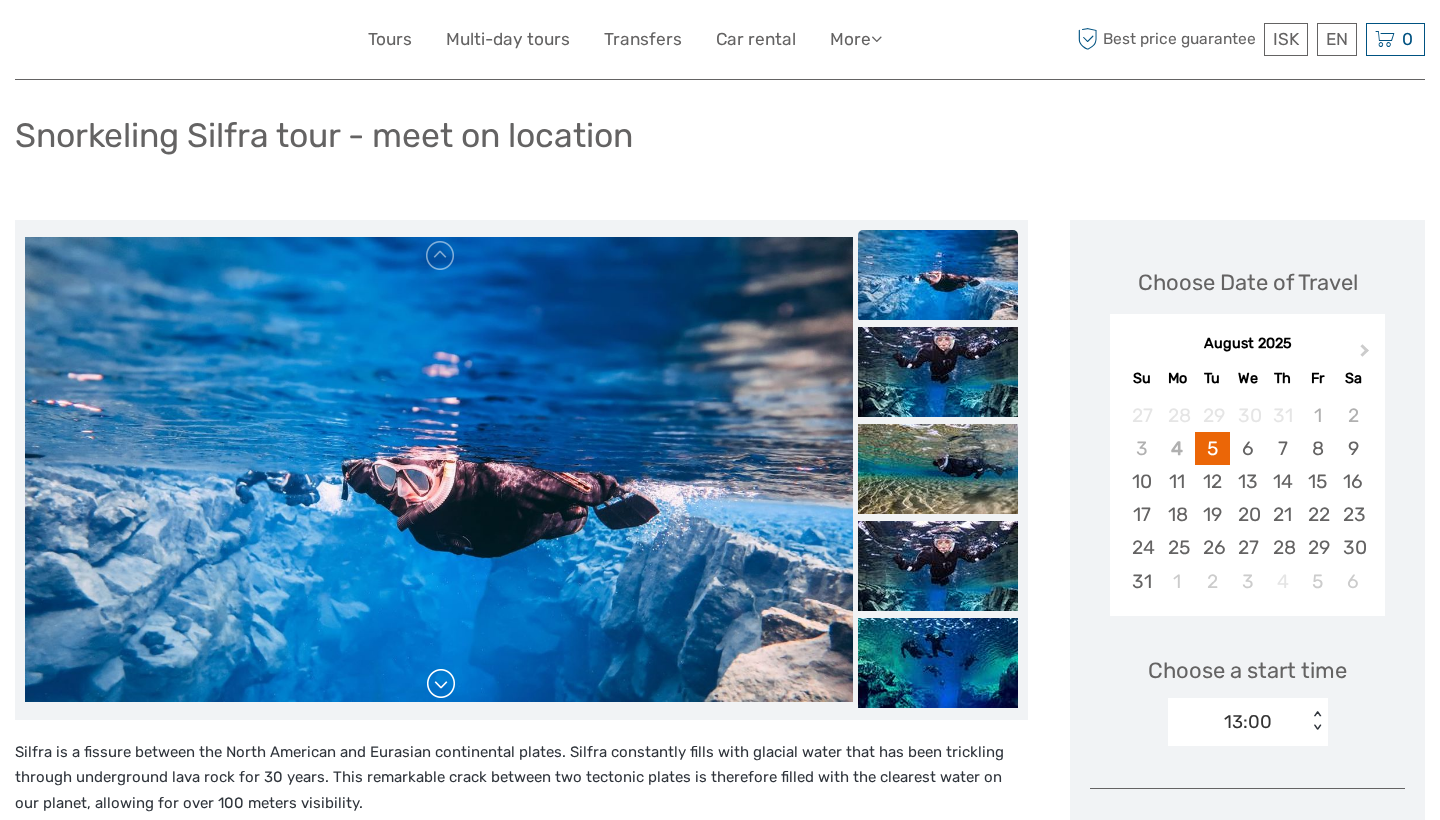 click at bounding box center [441, 684] 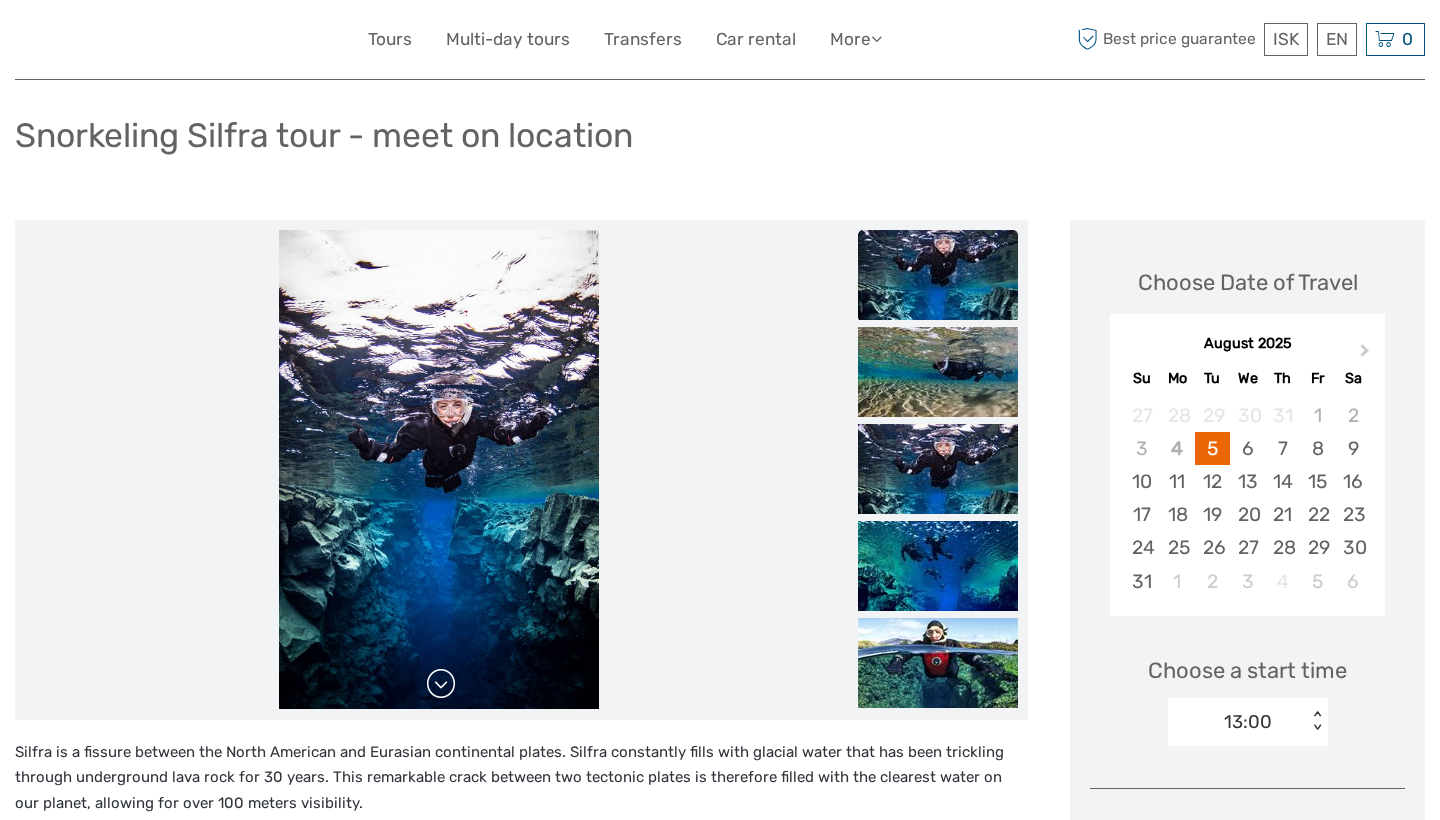 click at bounding box center [441, 684] 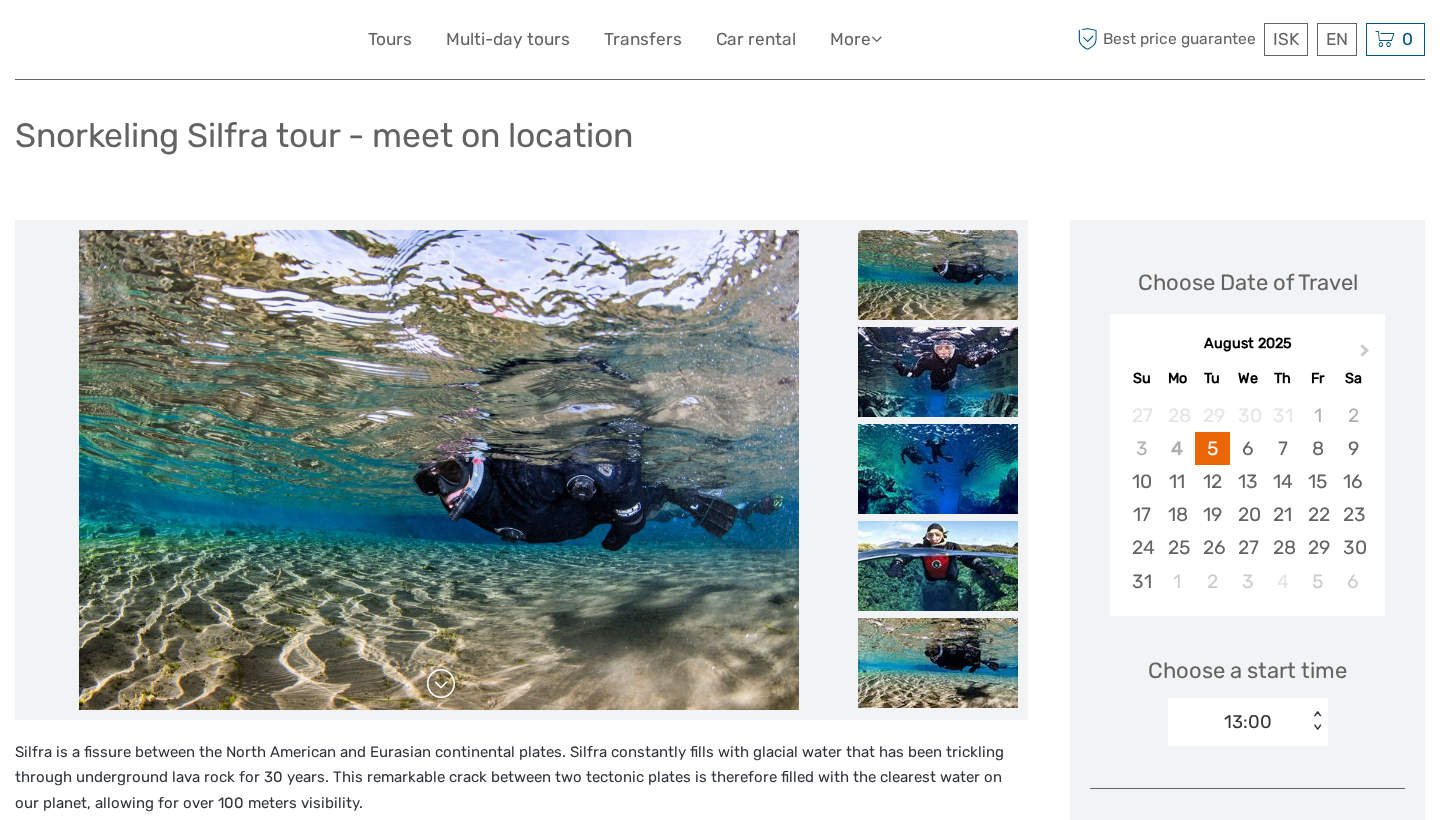 click at bounding box center [441, 684] 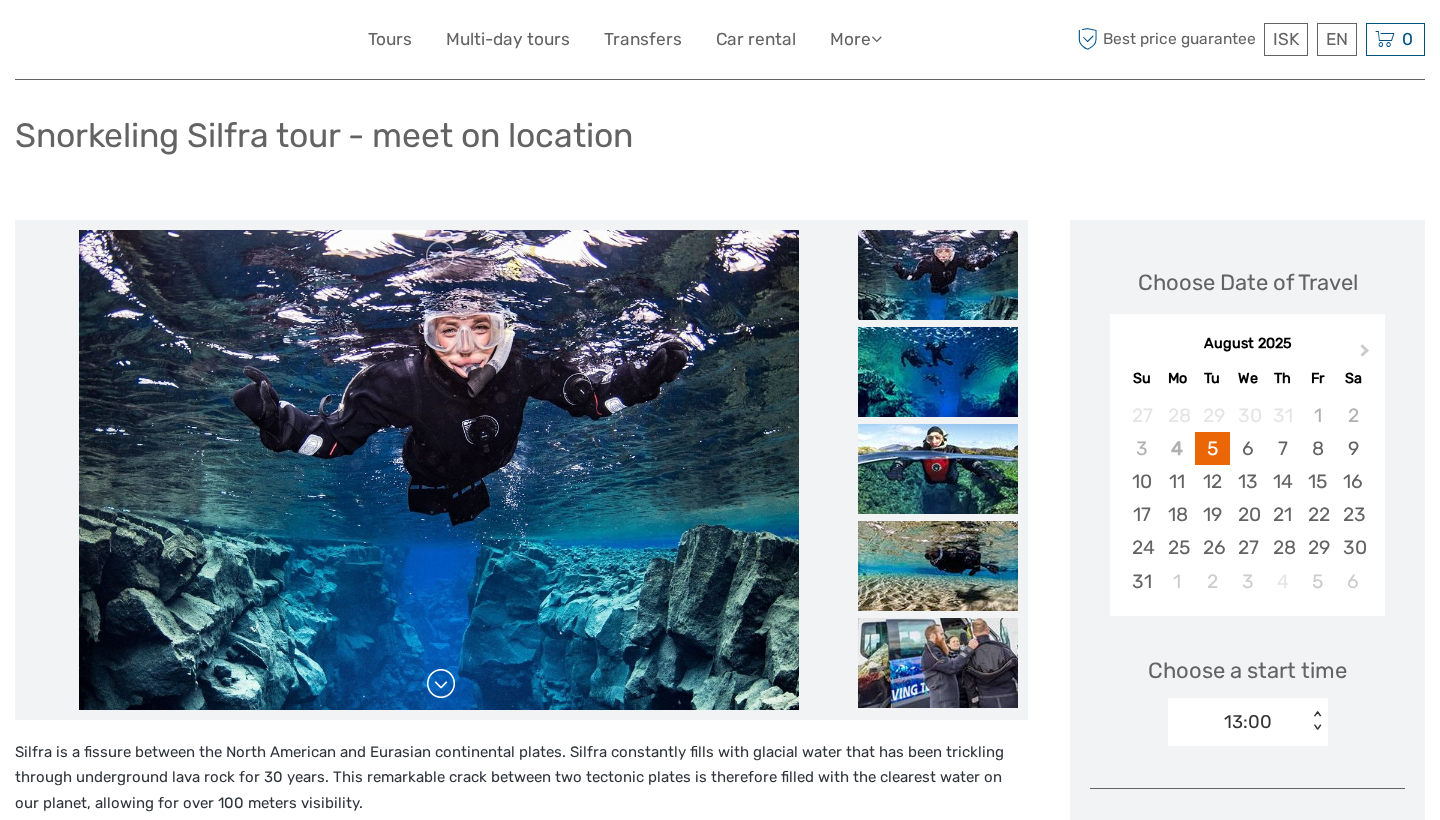 click at bounding box center [441, 684] 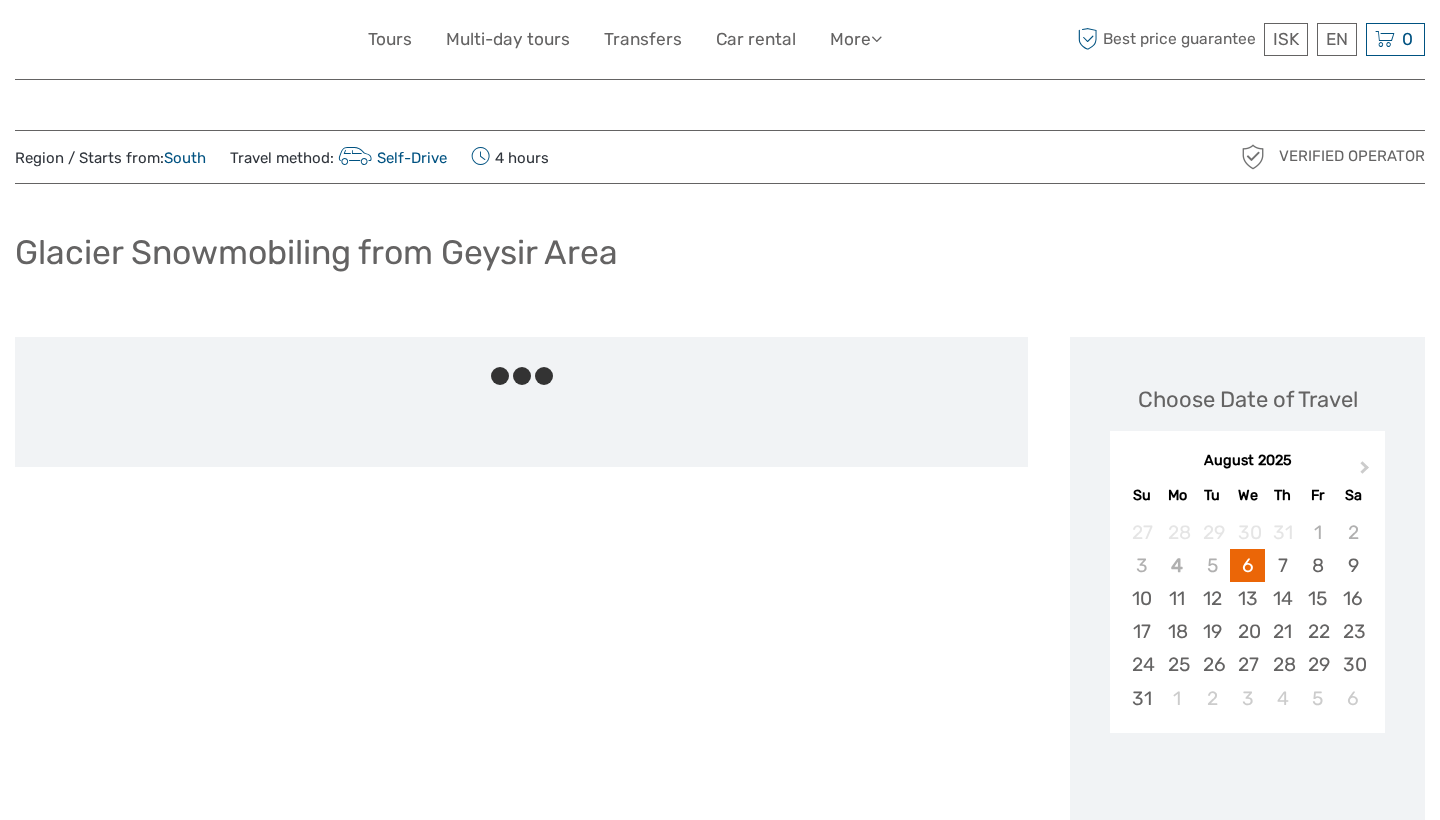 scroll, scrollTop: 0, scrollLeft: 0, axis: both 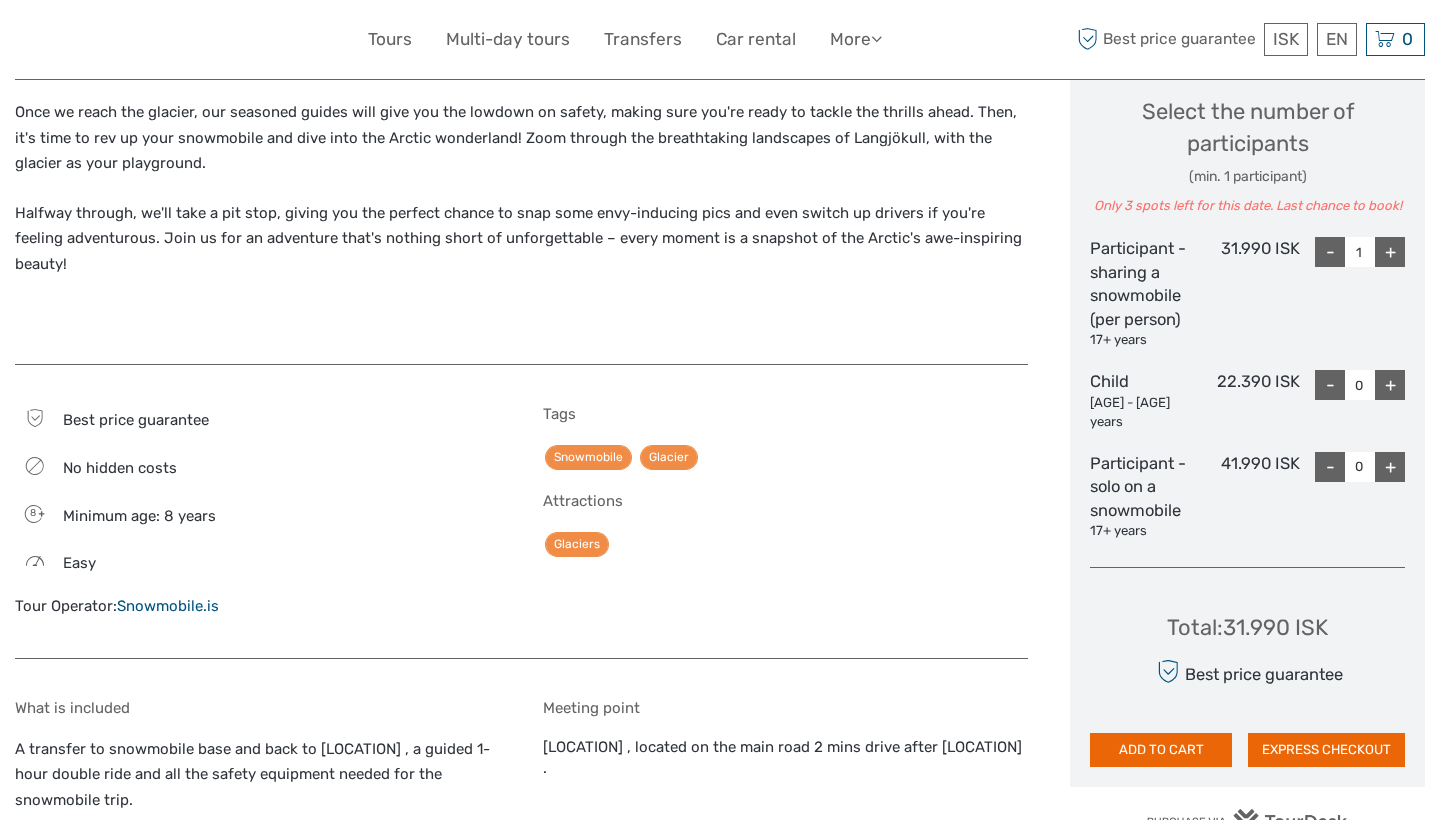 click on "+" at bounding box center (1390, 385) 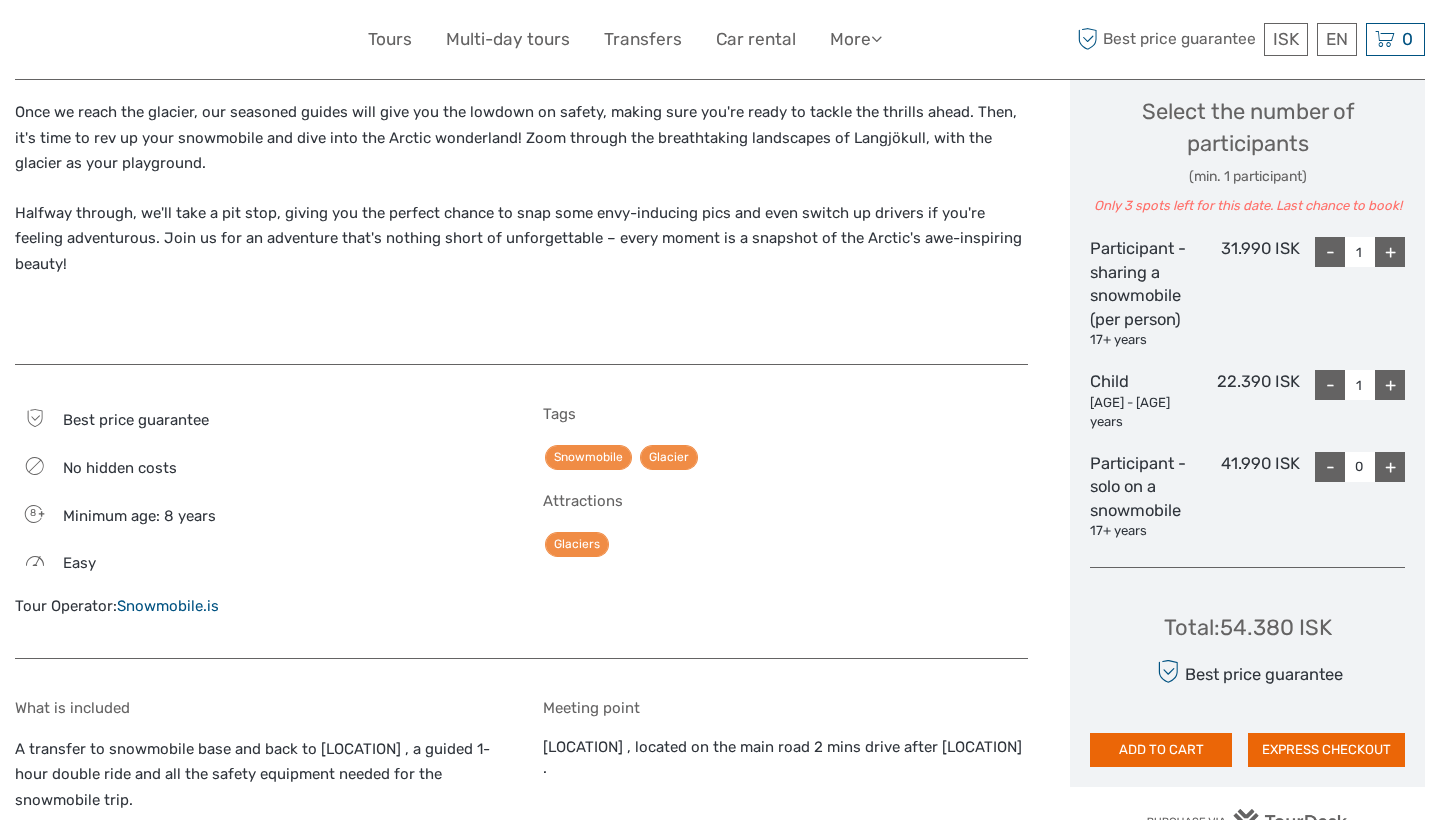 click on "+" at bounding box center [1390, 385] 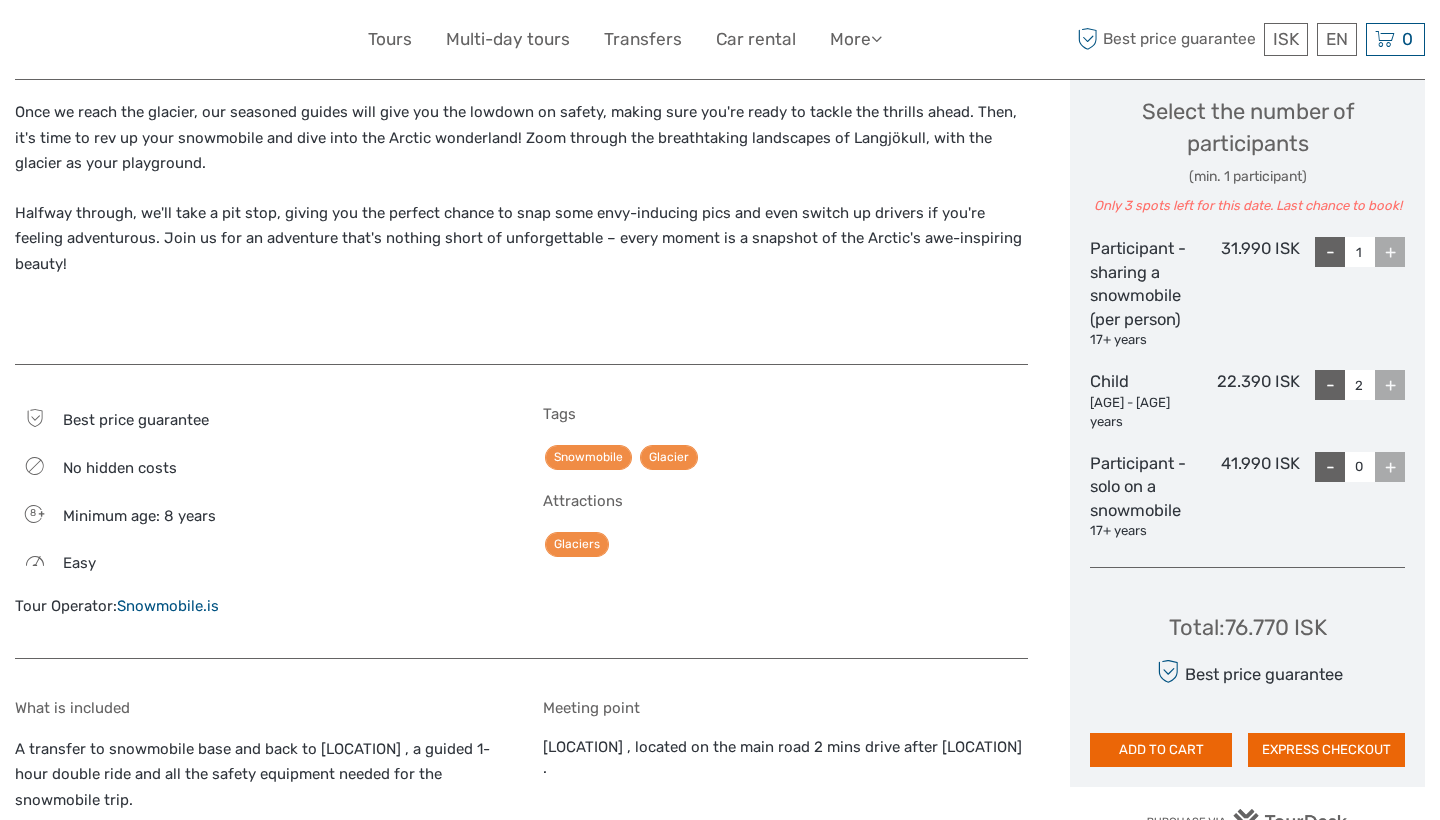 click on "+" at bounding box center [1390, 252] 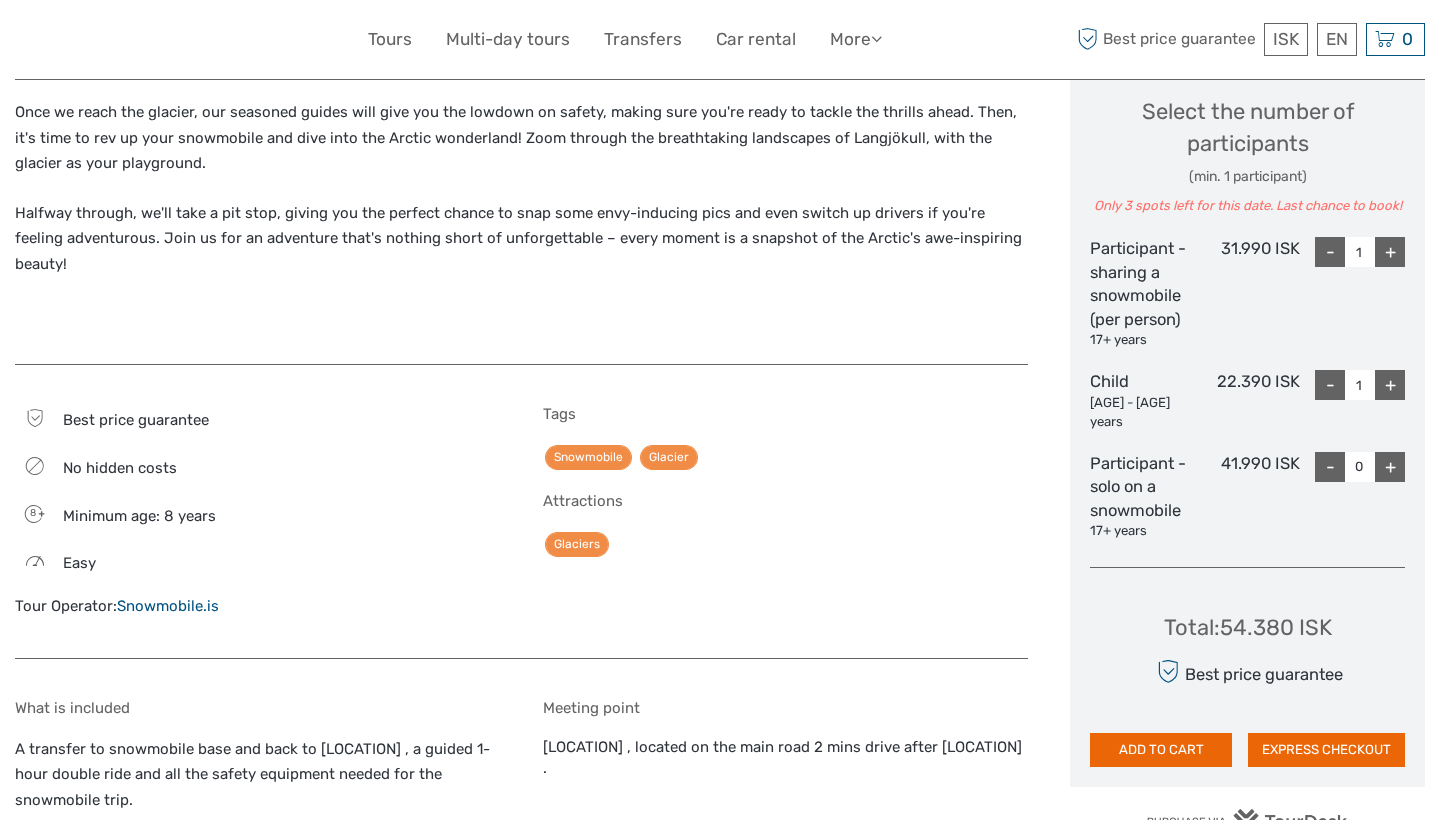 click on "+" at bounding box center (1390, 252) 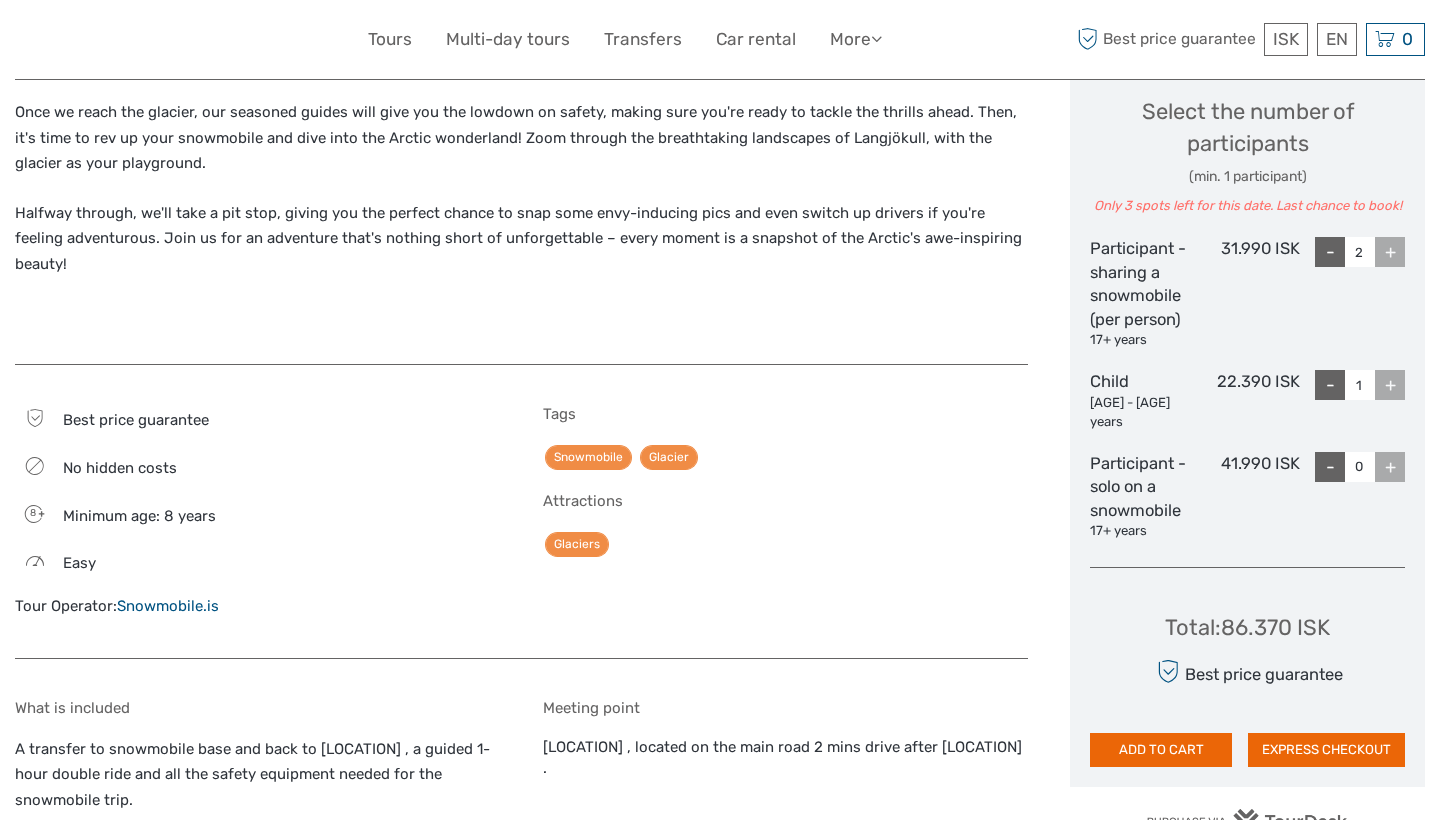 click on "-" at bounding box center (1330, 385) 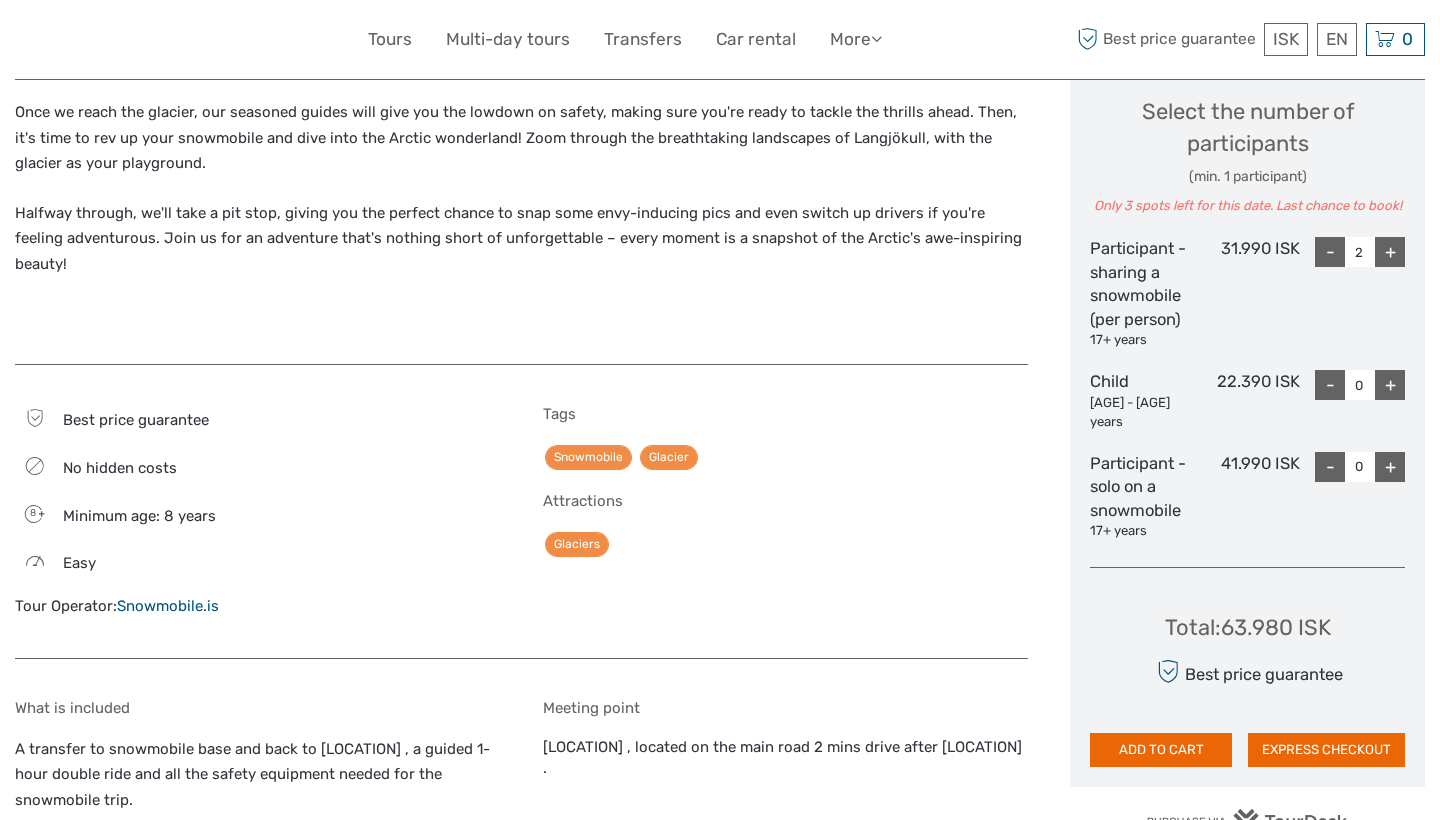 click on "+" at bounding box center (1390, 385) 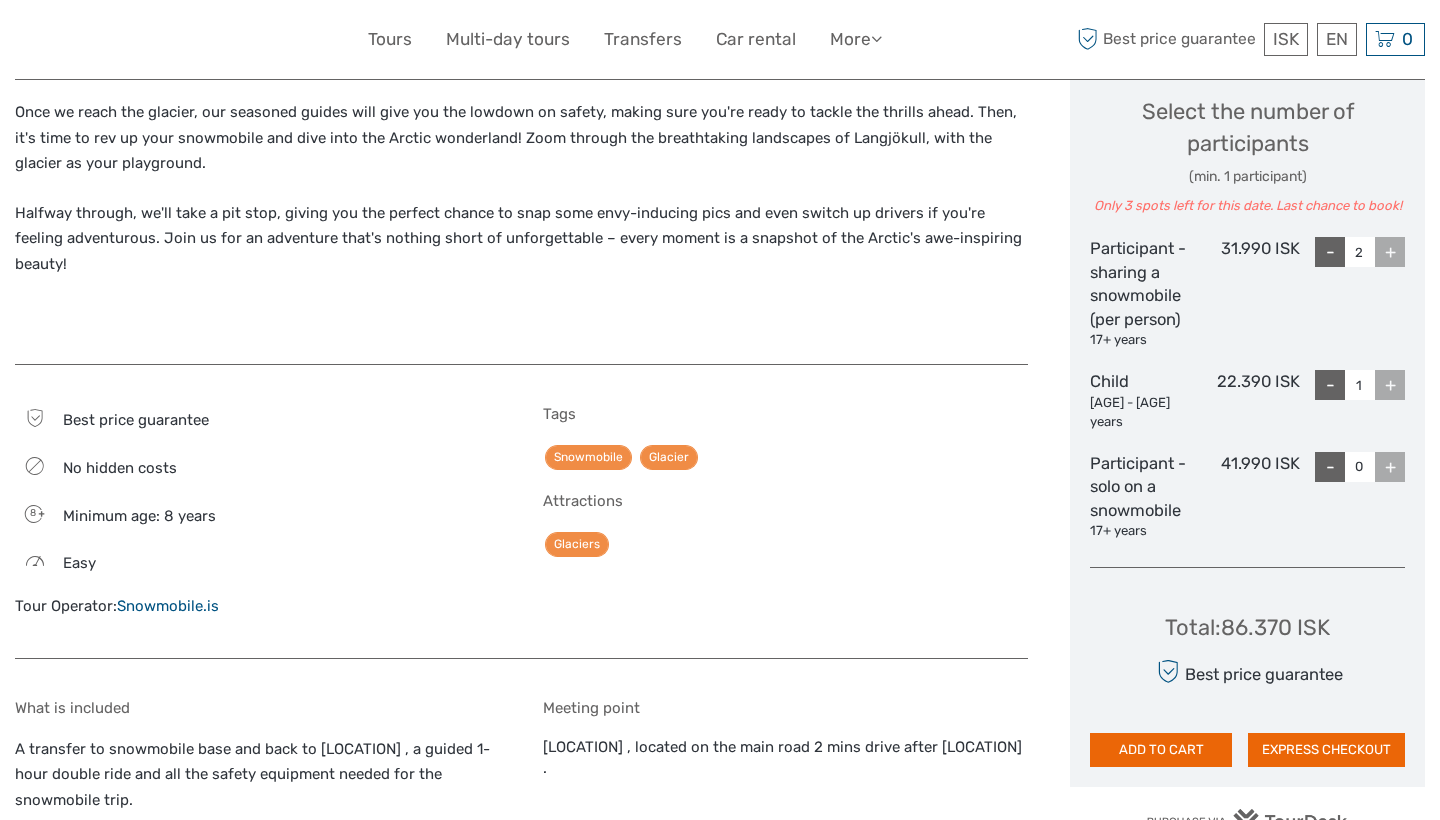 click on "+" at bounding box center (1390, 385) 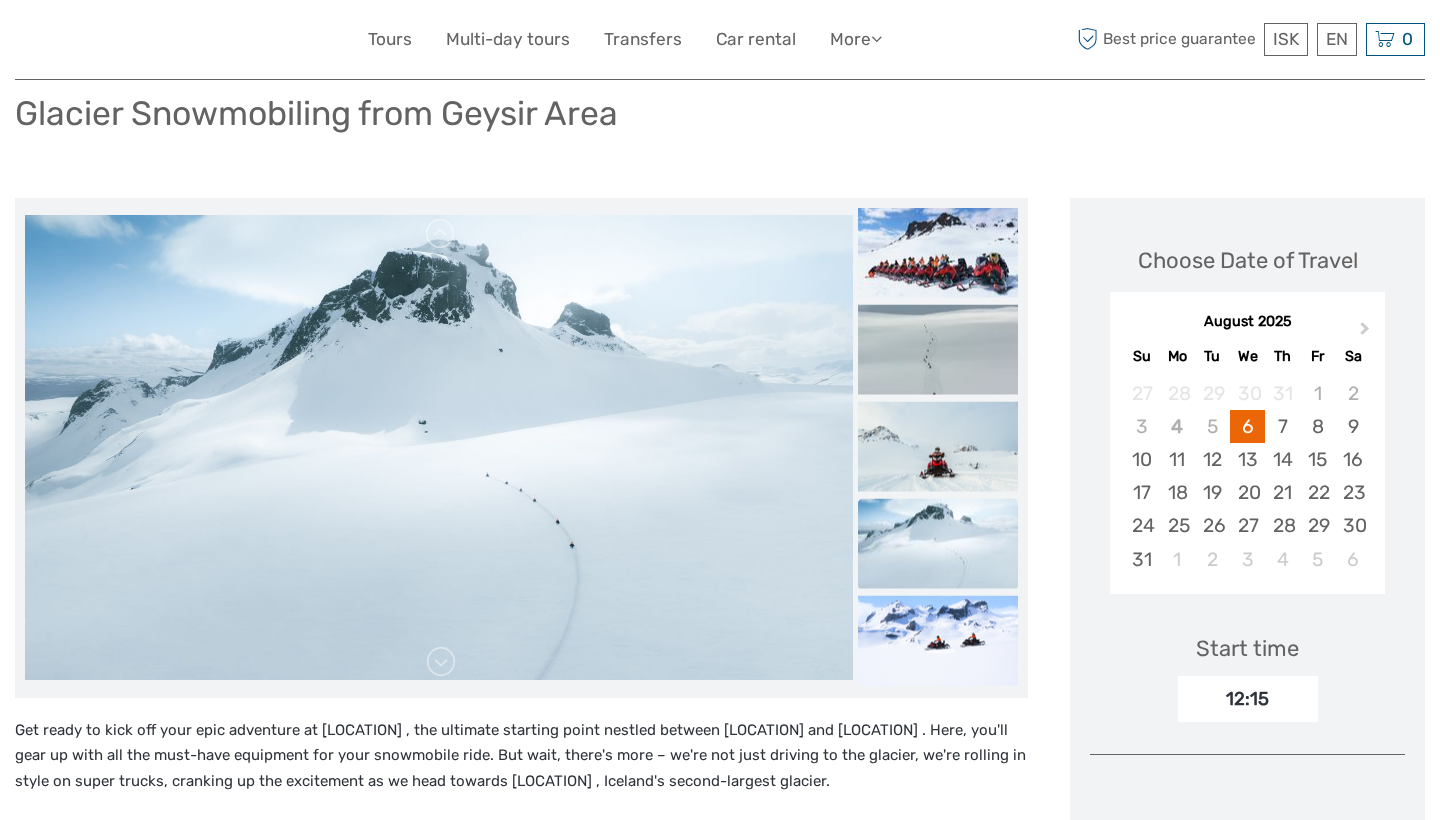 scroll, scrollTop: 140, scrollLeft: 0, axis: vertical 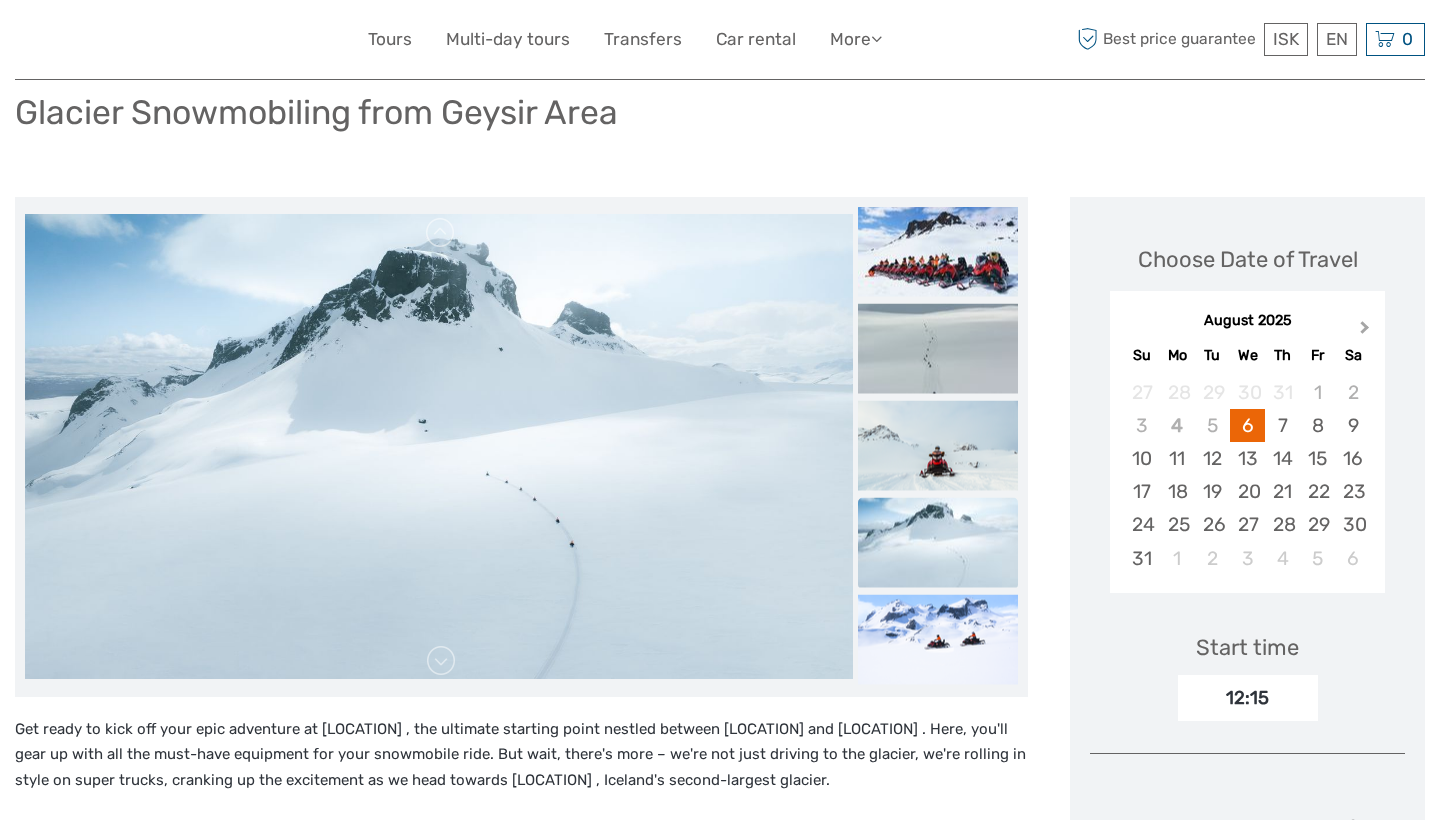 click on "Next Month" at bounding box center (1365, 331) 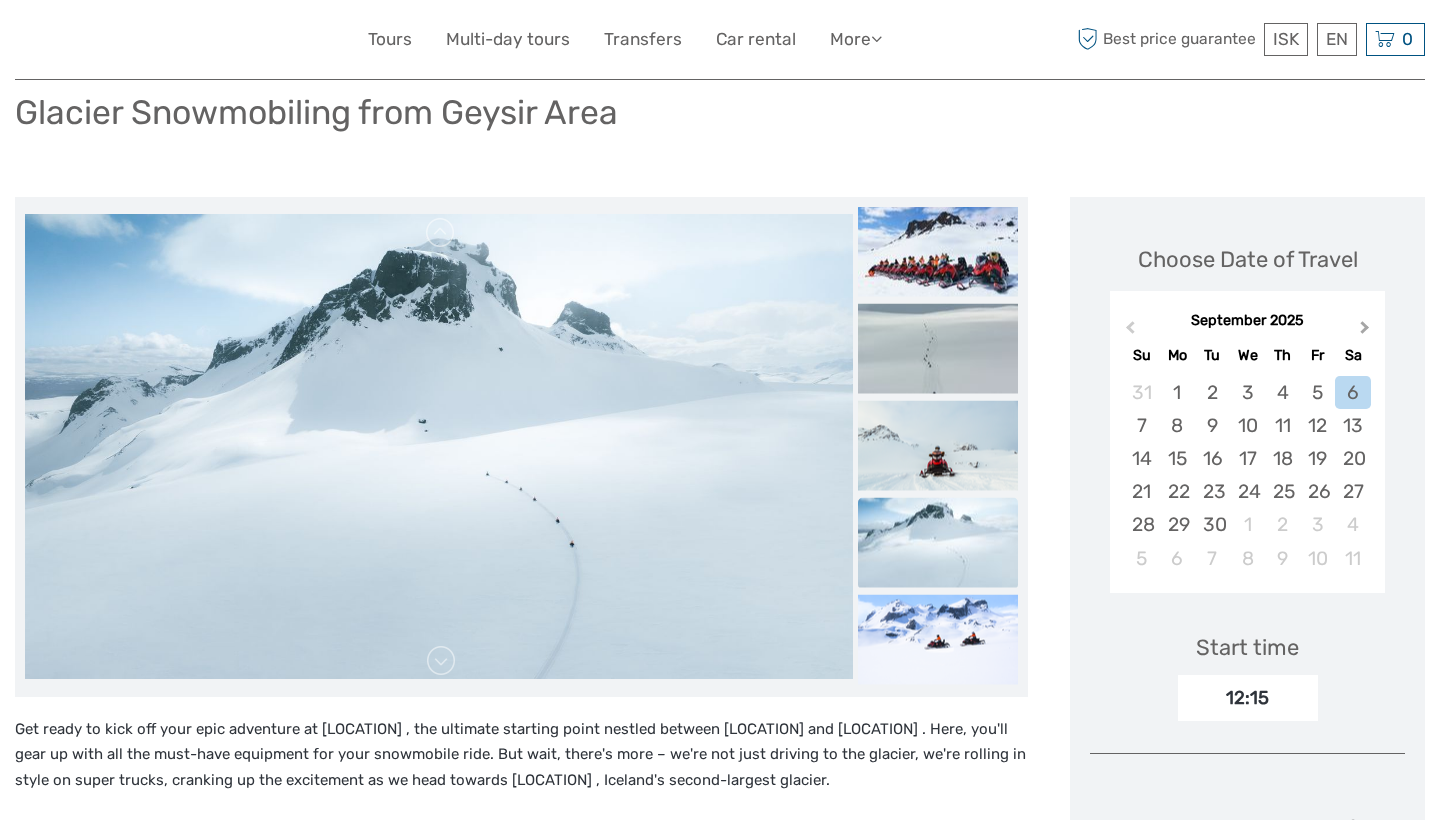 click on "Next Month" at bounding box center (1365, 331) 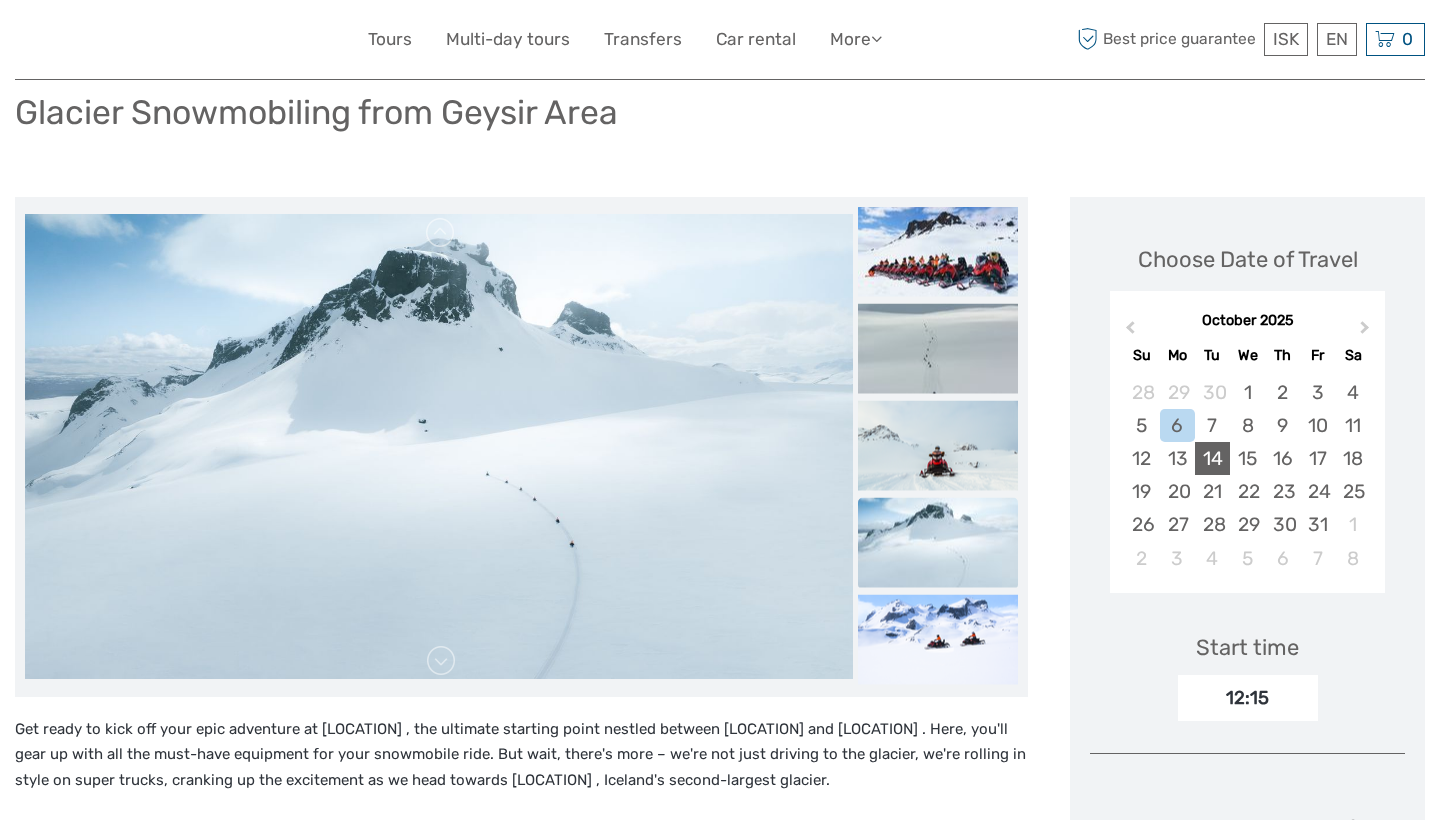 click on "14" at bounding box center (1212, 458) 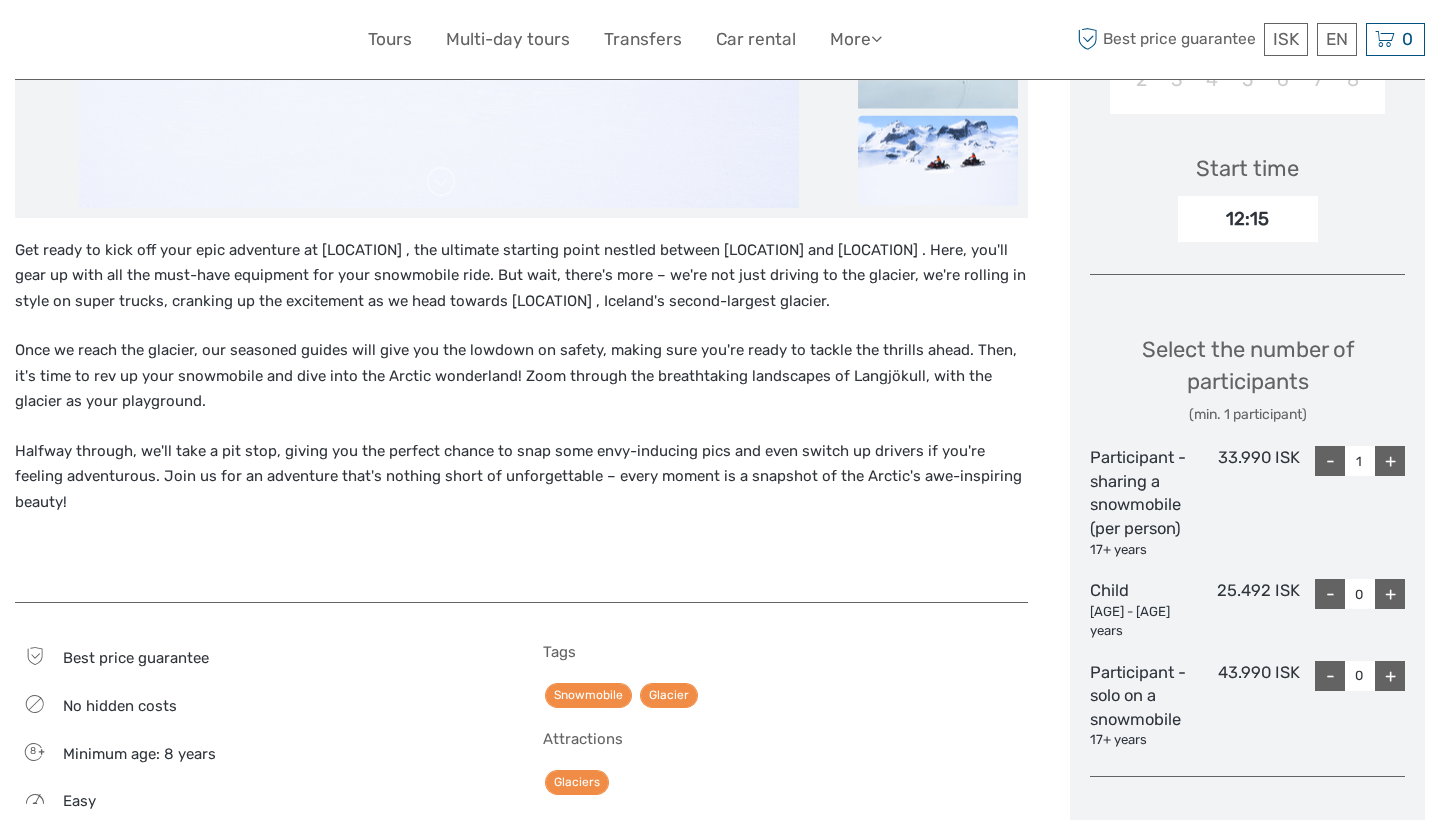 scroll, scrollTop: 726, scrollLeft: 0, axis: vertical 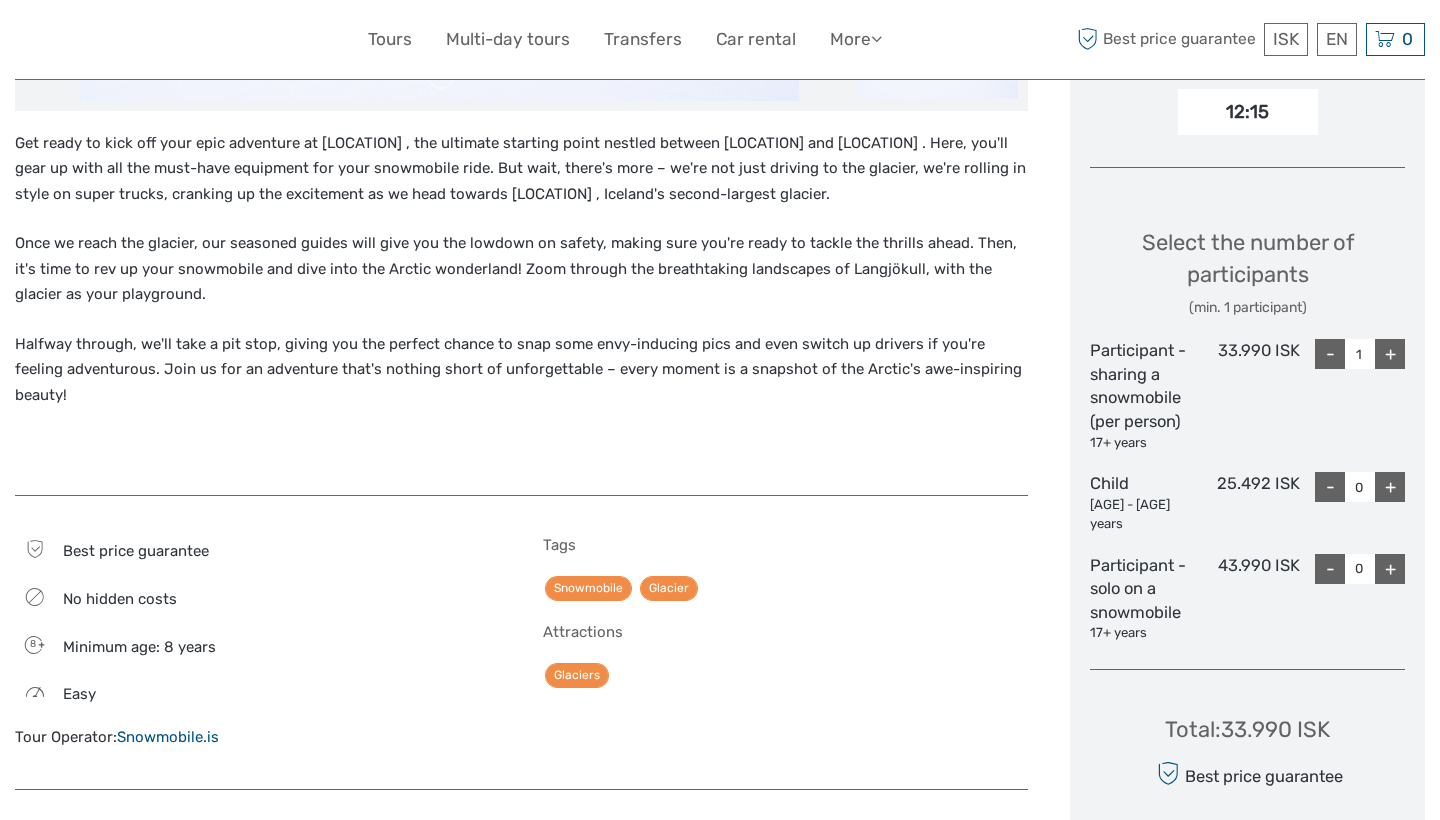click on "+" at bounding box center [1390, 487] 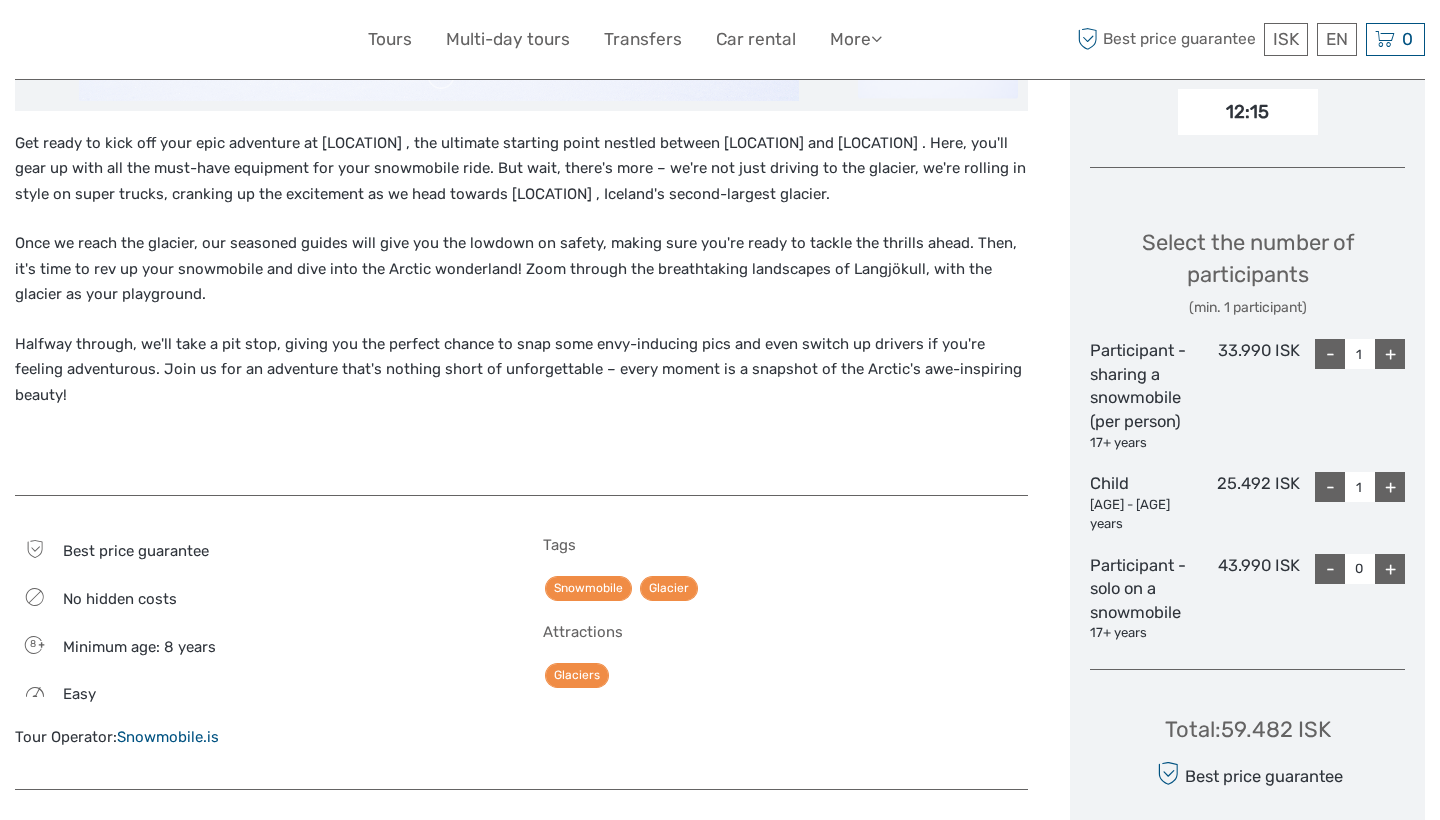 click on "+" at bounding box center [1390, 487] 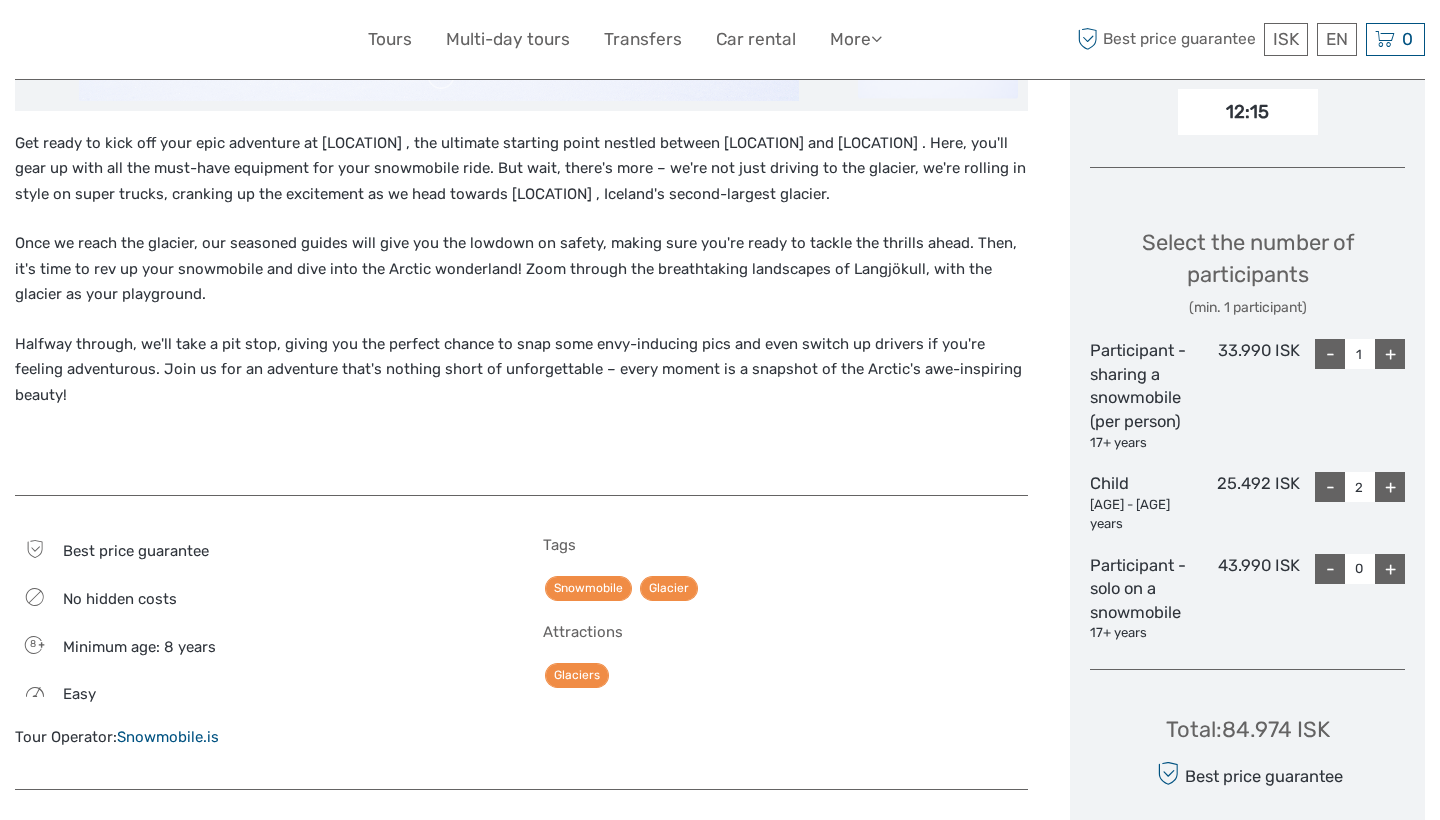 click on "+" at bounding box center [1390, 354] 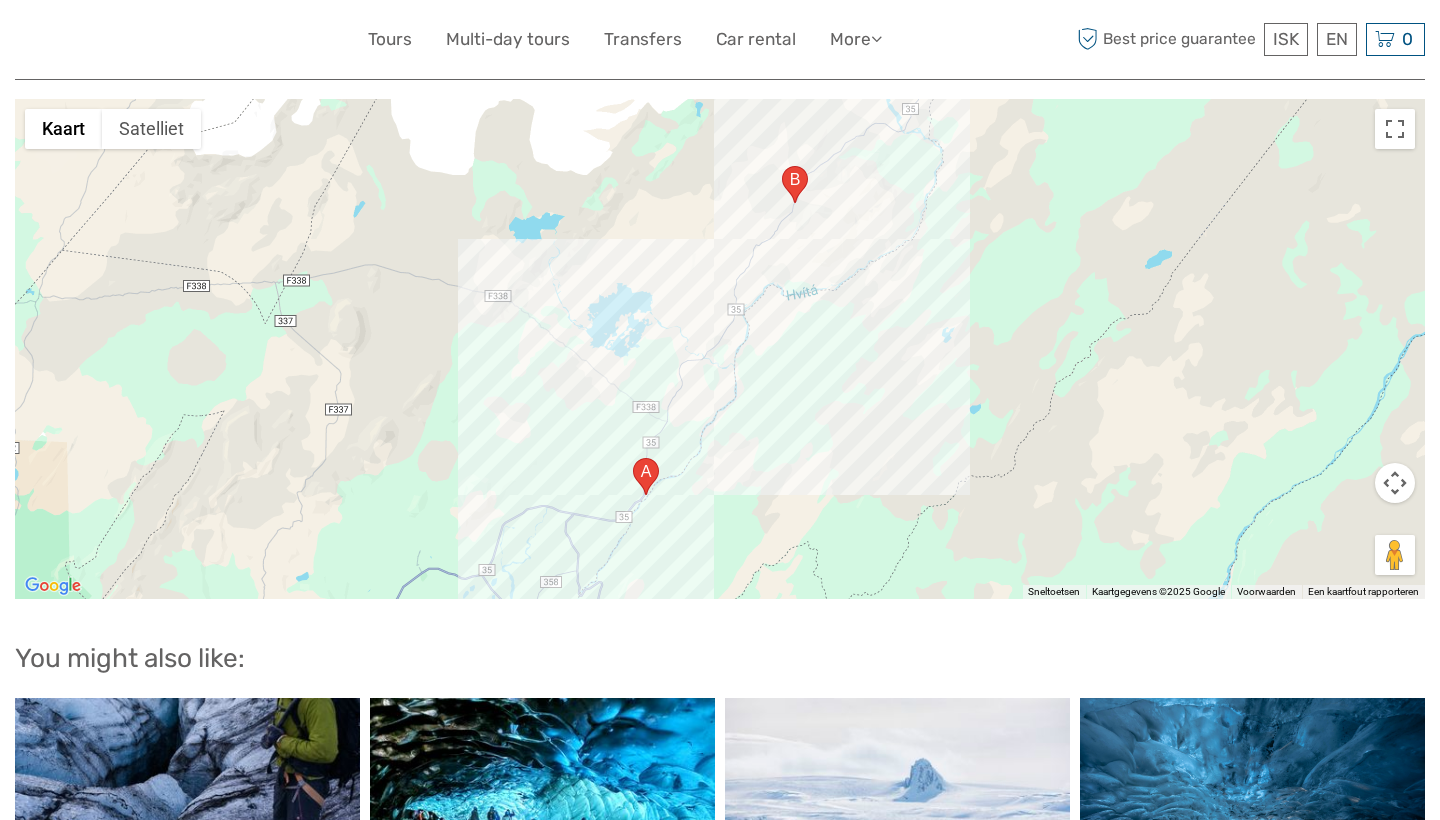 scroll, scrollTop: 2186, scrollLeft: 0, axis: vertical 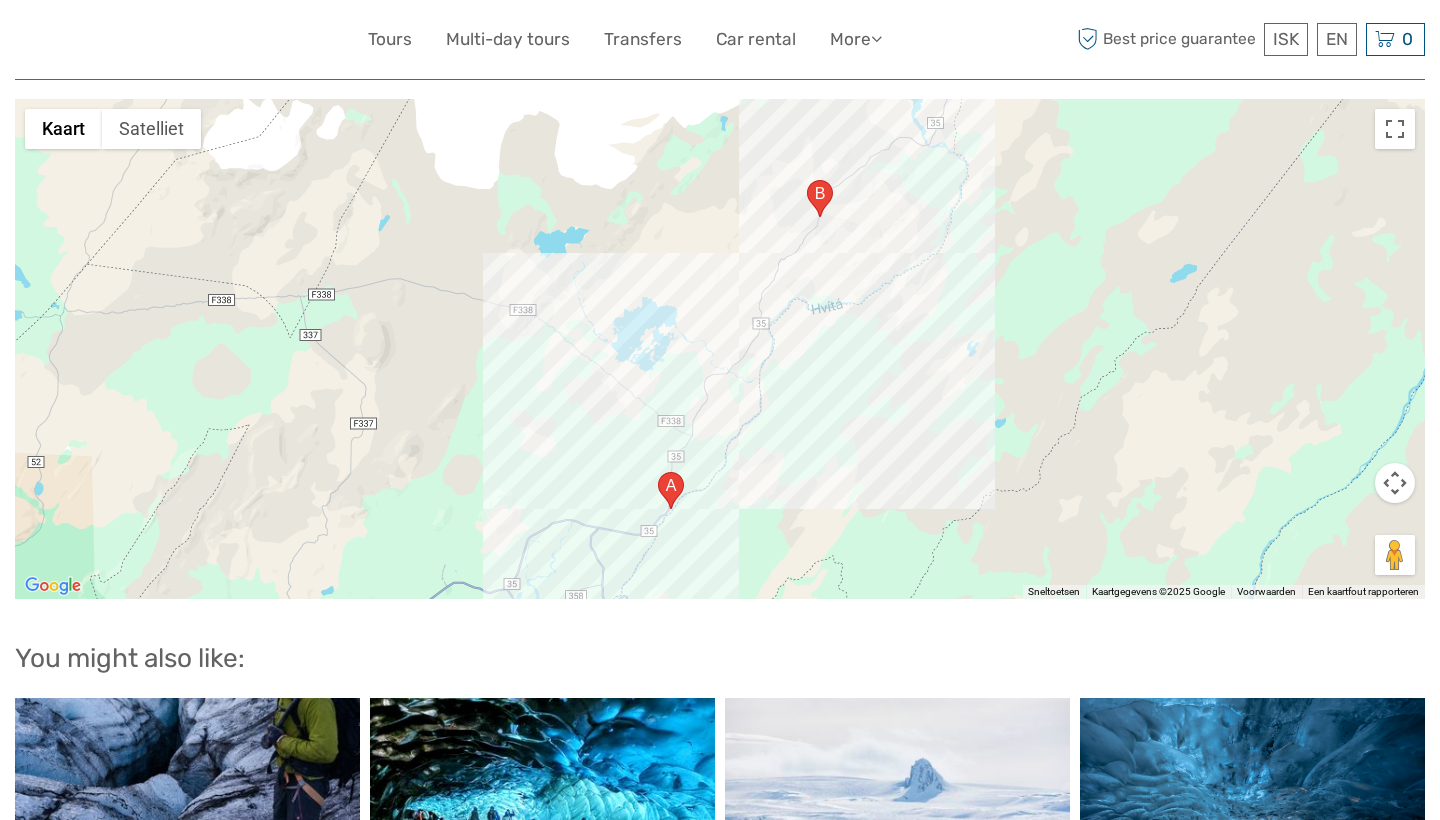 drag, startPoint x: 554, startPoint y: 336, endPoint x: 579, endPoint y: 348, distance: 27.730848 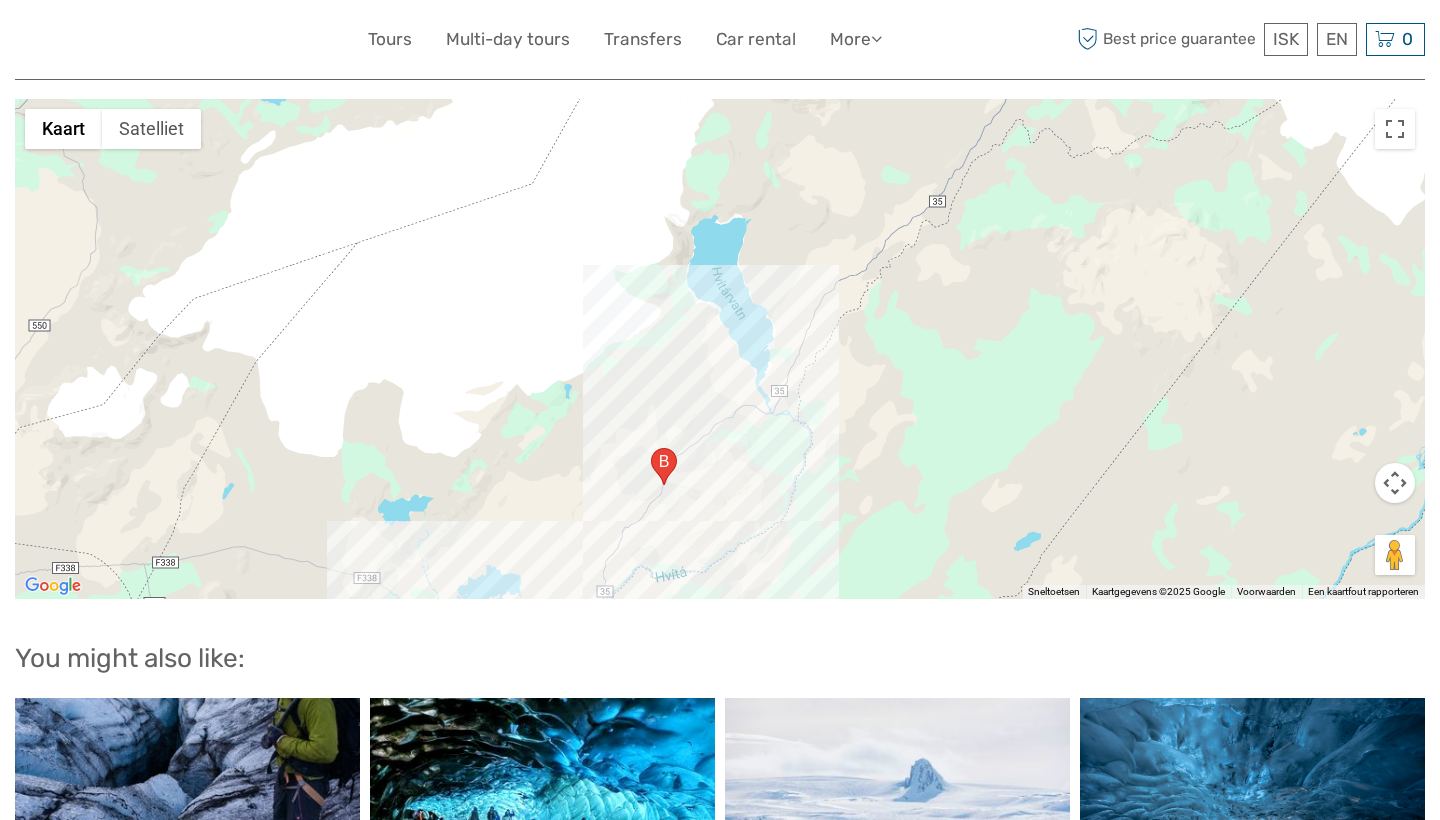 drag, startPoint x: 922, startPoint y: 166, endPoint x: 763, endPoint y: 435, distance: 312.4772 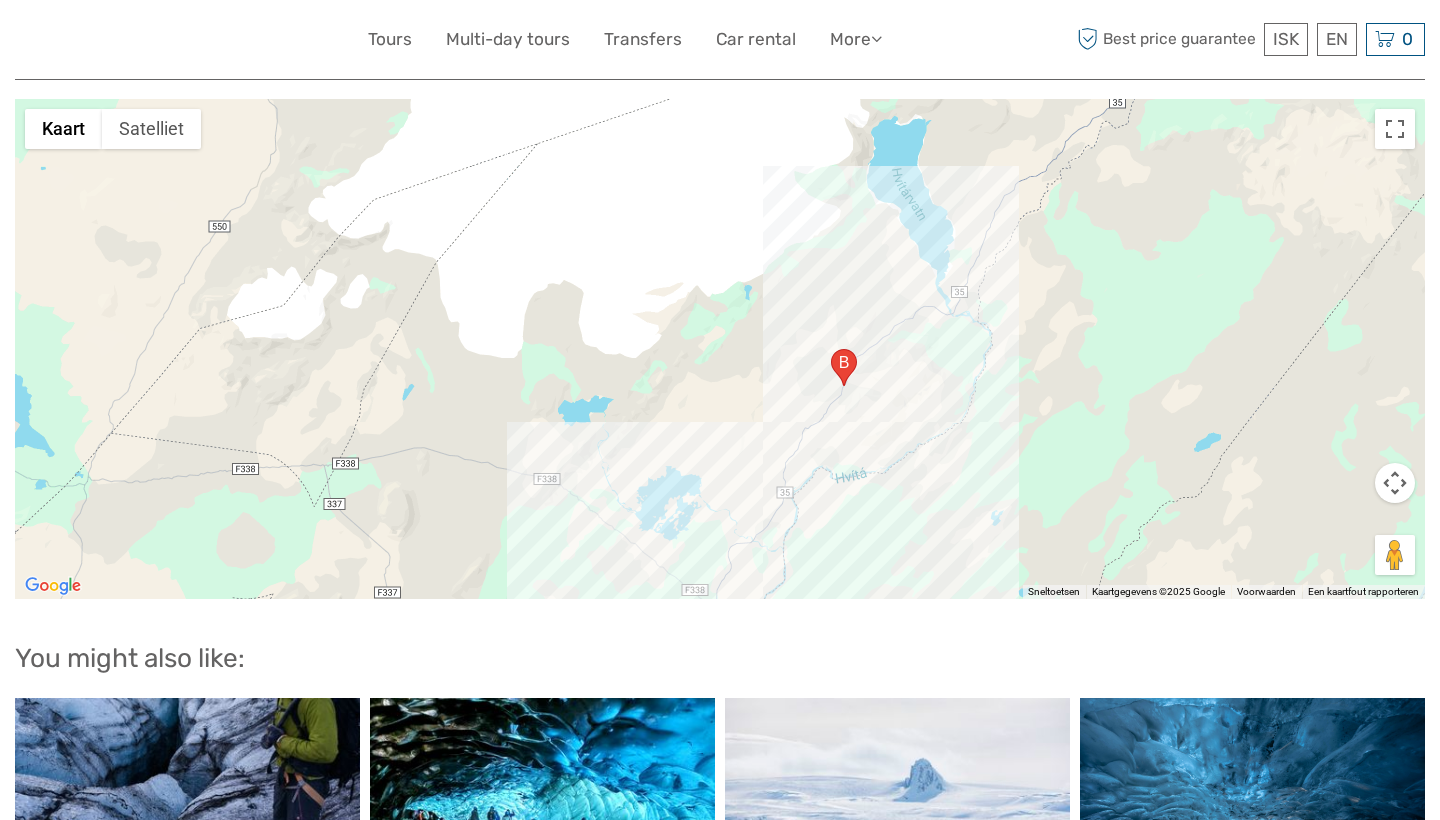 drag, startPoint x: 714, startPoint y: 311, endPoint x: 893, endPoint y: 215, distance: 203.1182 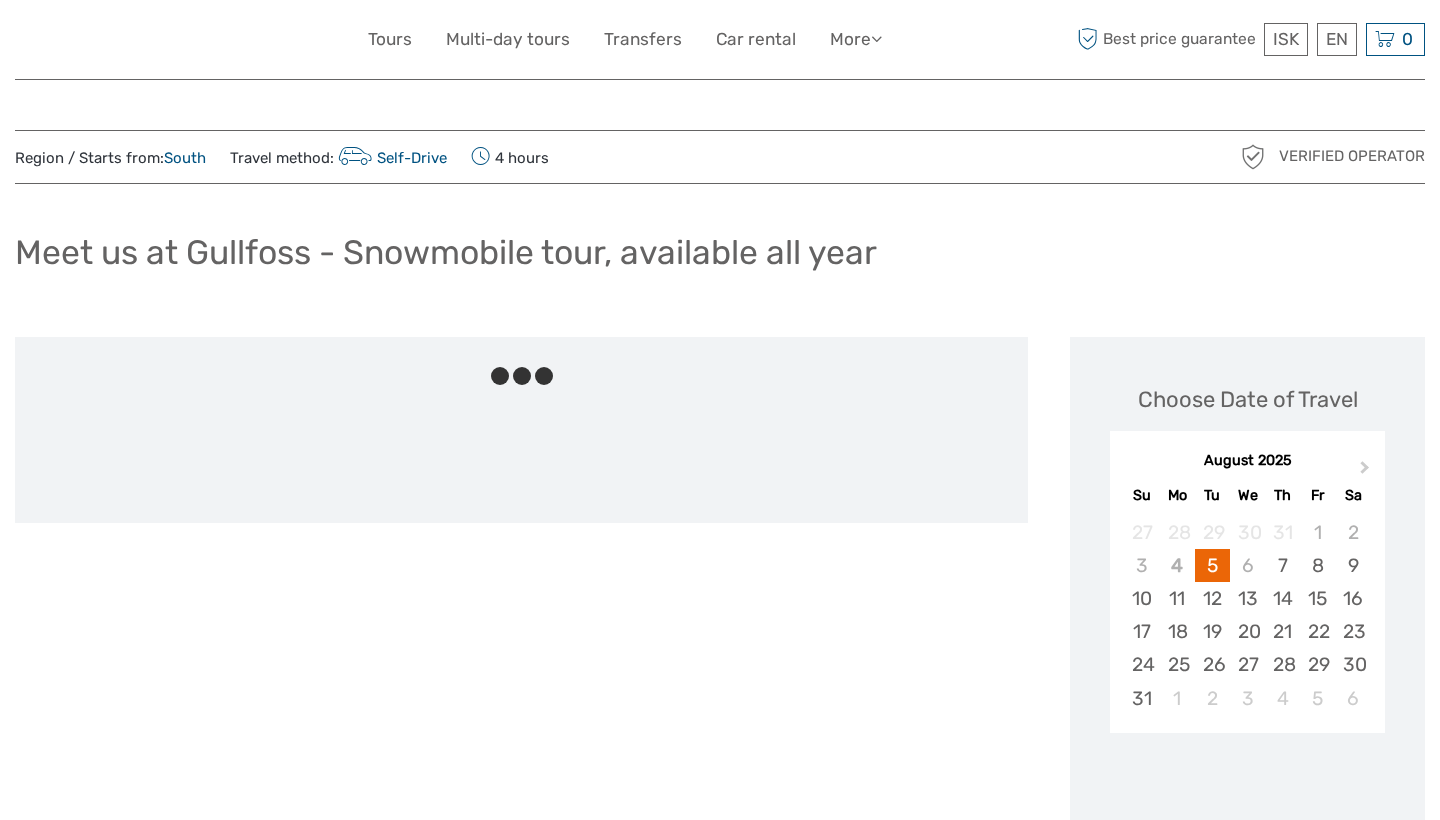 scroll, scrollTop: 0, scrollLeft: 0, axis: both 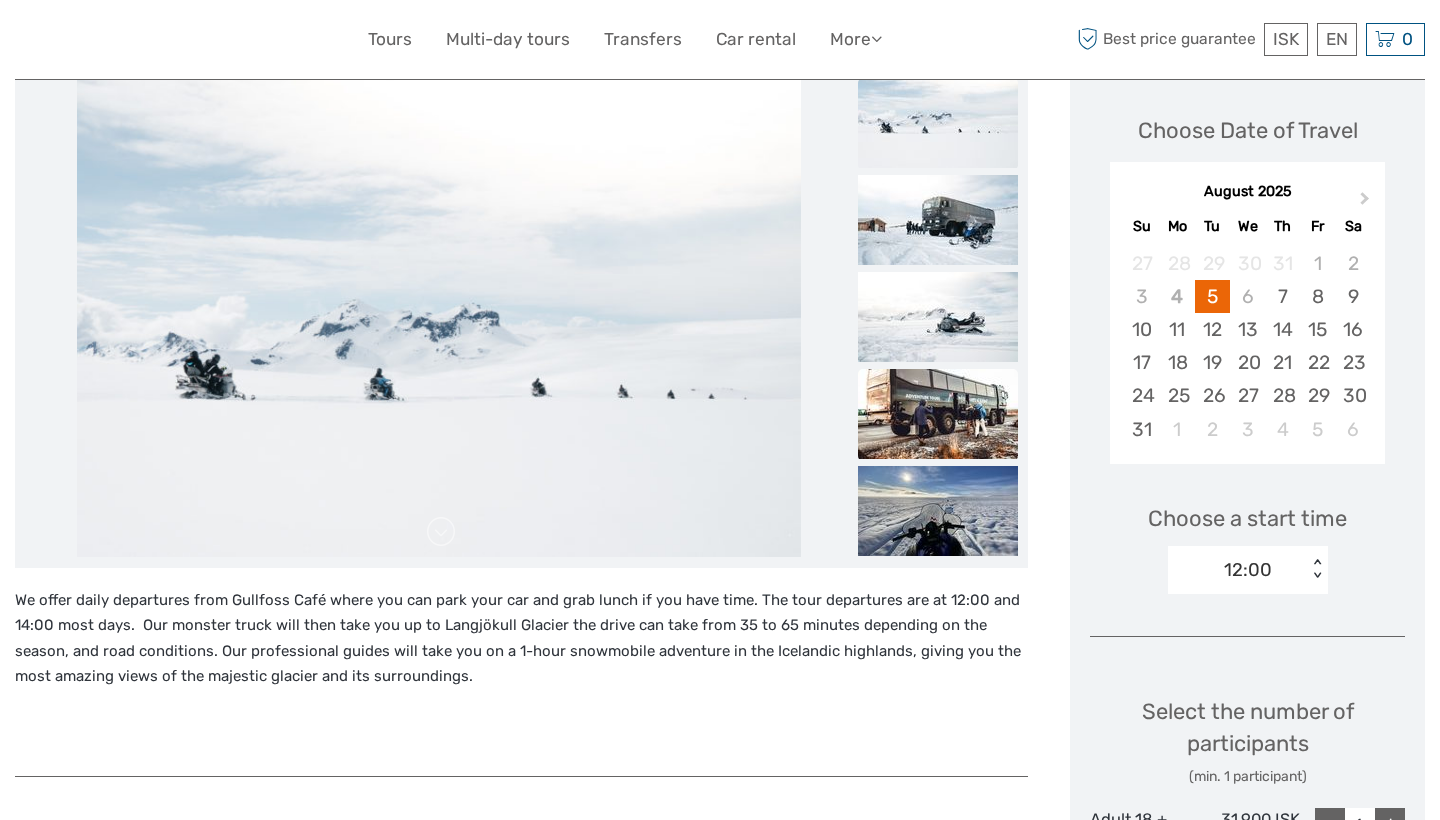 click at bounding box center [938, 414] 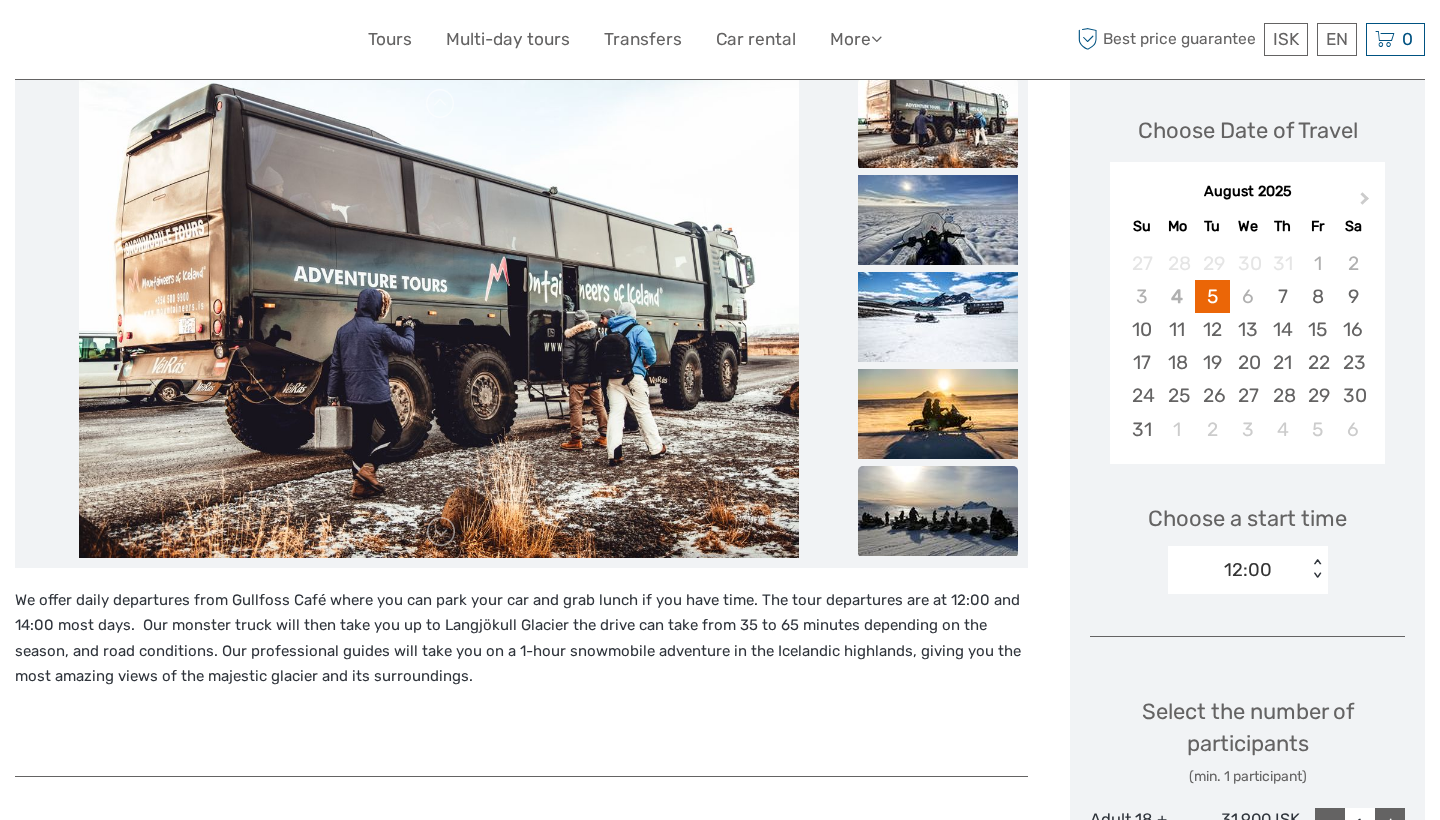 click at bounding box center [938, 511] 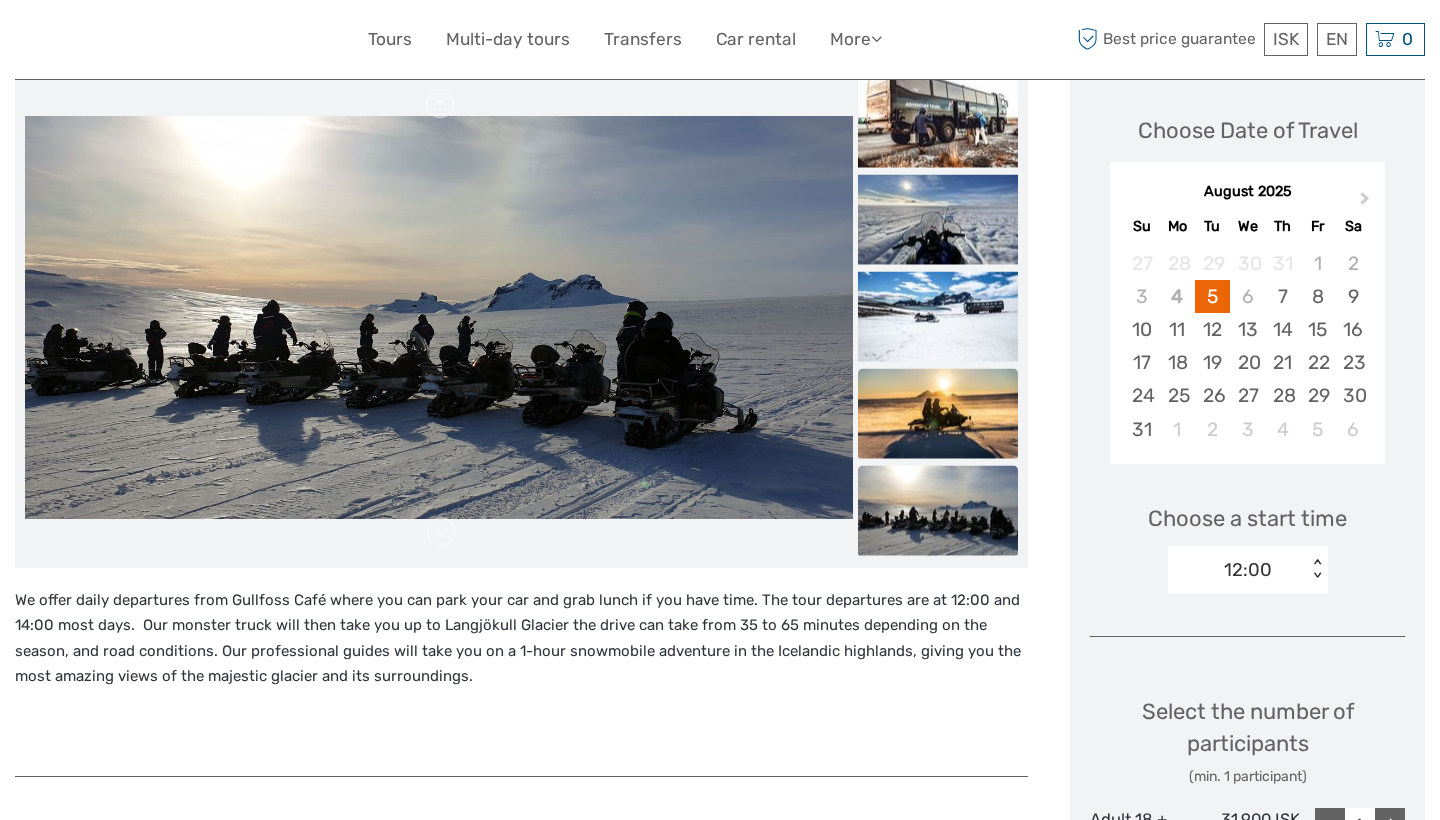 click at bounding box center [938, 413] 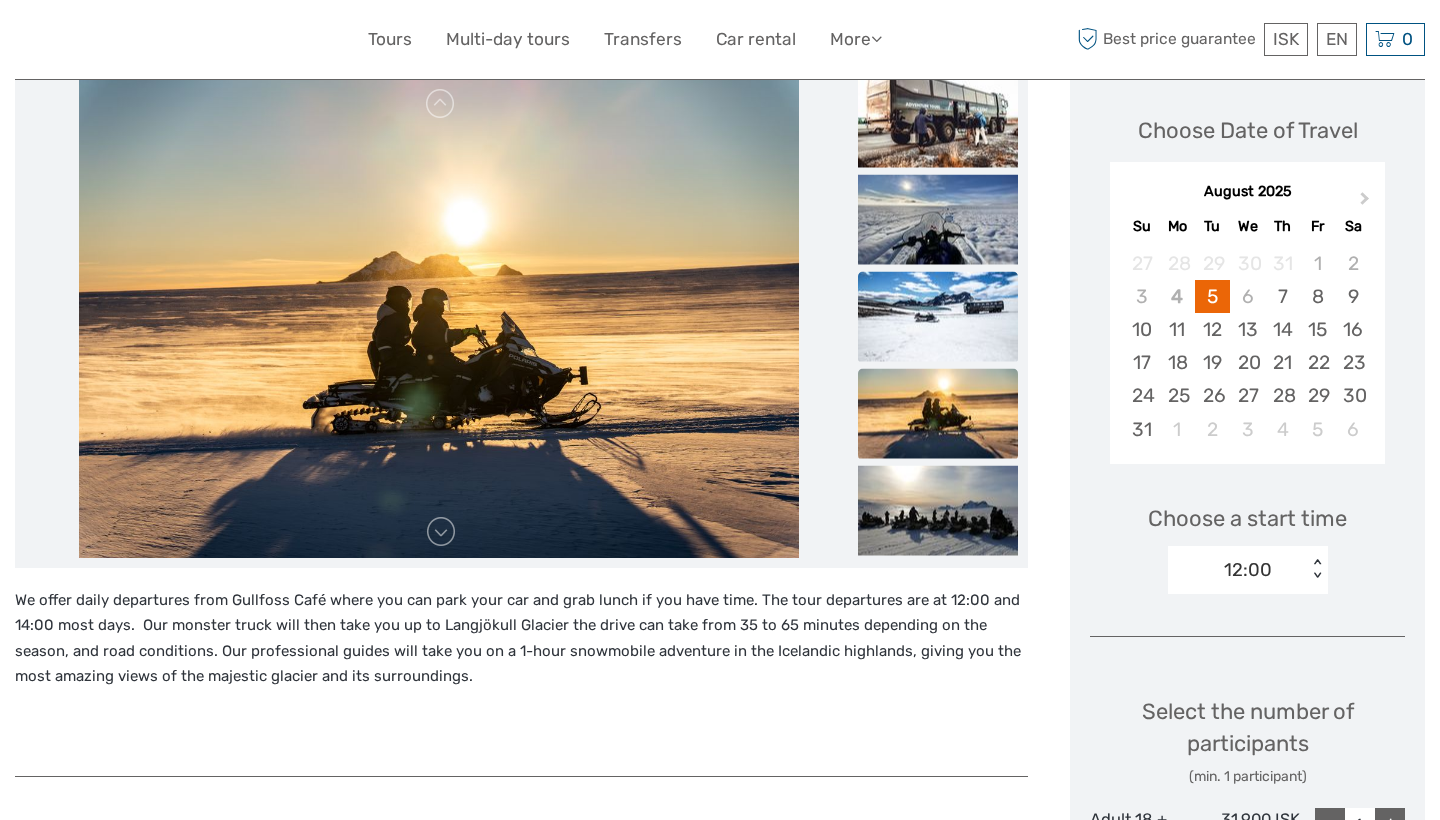click at bounding box center [938, 316] 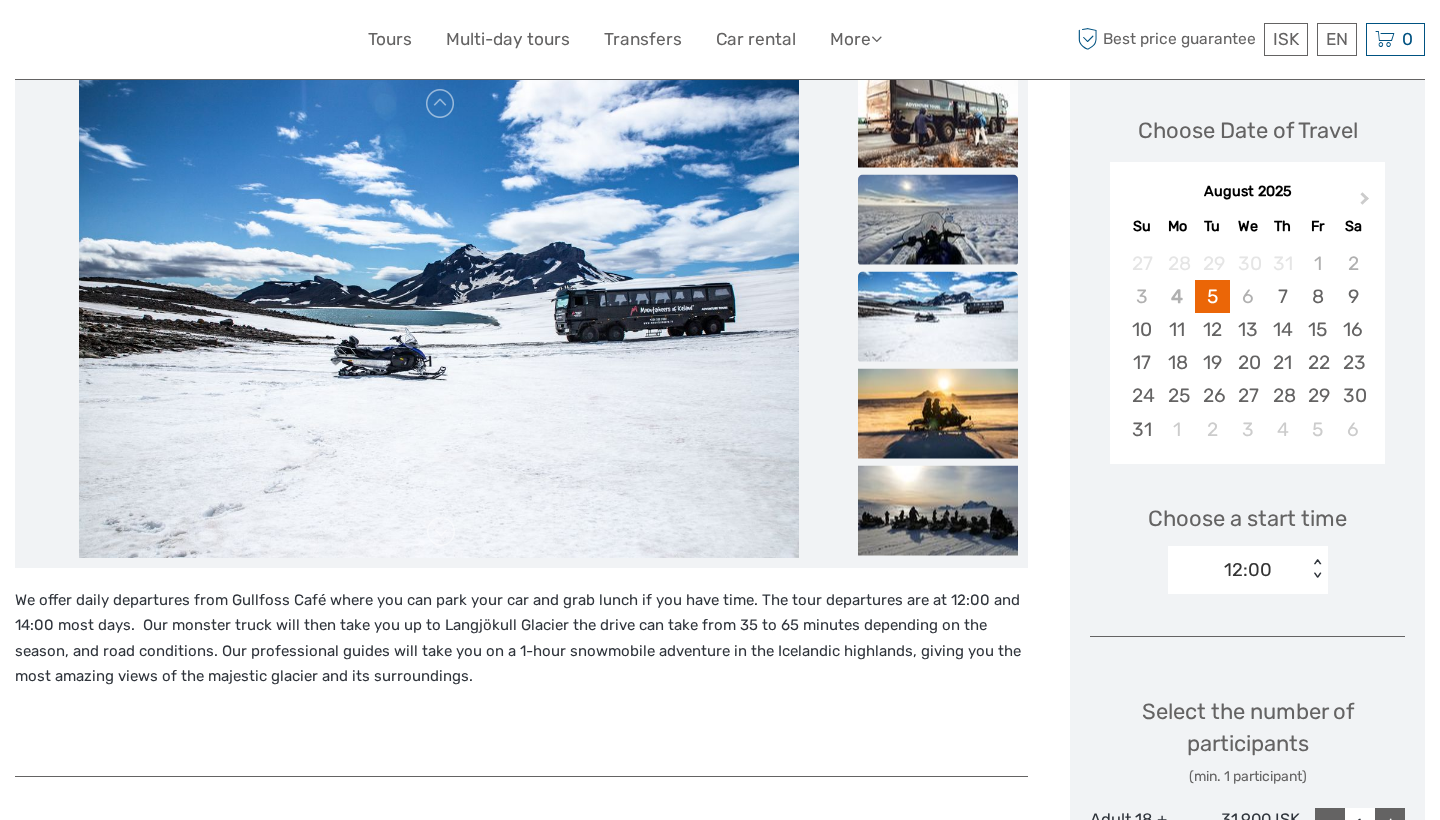 click at bounding box center (938, 219) 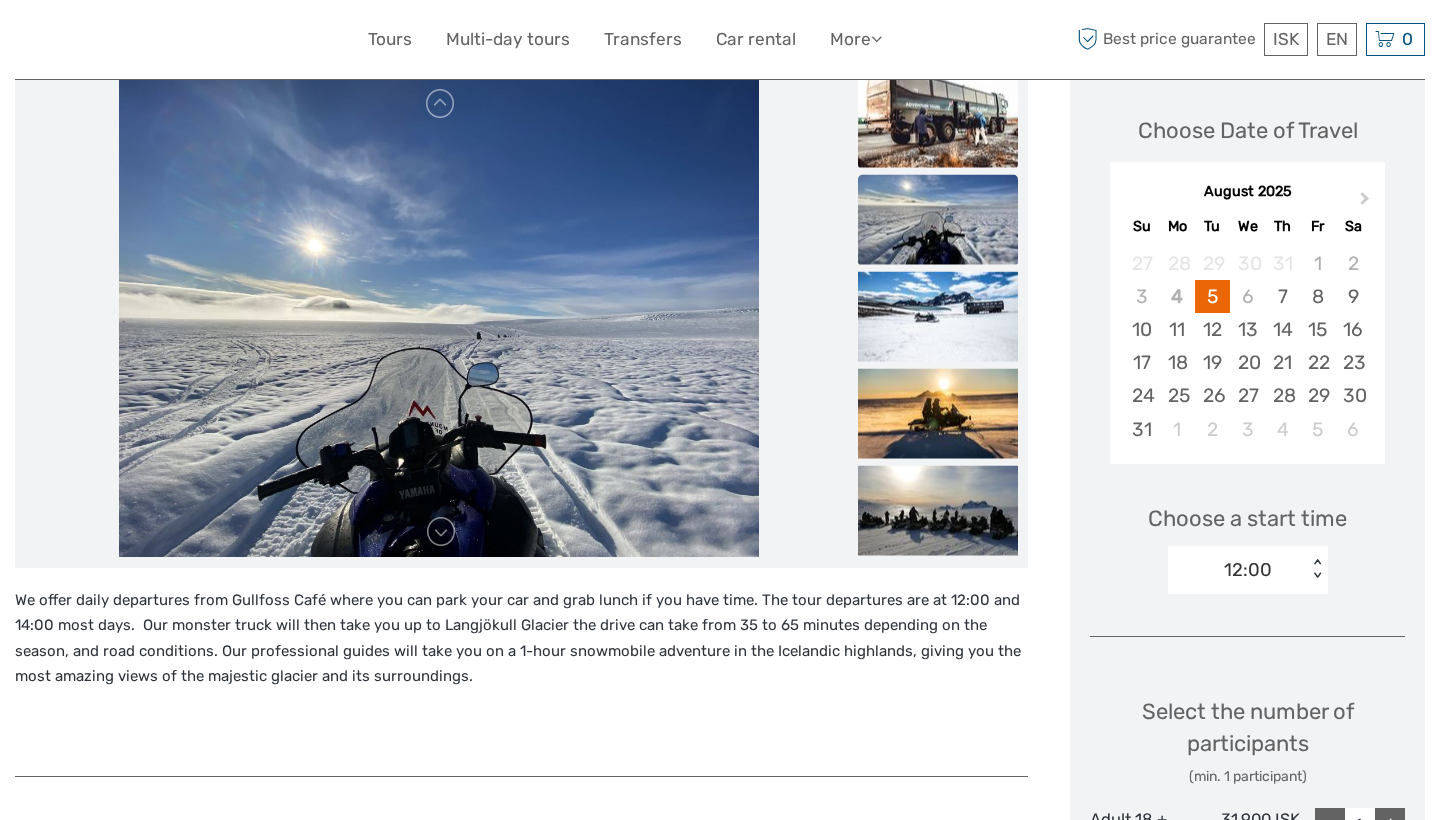 click at bounding box center (938, 122) 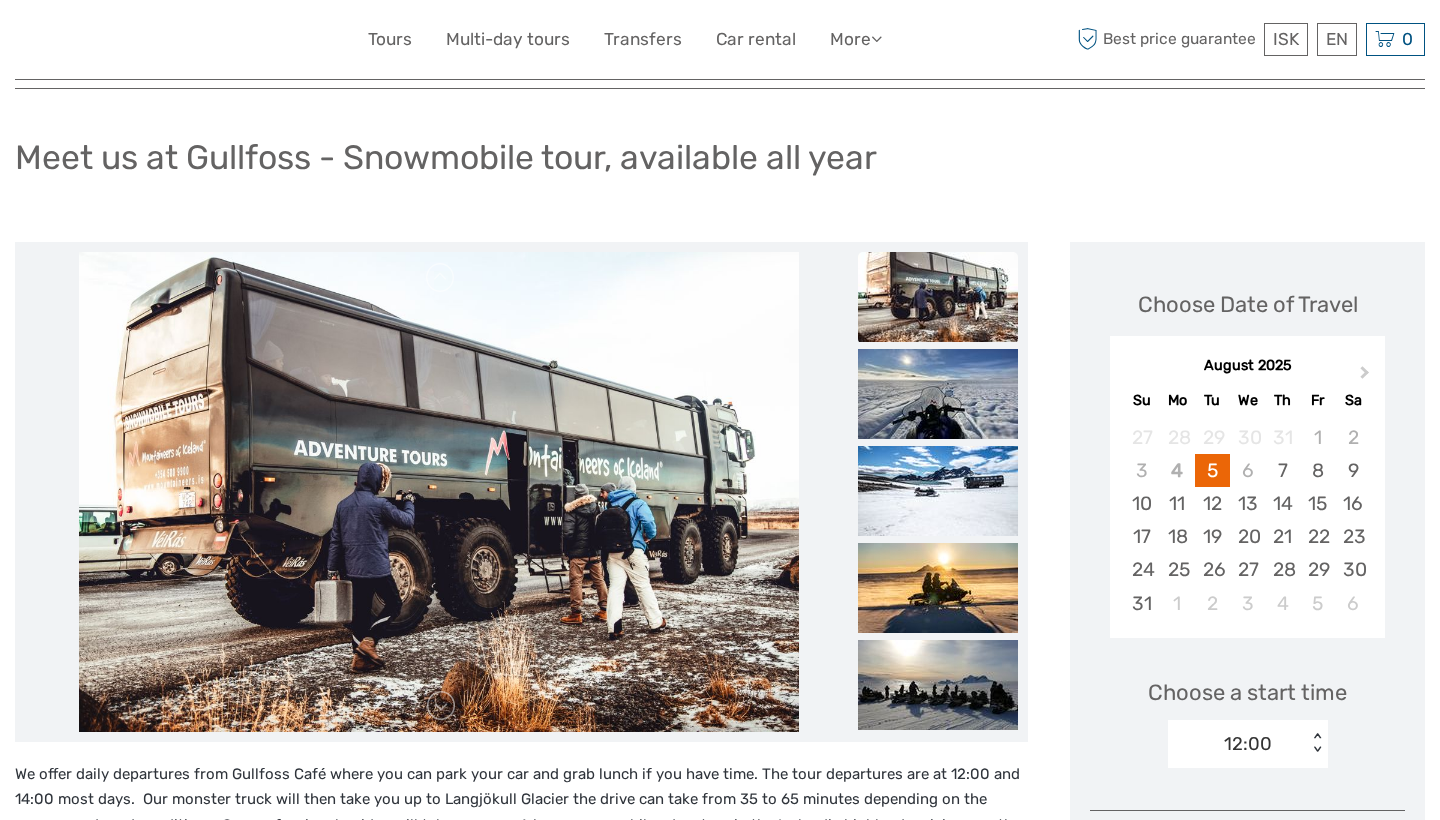 scroll, scrollTop: 92, scrollLeft: 0, axis: vertical 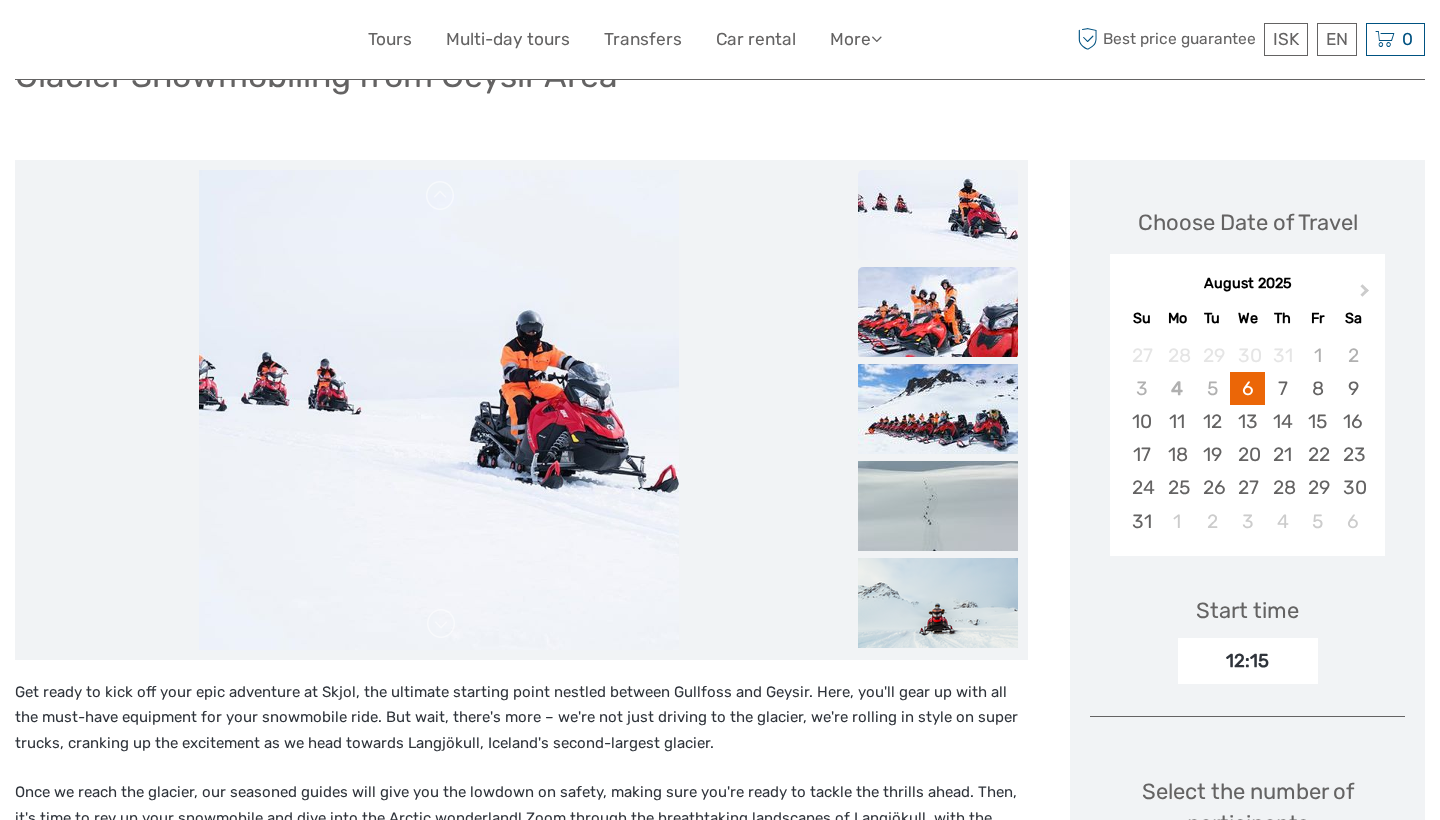click at bounding box center [938, 312] 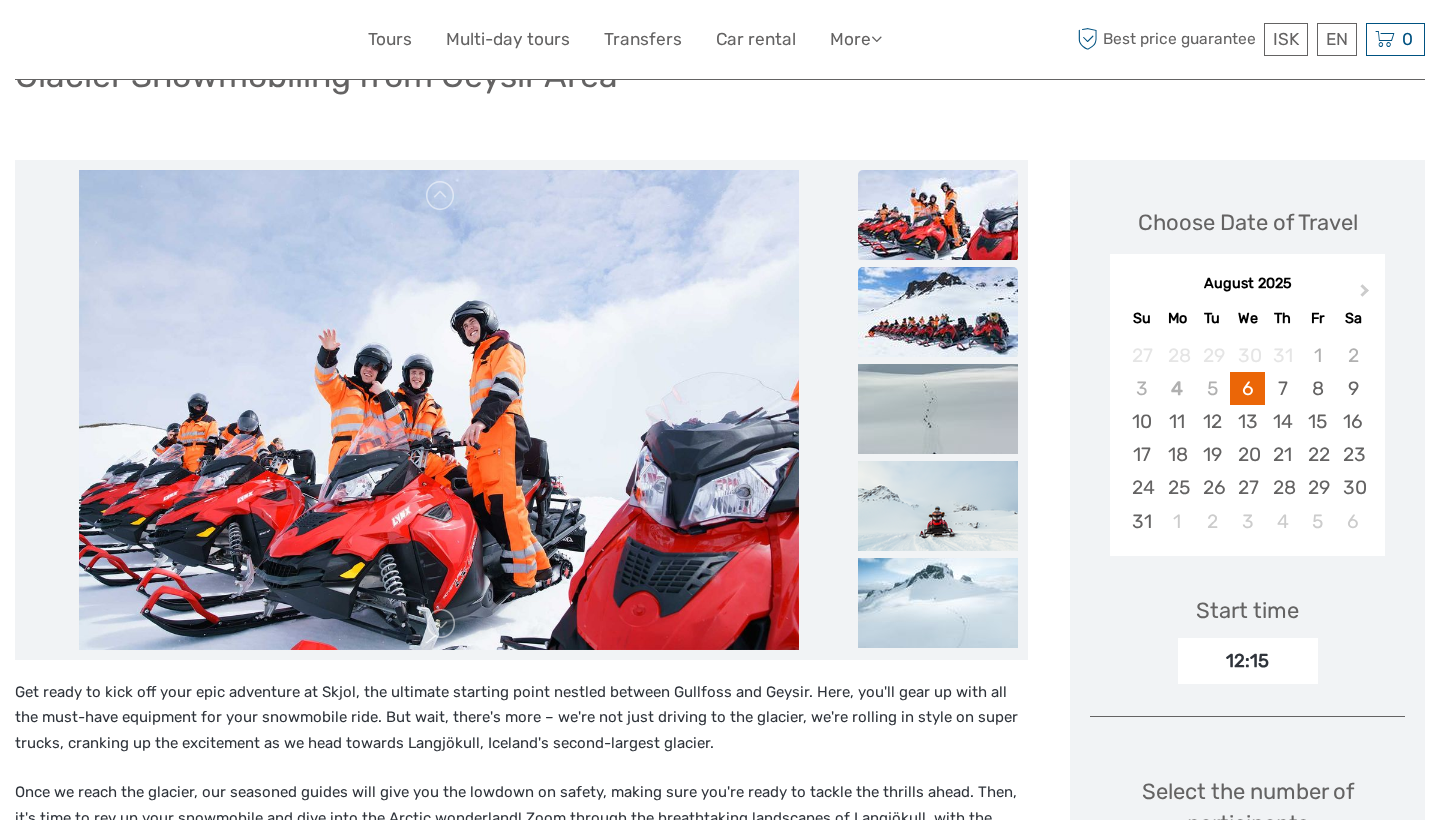 click at bounding box center (938, 312) 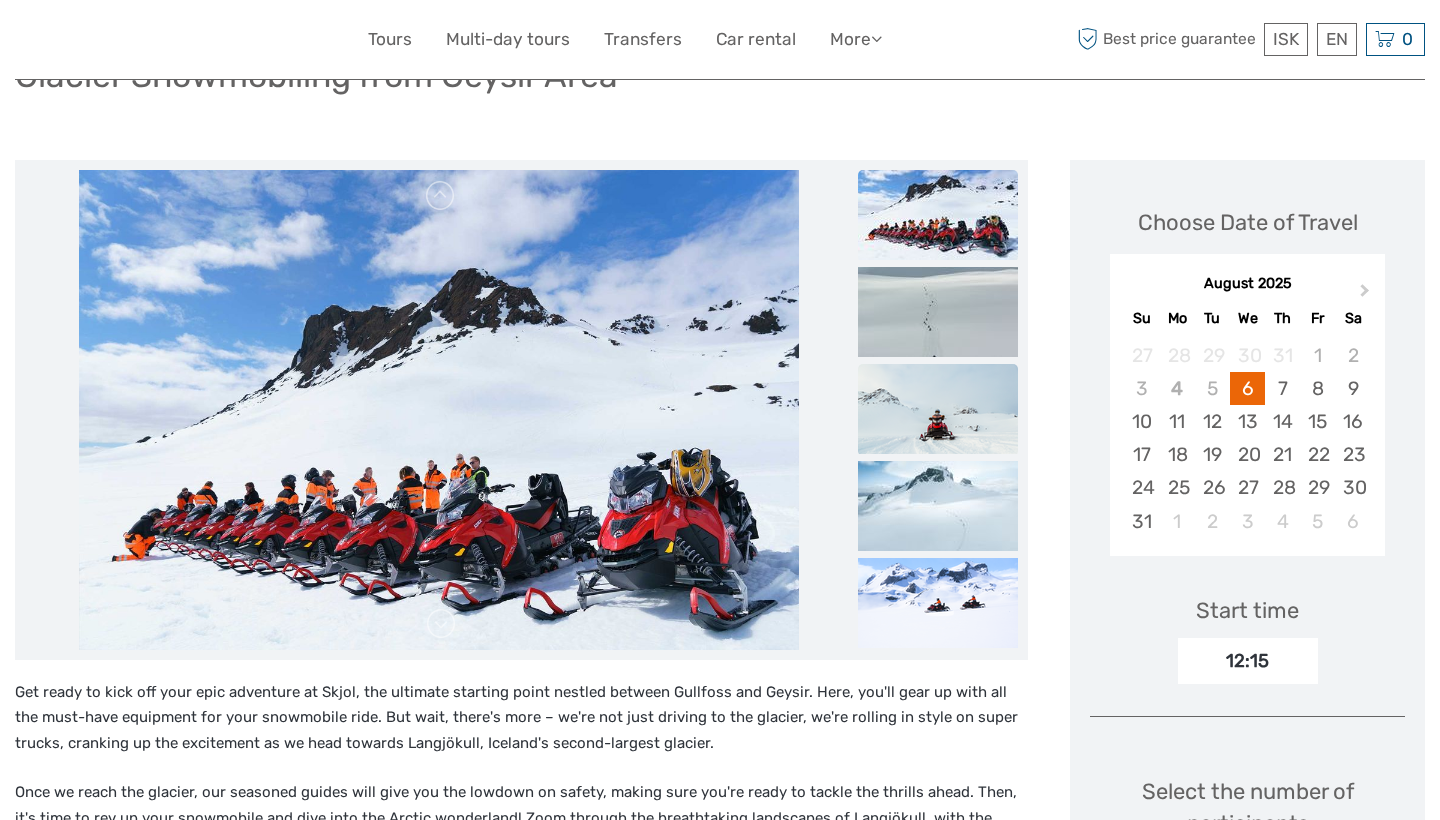 click at bounding box center [938, 409] 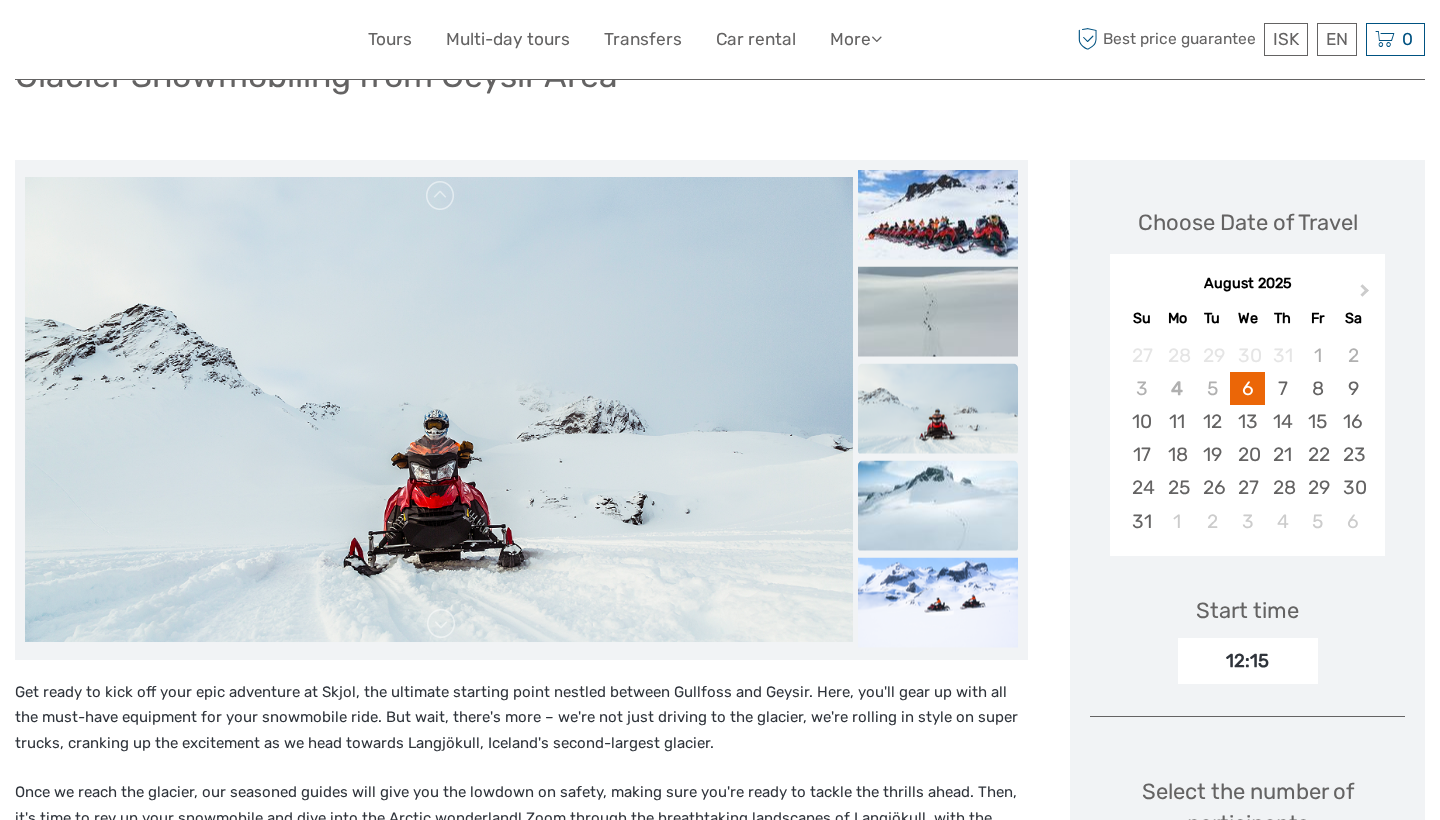 click at bounding box center [938, 505] 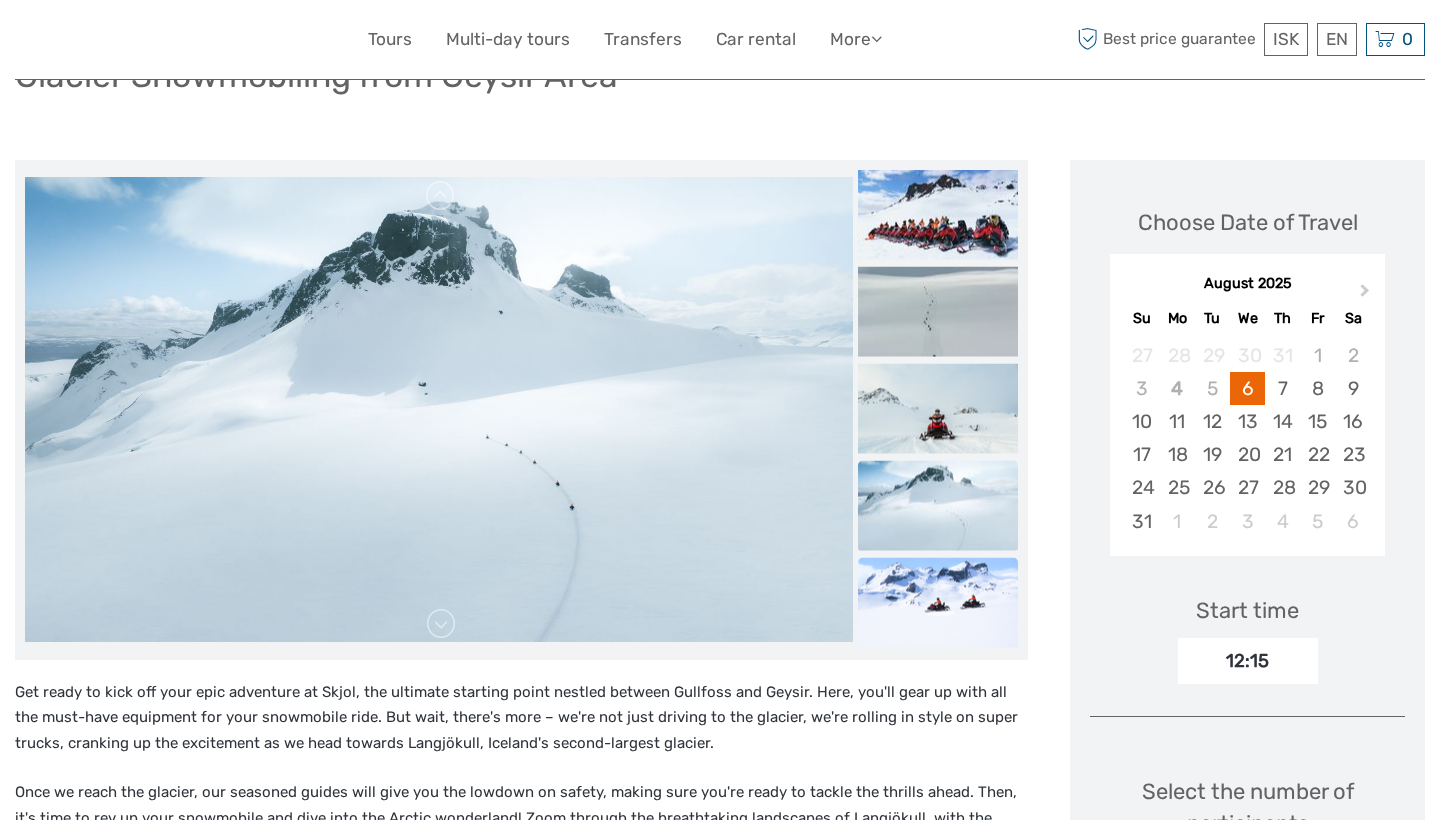 click at bounding box center [938, 602] 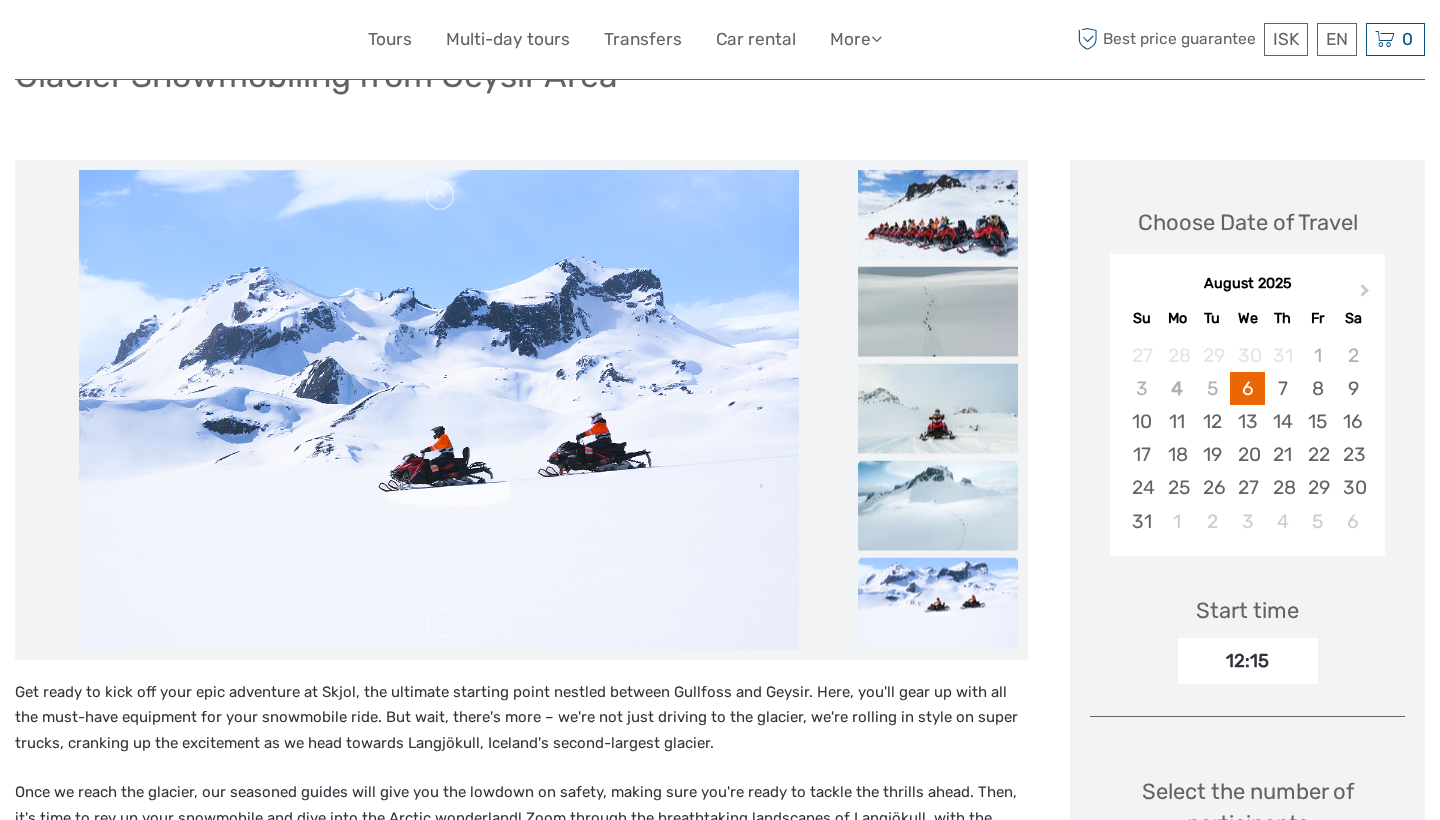 click at bounding box center (938, 505) 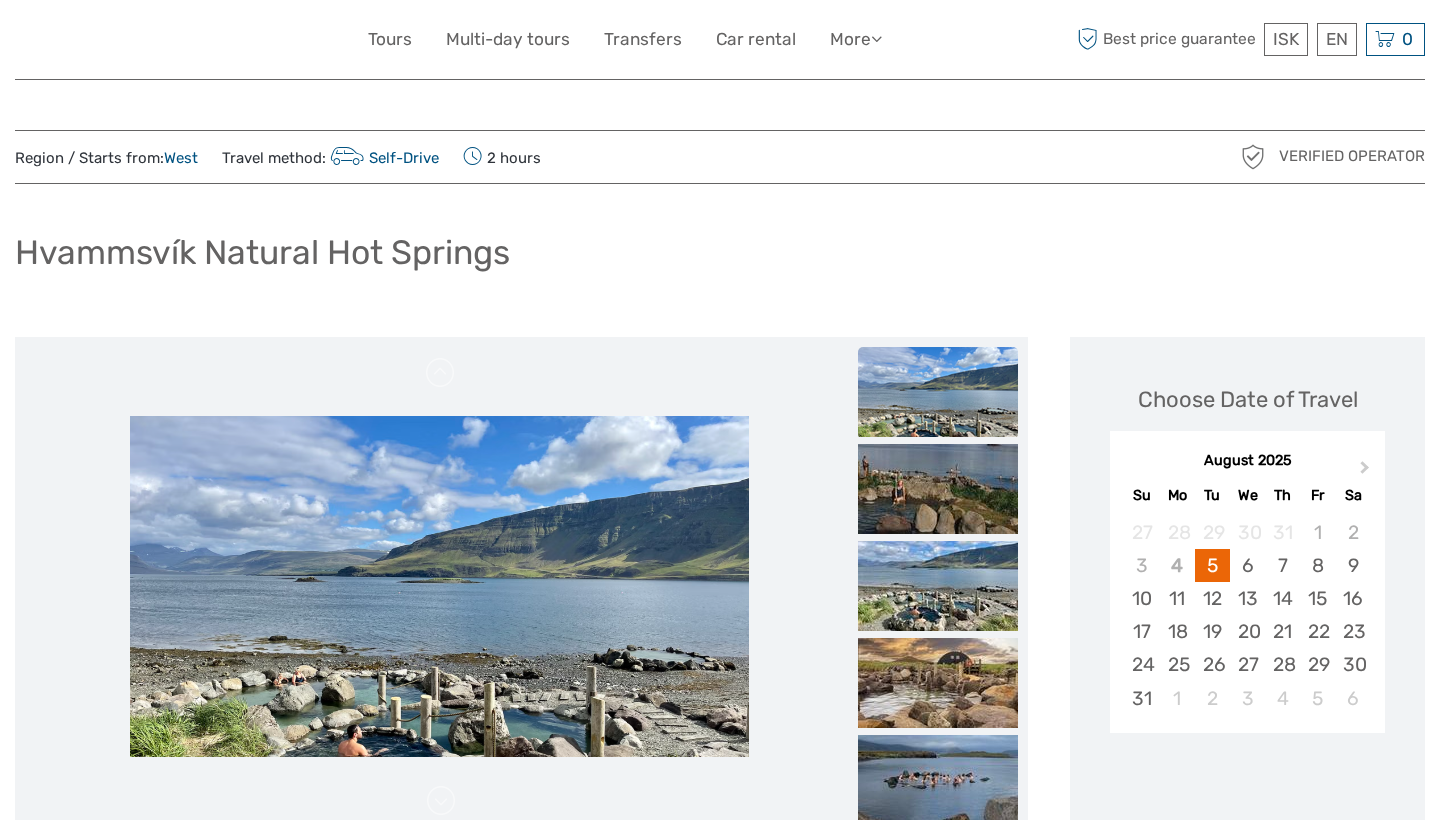 scroll, scrollTop: 0, scrollLeft: 0, axis: both 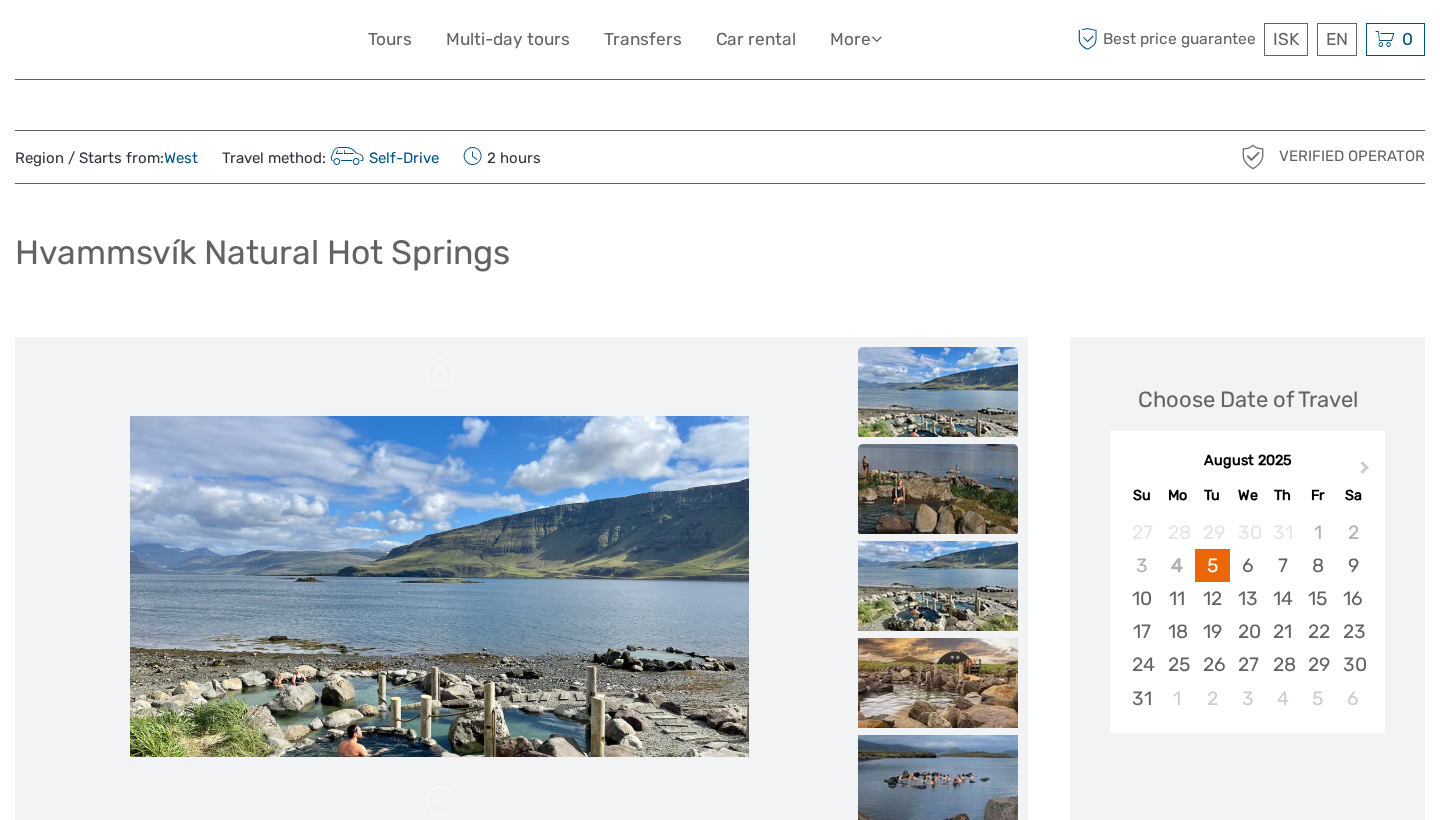 click at bounding box center (938, 489) 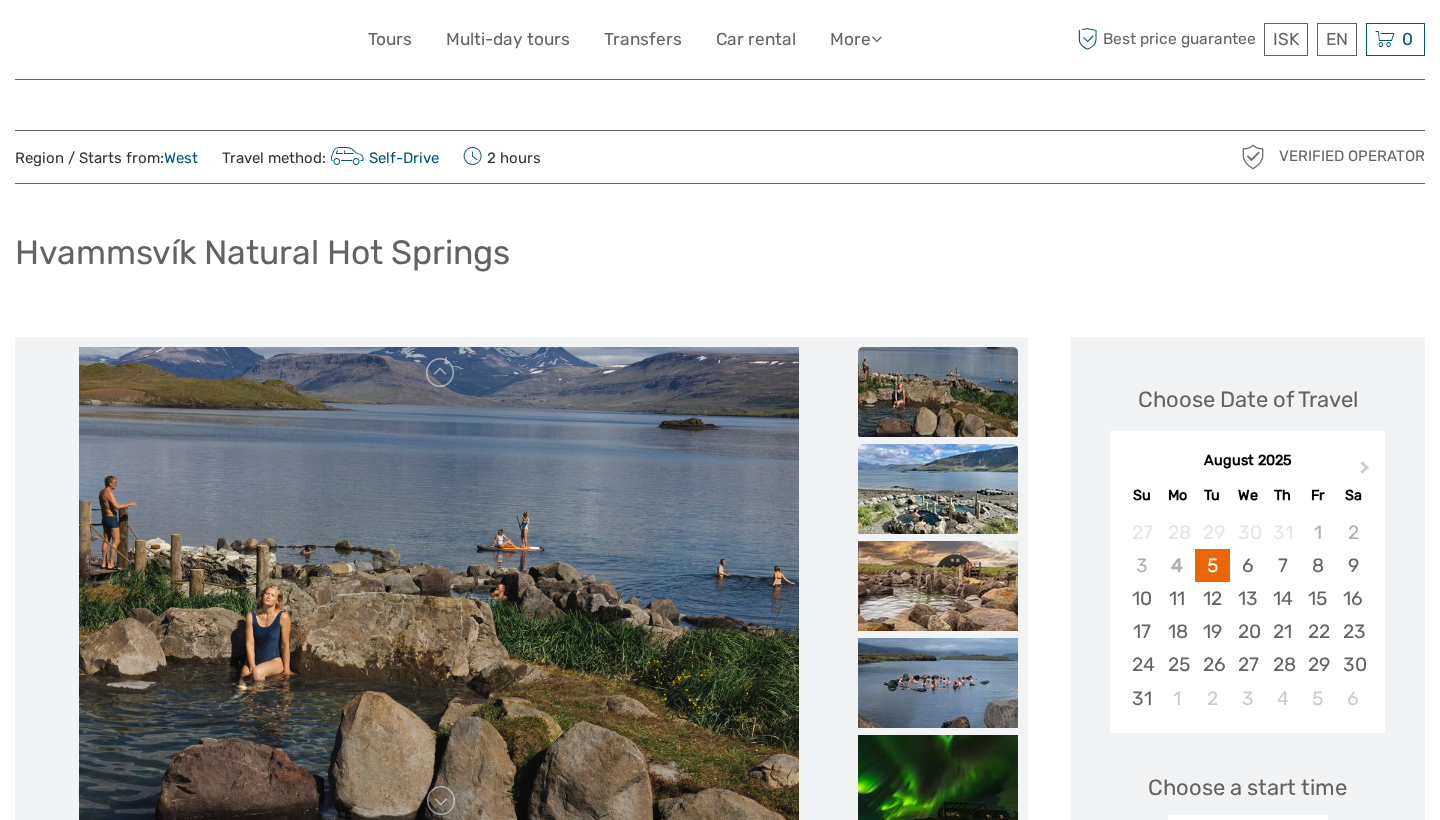 click at bounding box center (938, 489) 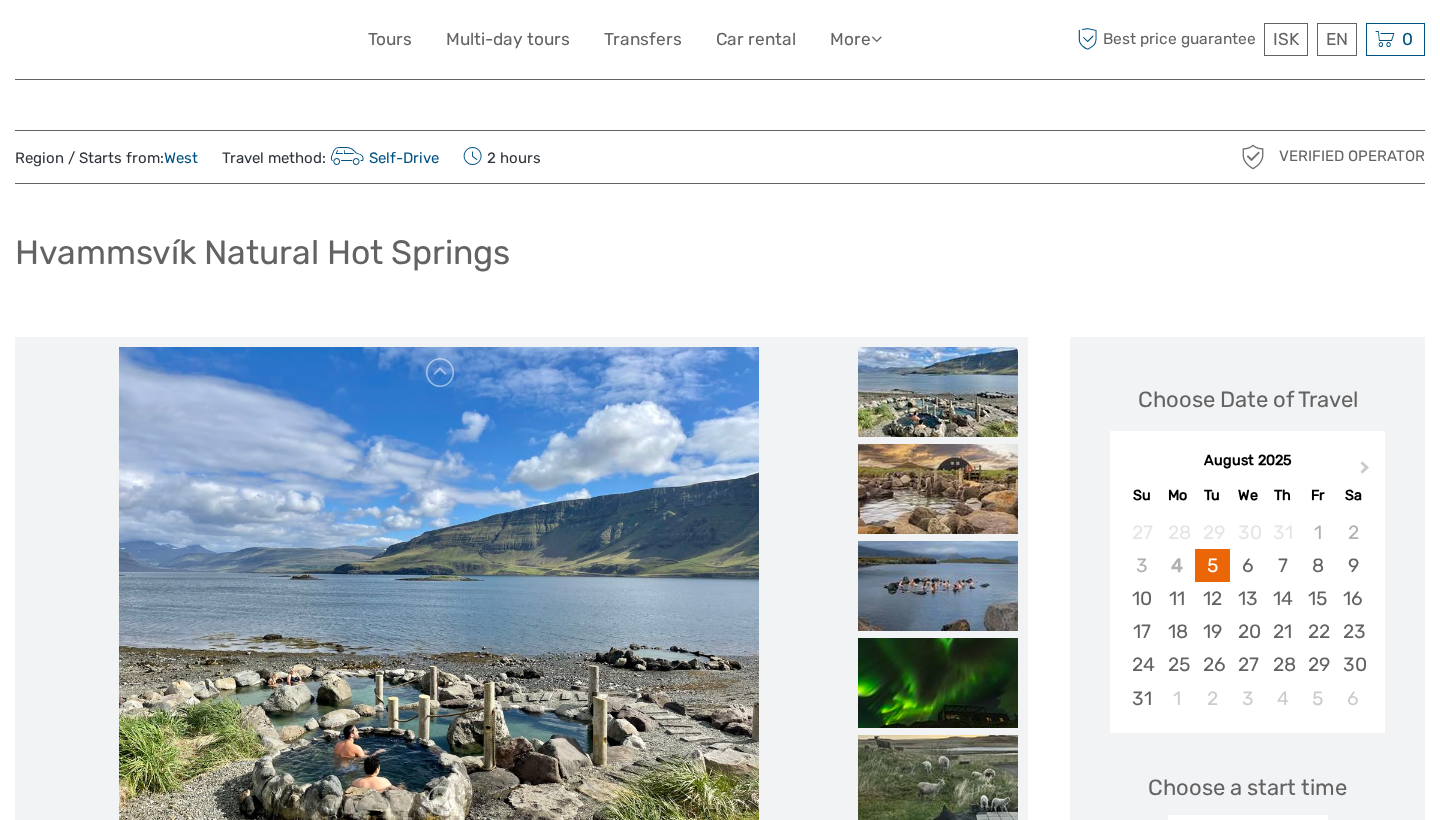 click at bounding box center [938, 489] 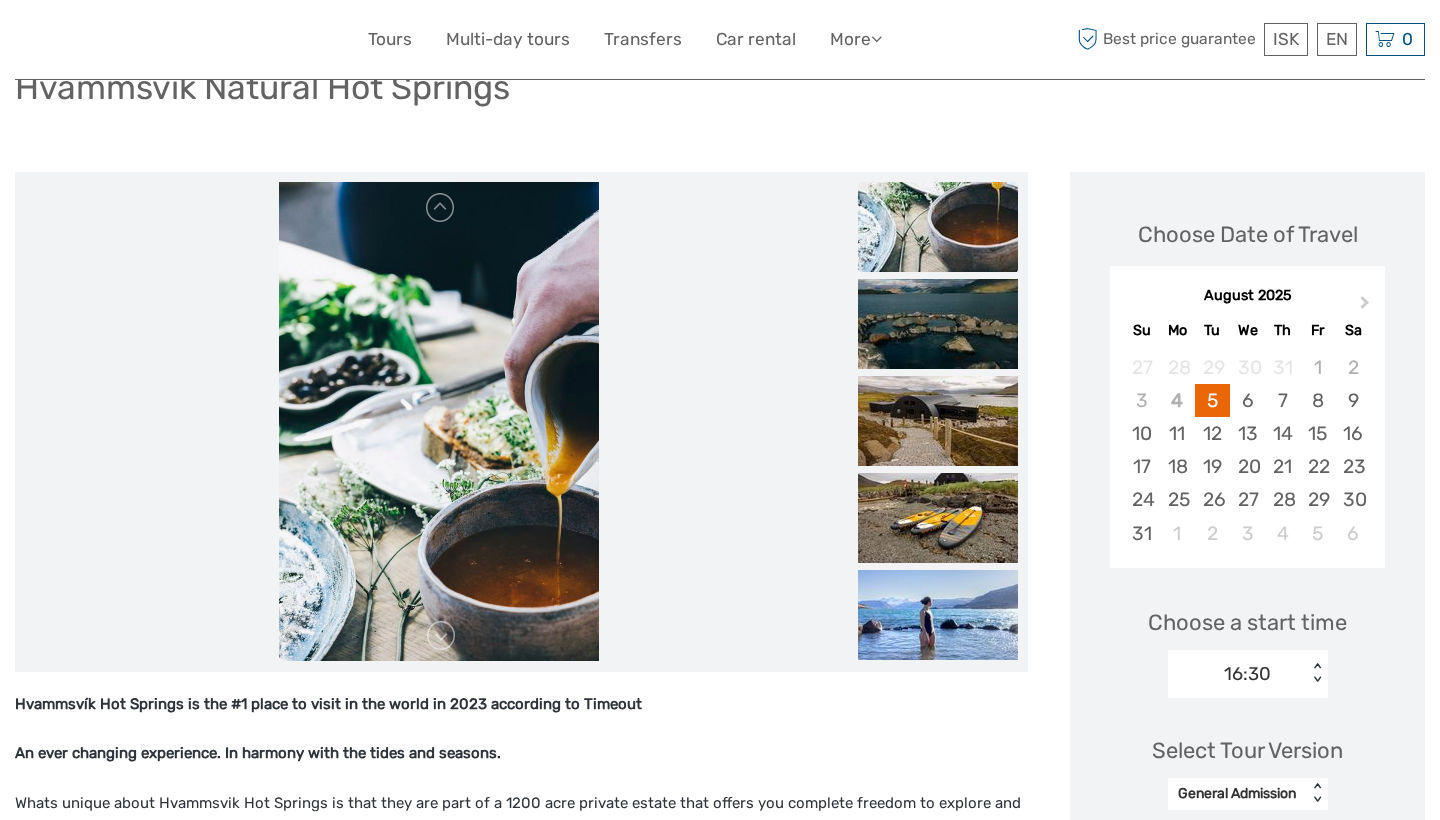 scroll, scrollTop: 173, scrollLeft: 0, axis: vertical 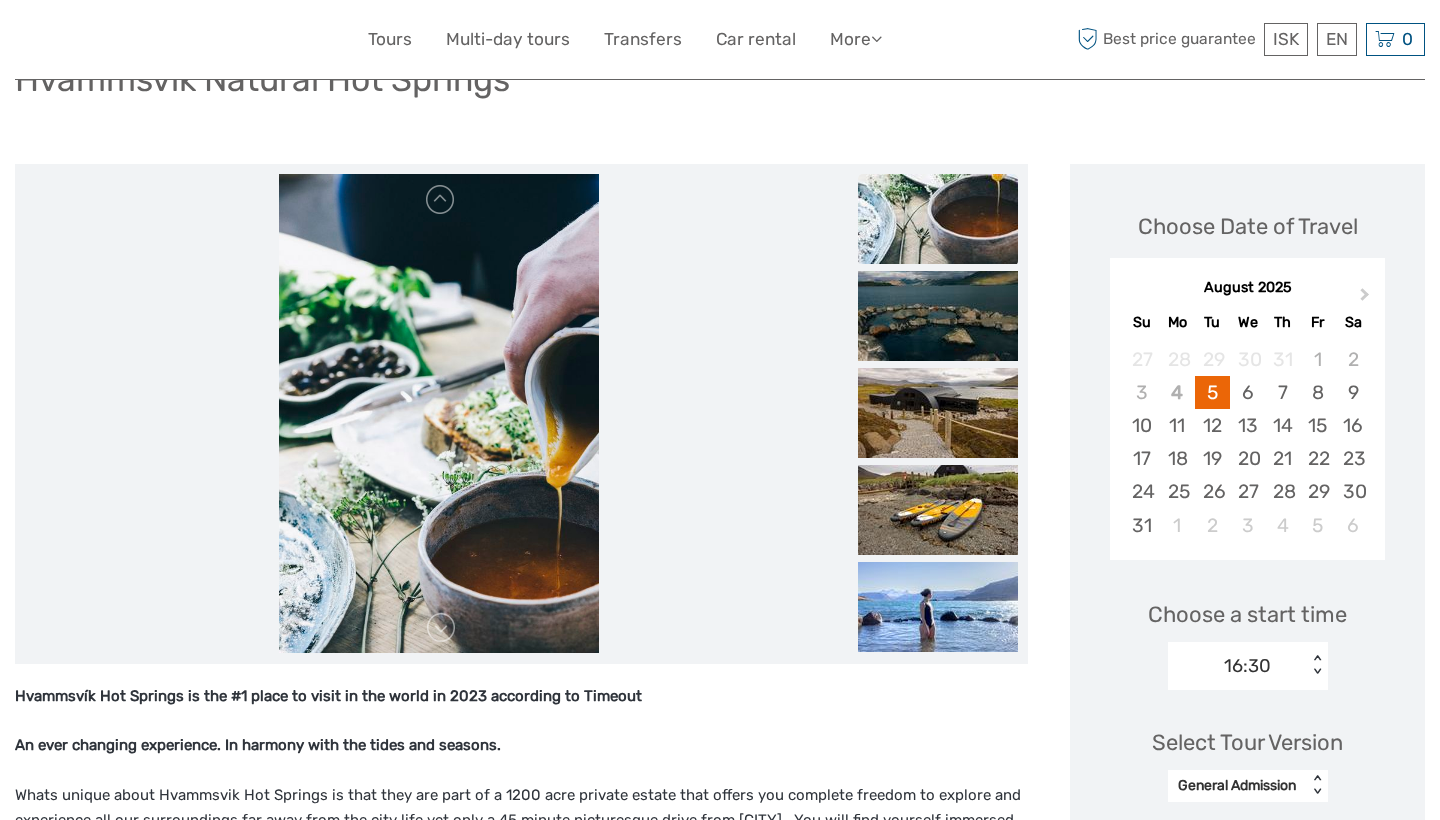 click at bounding box center [439, 414] 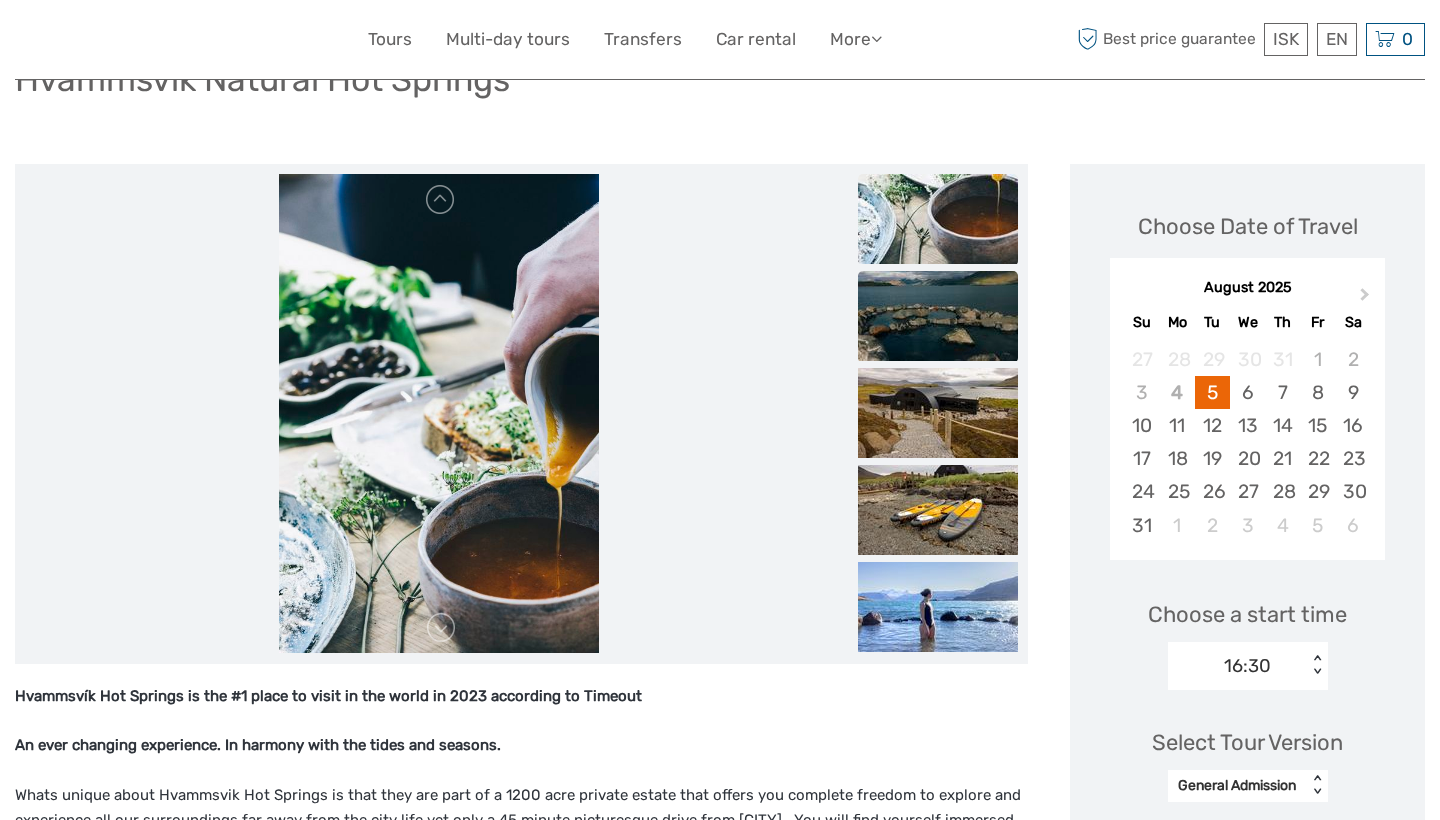 click at bounding box center [938, 316] 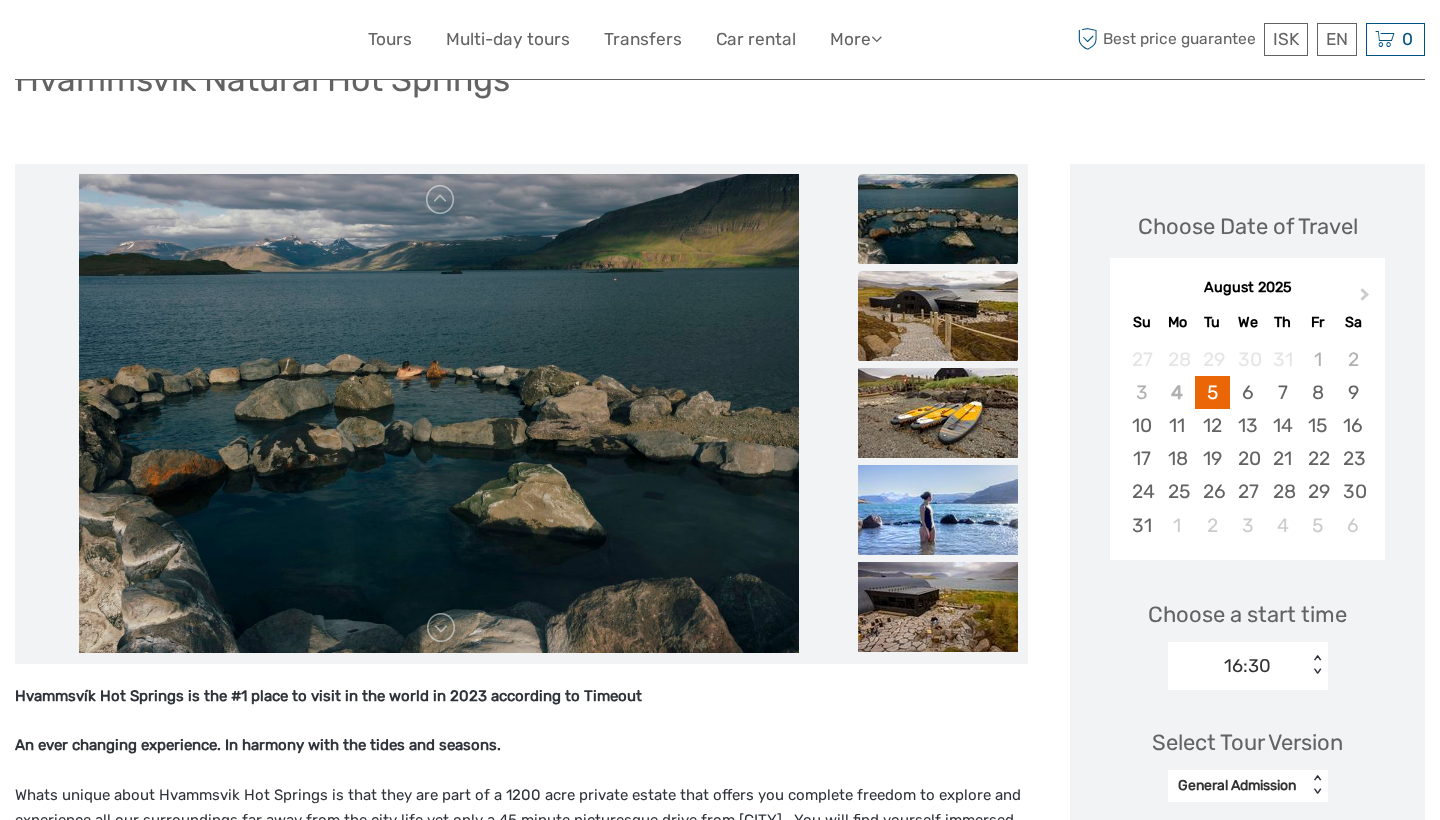 click at bounding box center [938, 316] 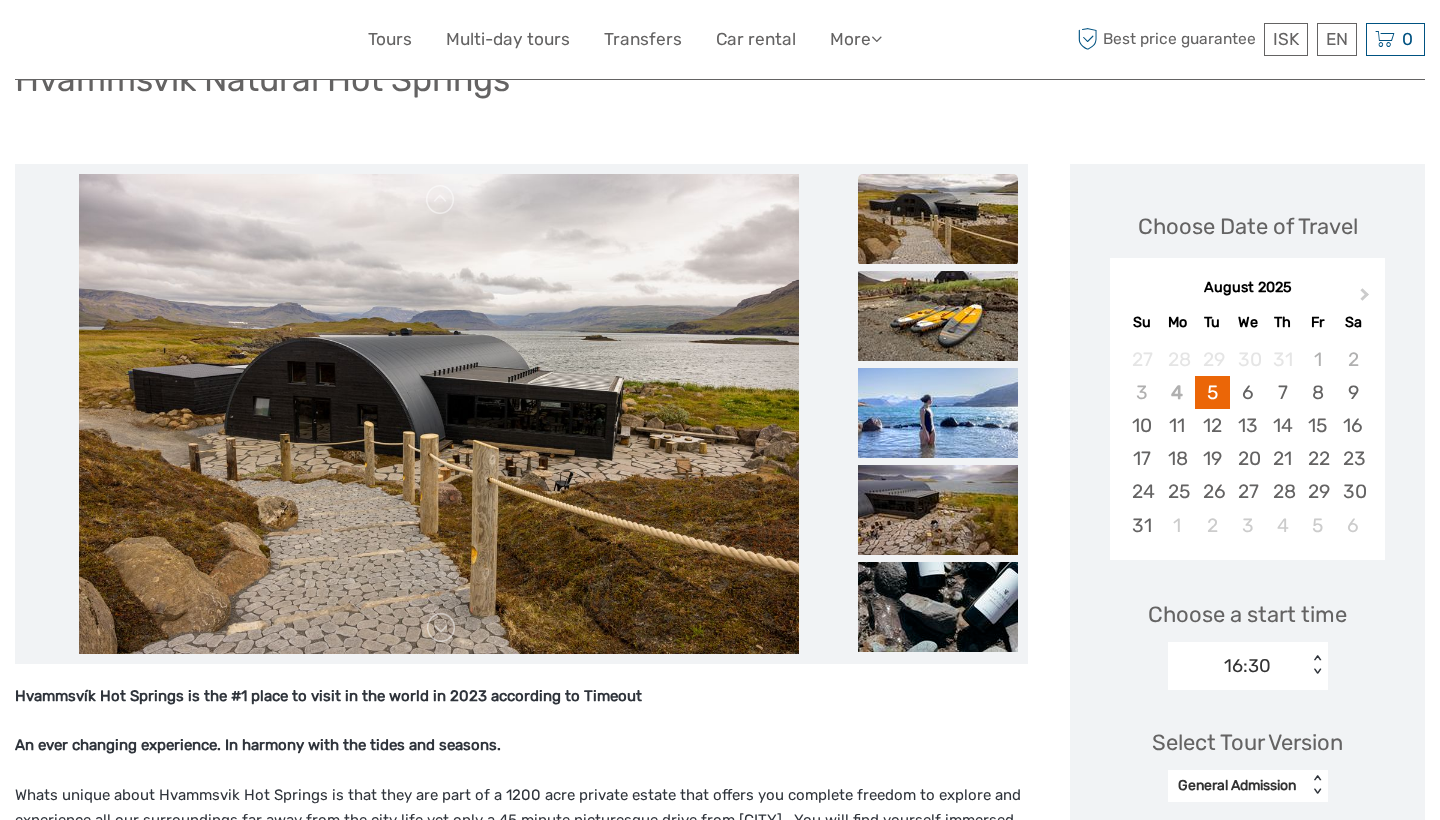 click at bounding box center (938, 316) 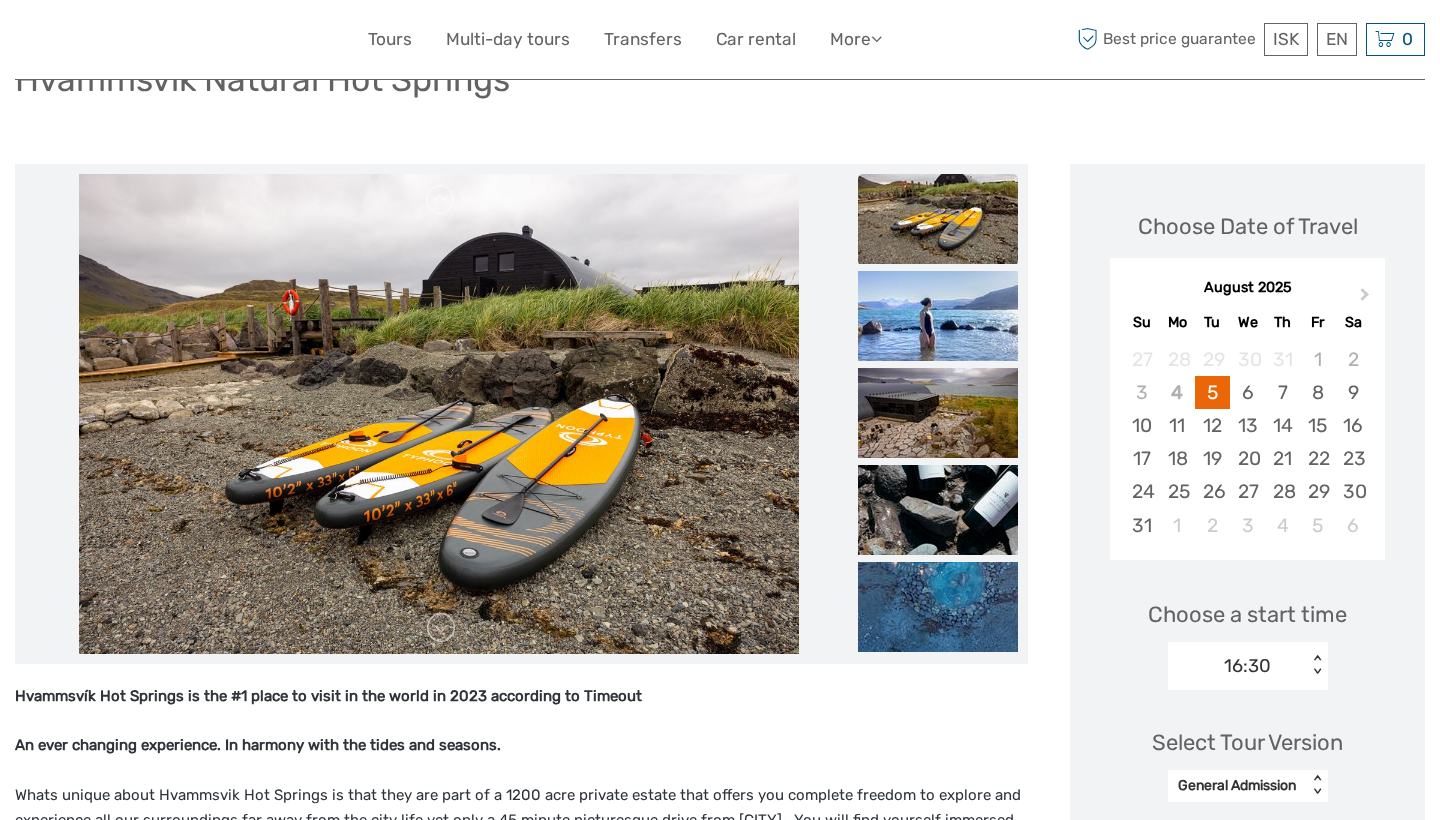 click at bounding box center [938, 316] 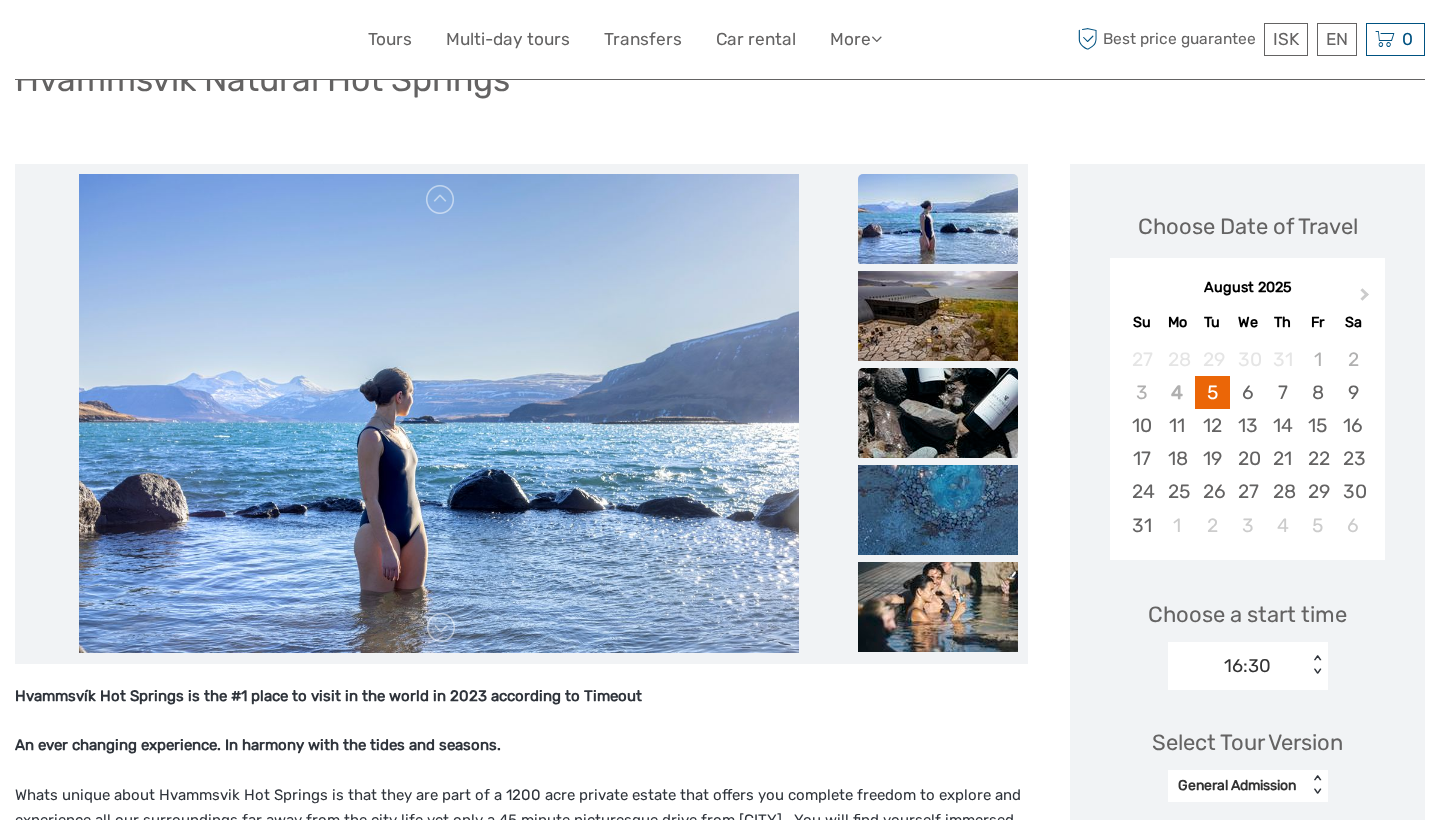 click at bounding box center (938, 413) 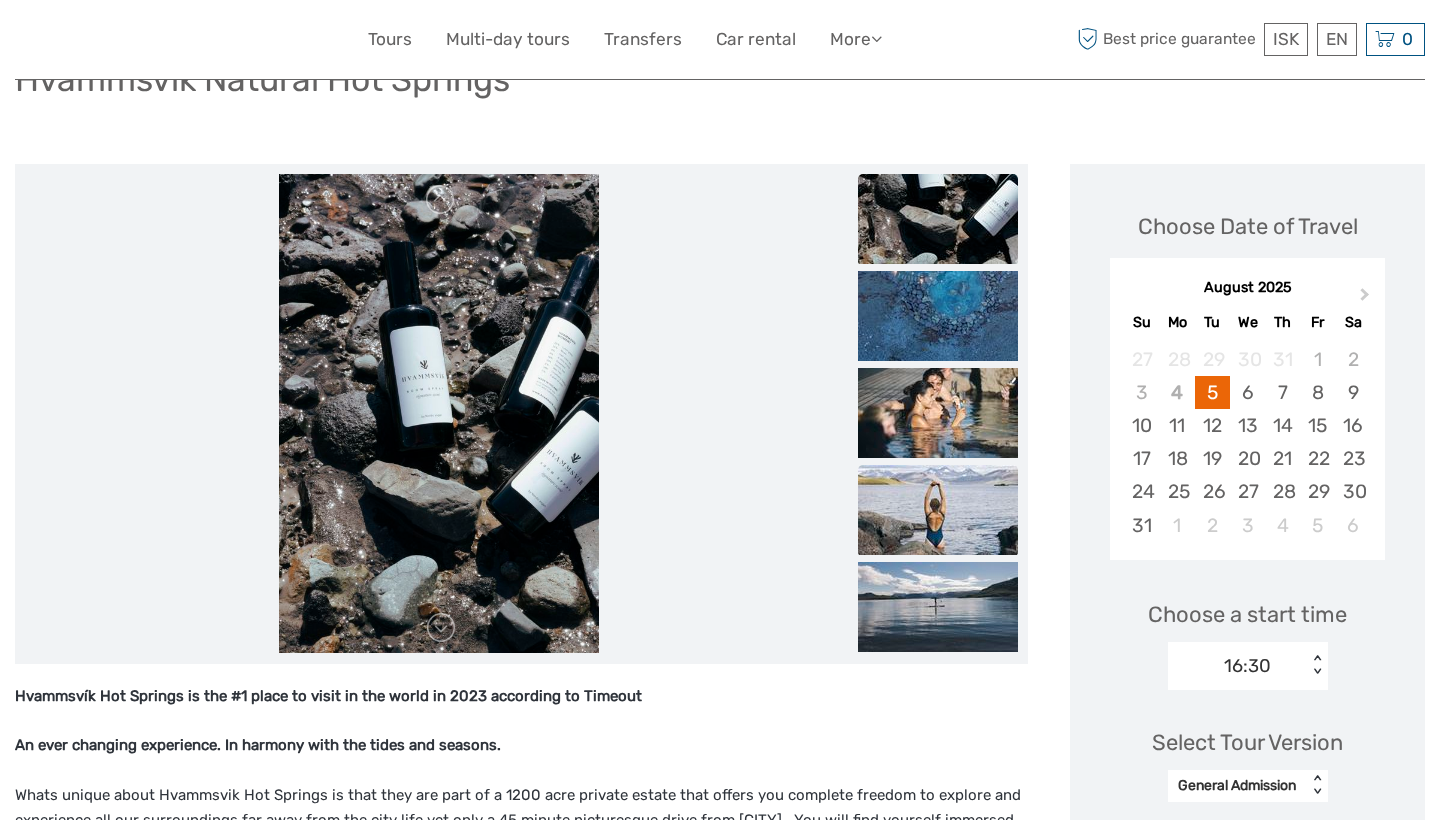 click at bounding box center [938, 510] 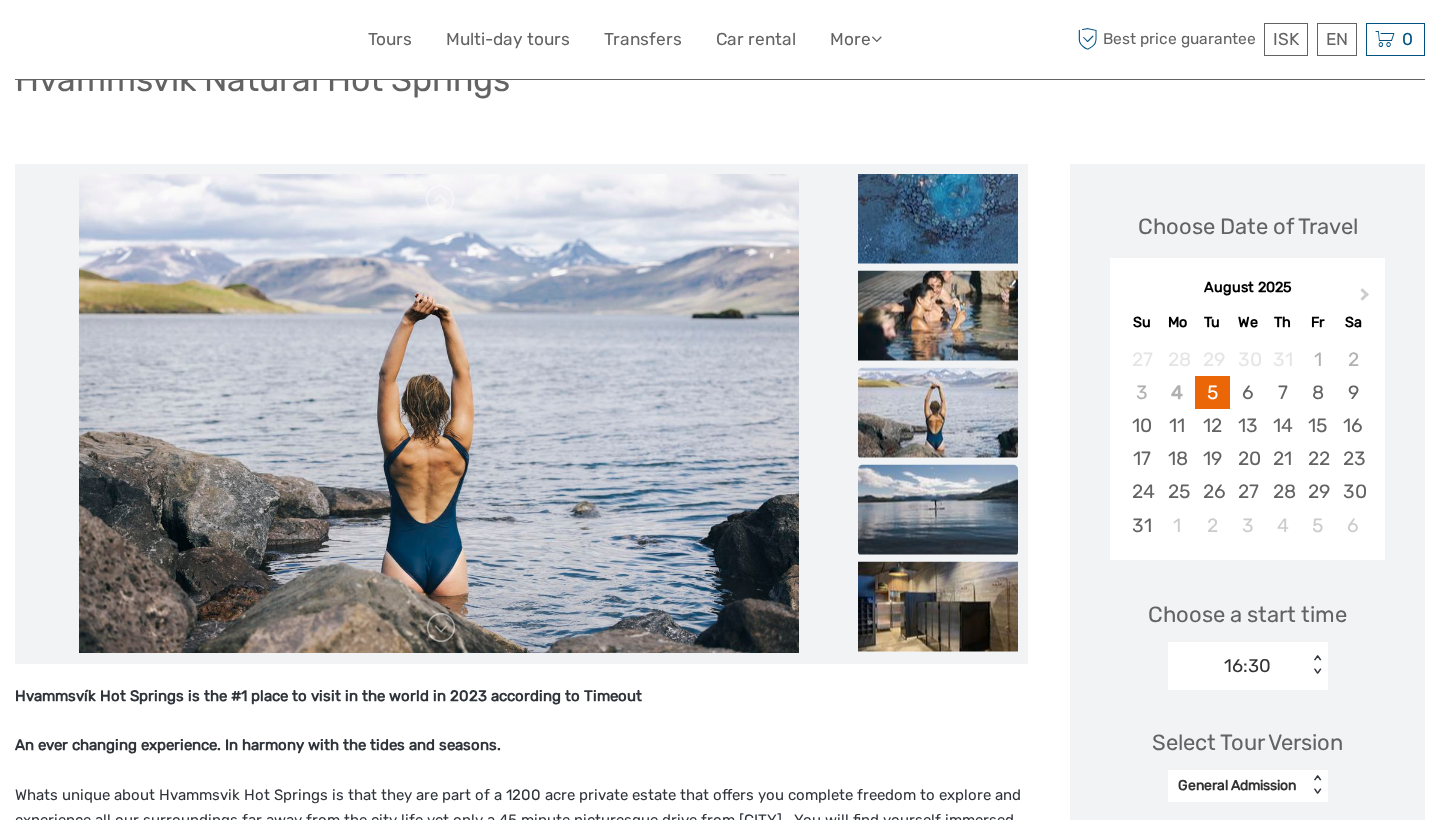 click at bounding box center [938, 509] 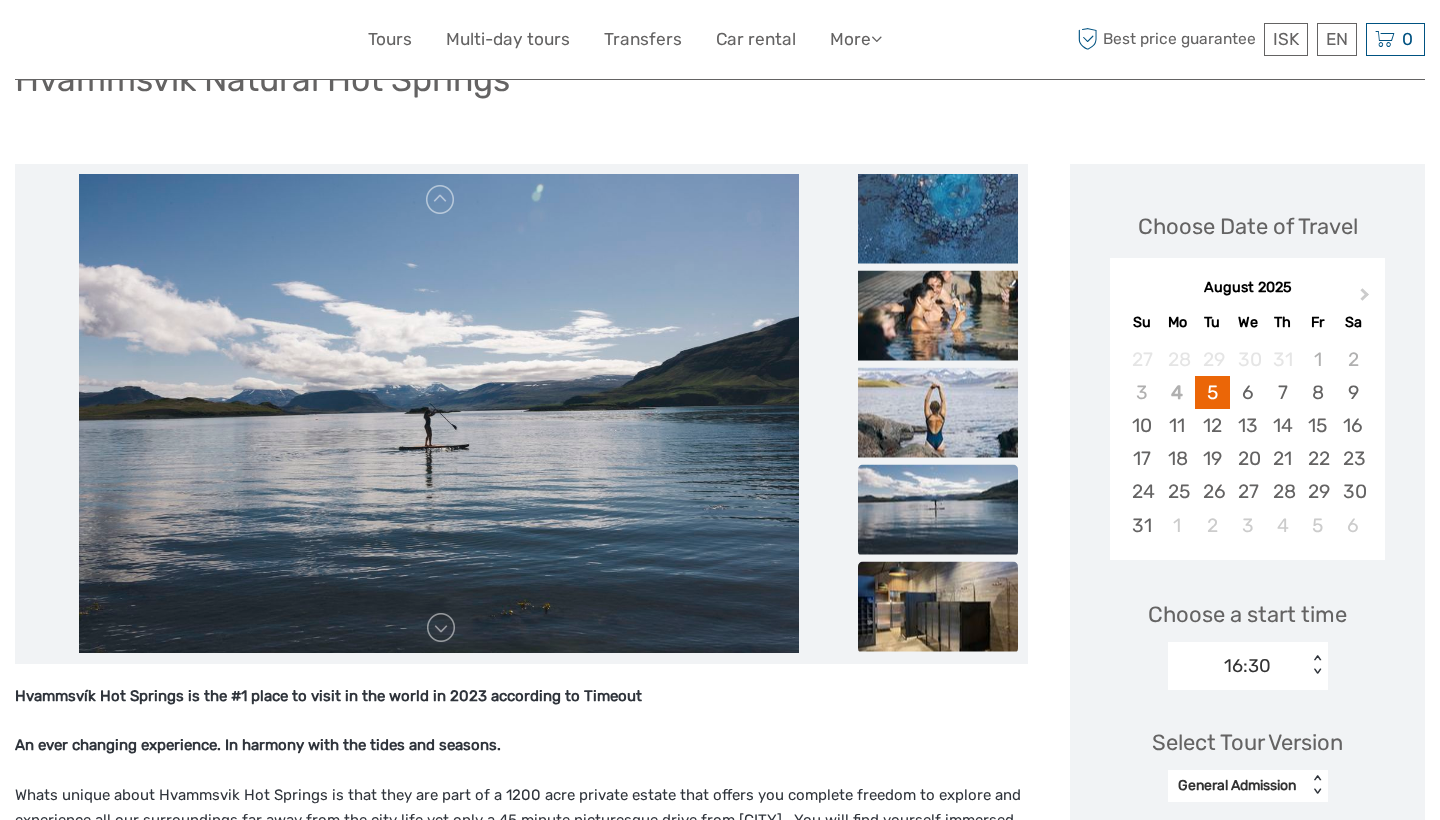 click at bounding box center (938, 606) 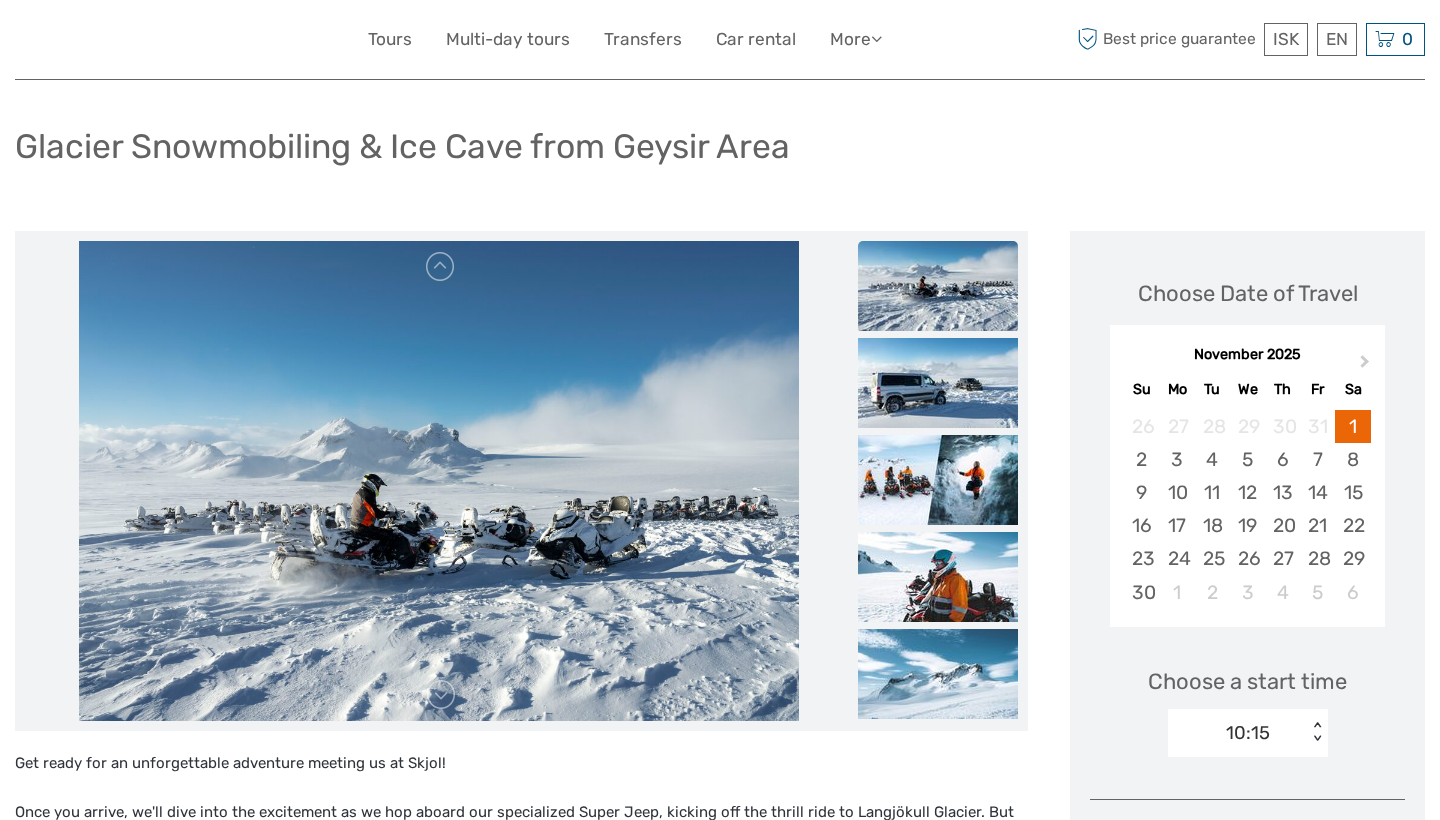 scroll, scrollTop: 167, scrollLeft: 0, axis: vertical 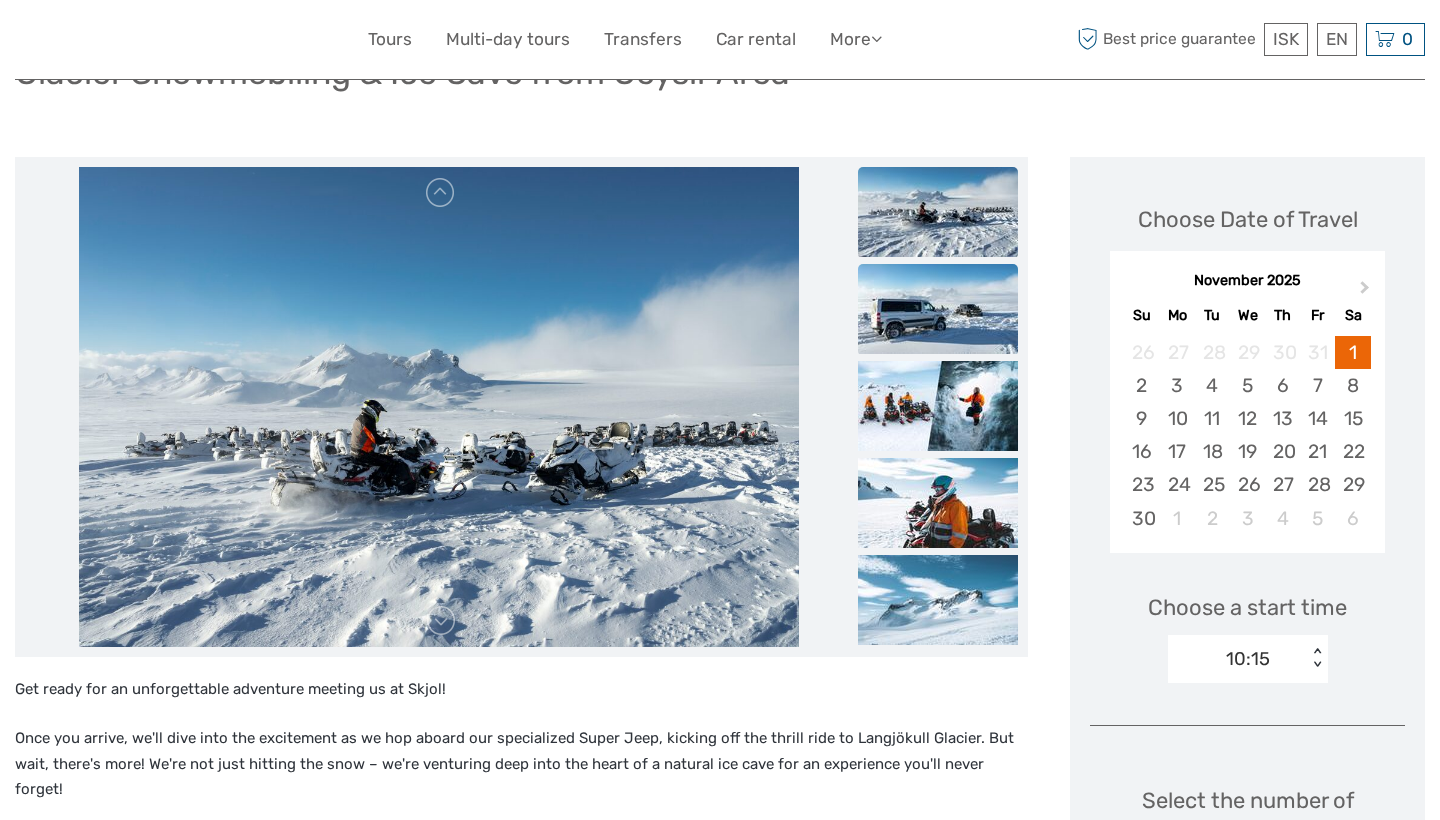 click at bounding box center (938, 309) 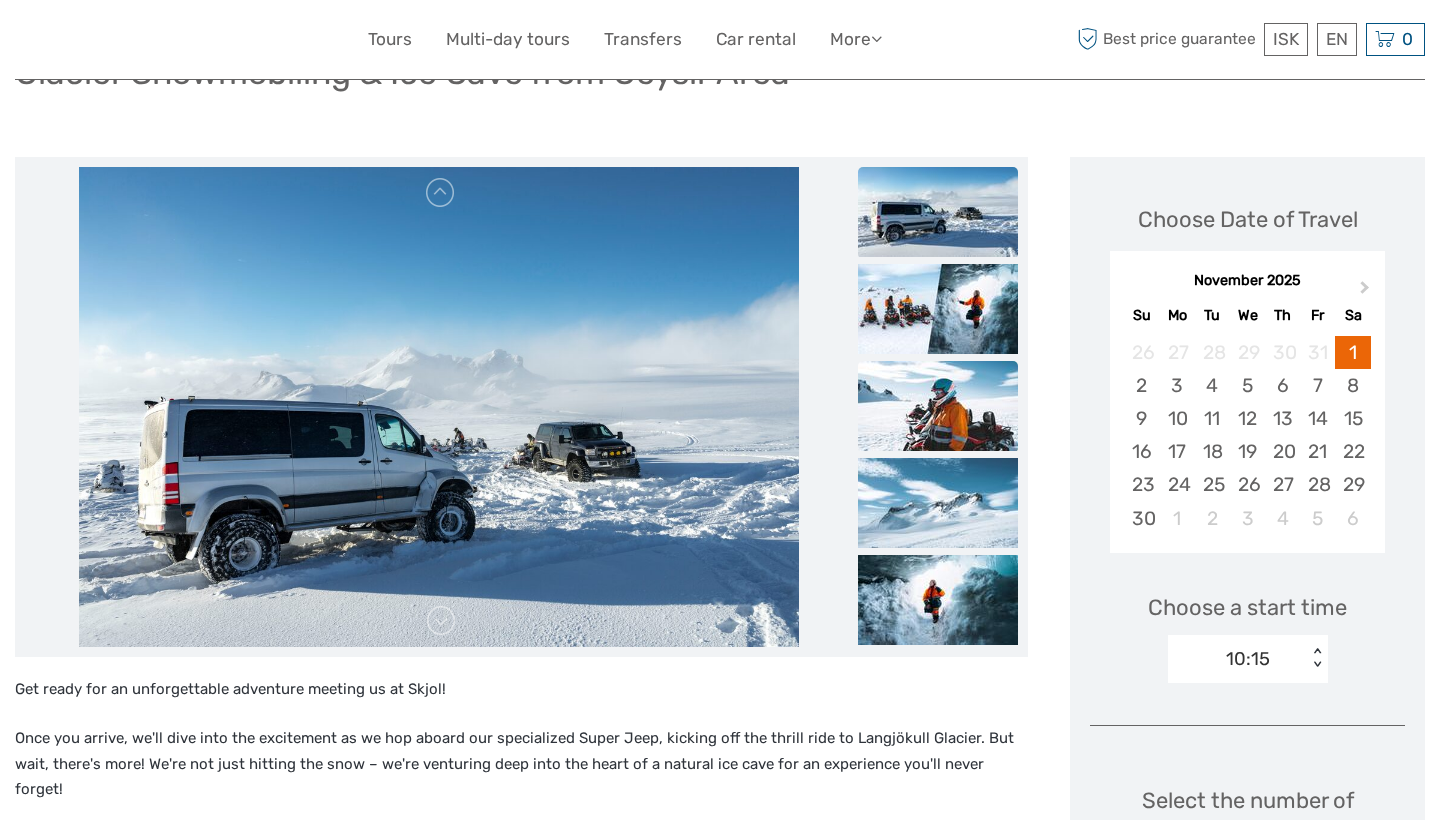 click at bounding box center (938, 406) 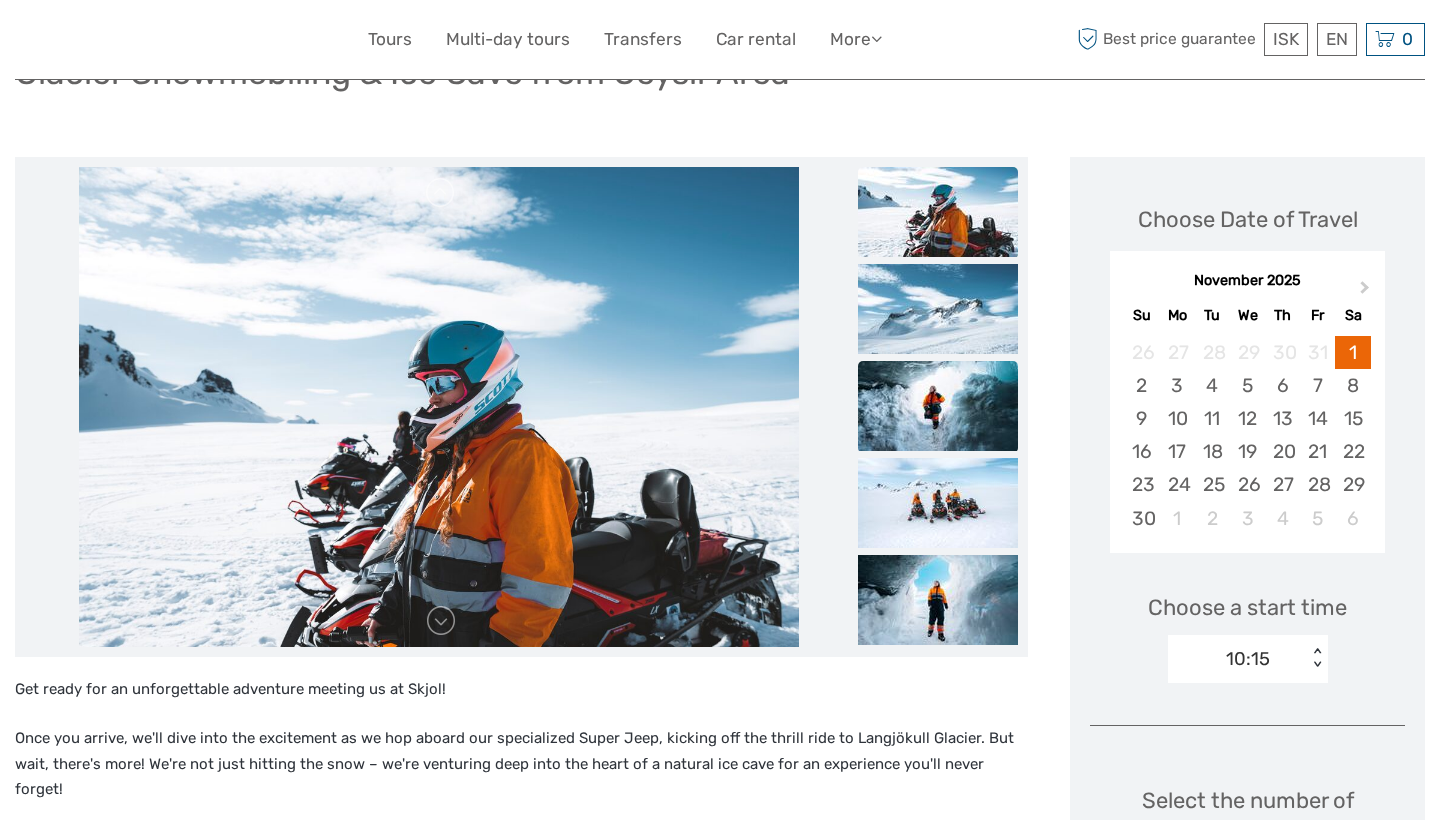 click at bounding box center [938, 406] 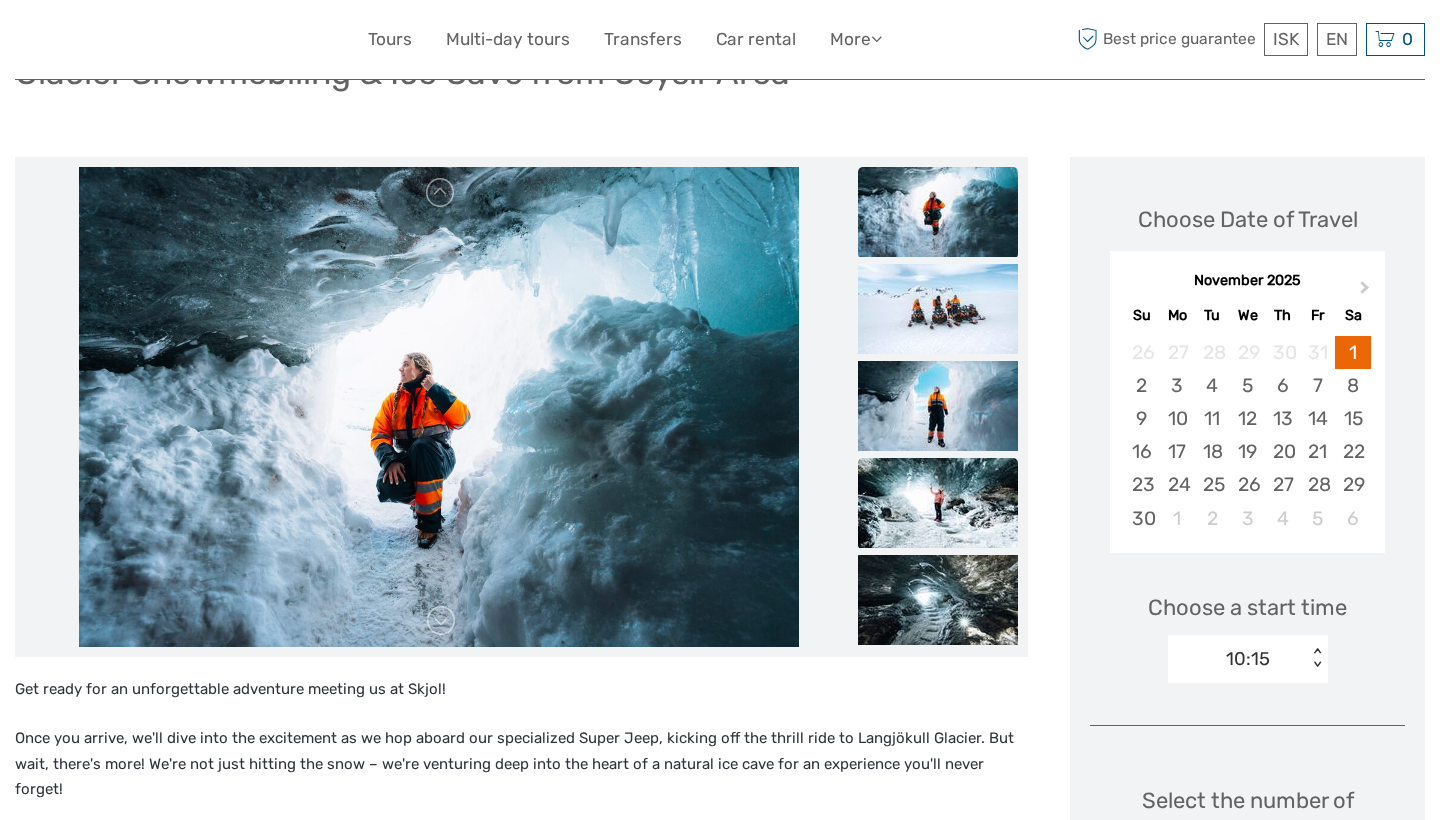 click at bounding box center (938, 503) 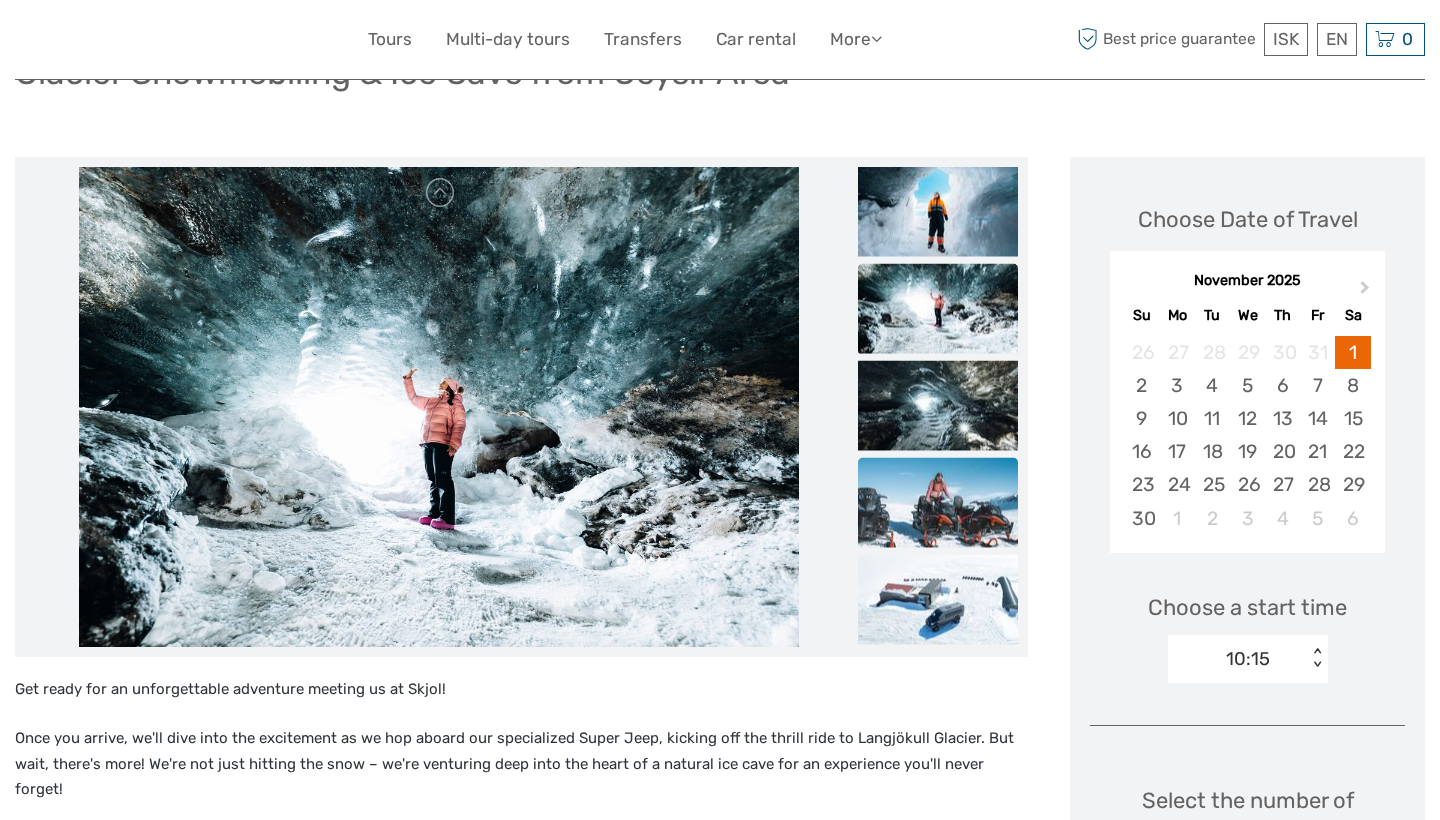 click at bounding box center (938, 502) 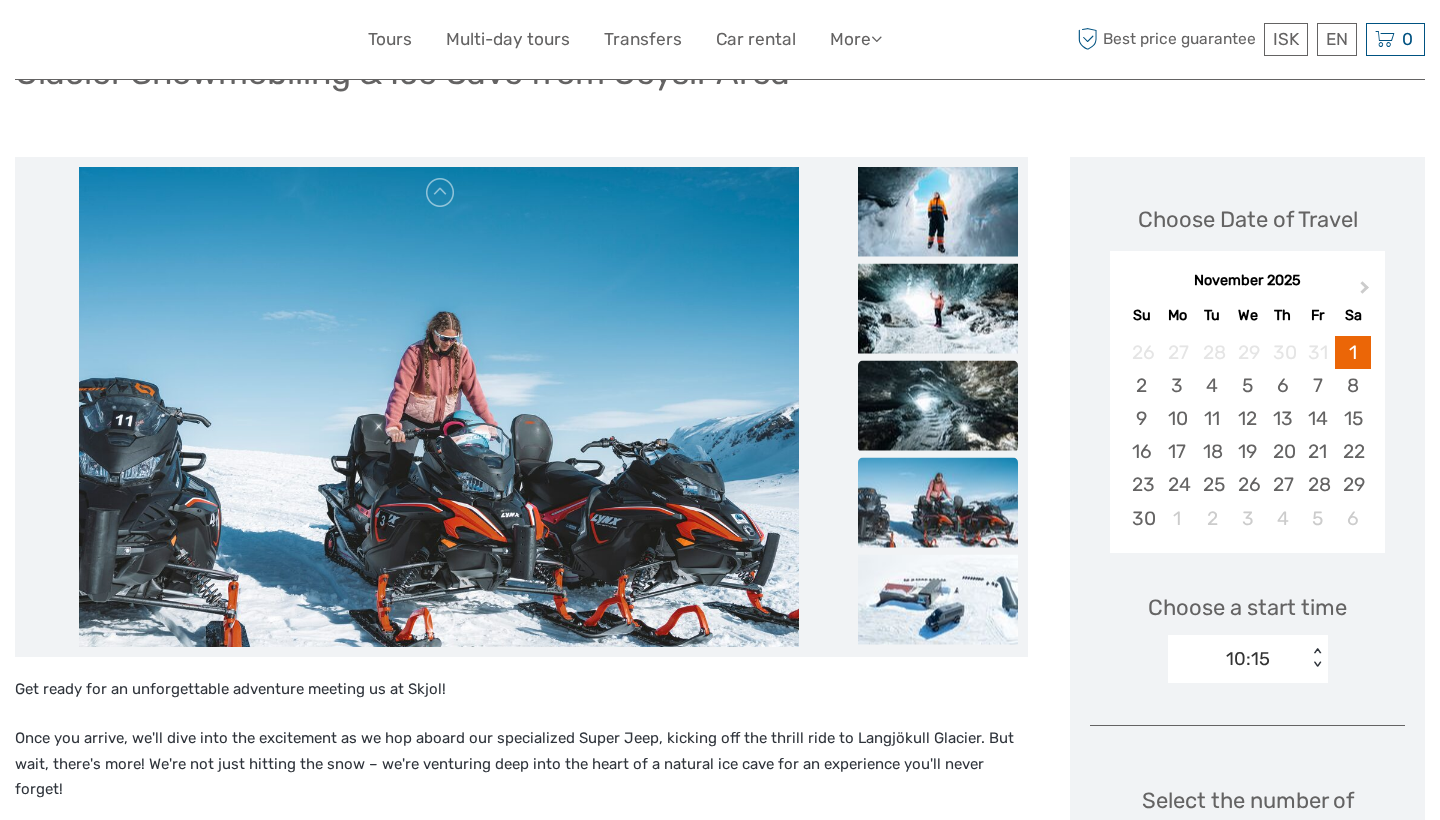 click at bounding box center (938, 405) 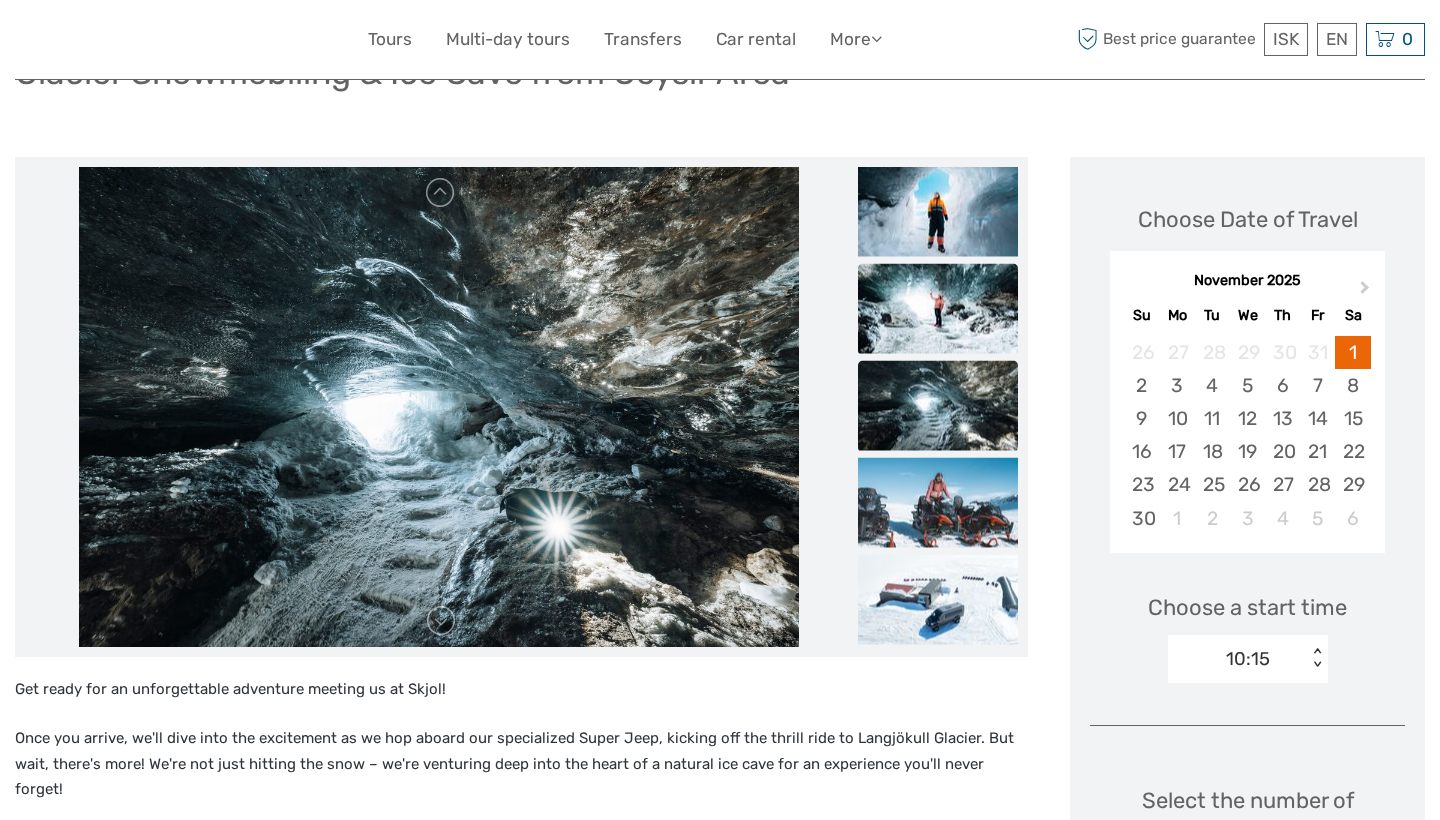 click at bounding box center [938, 308] 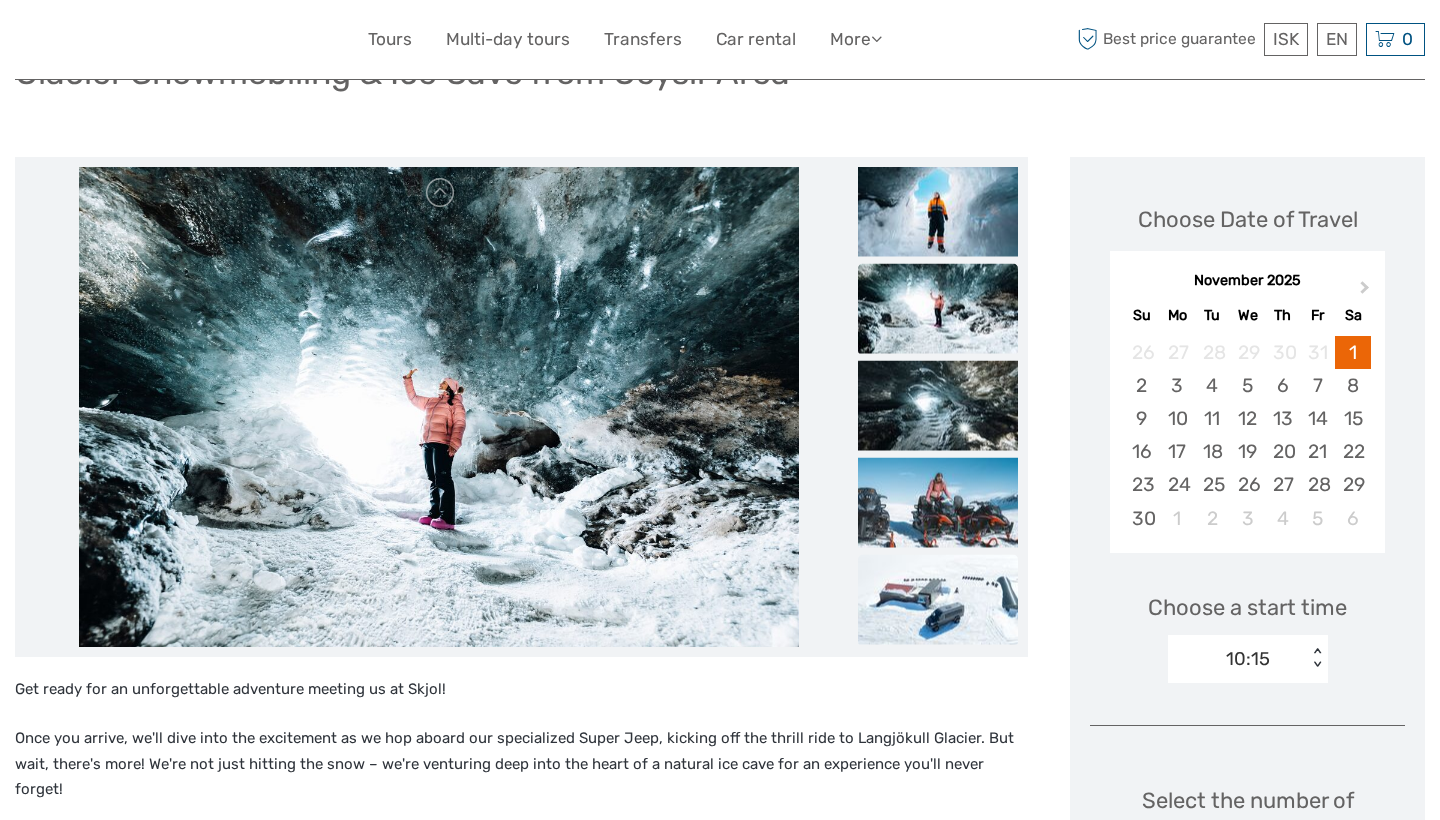 click at bounding box center [938, 599] 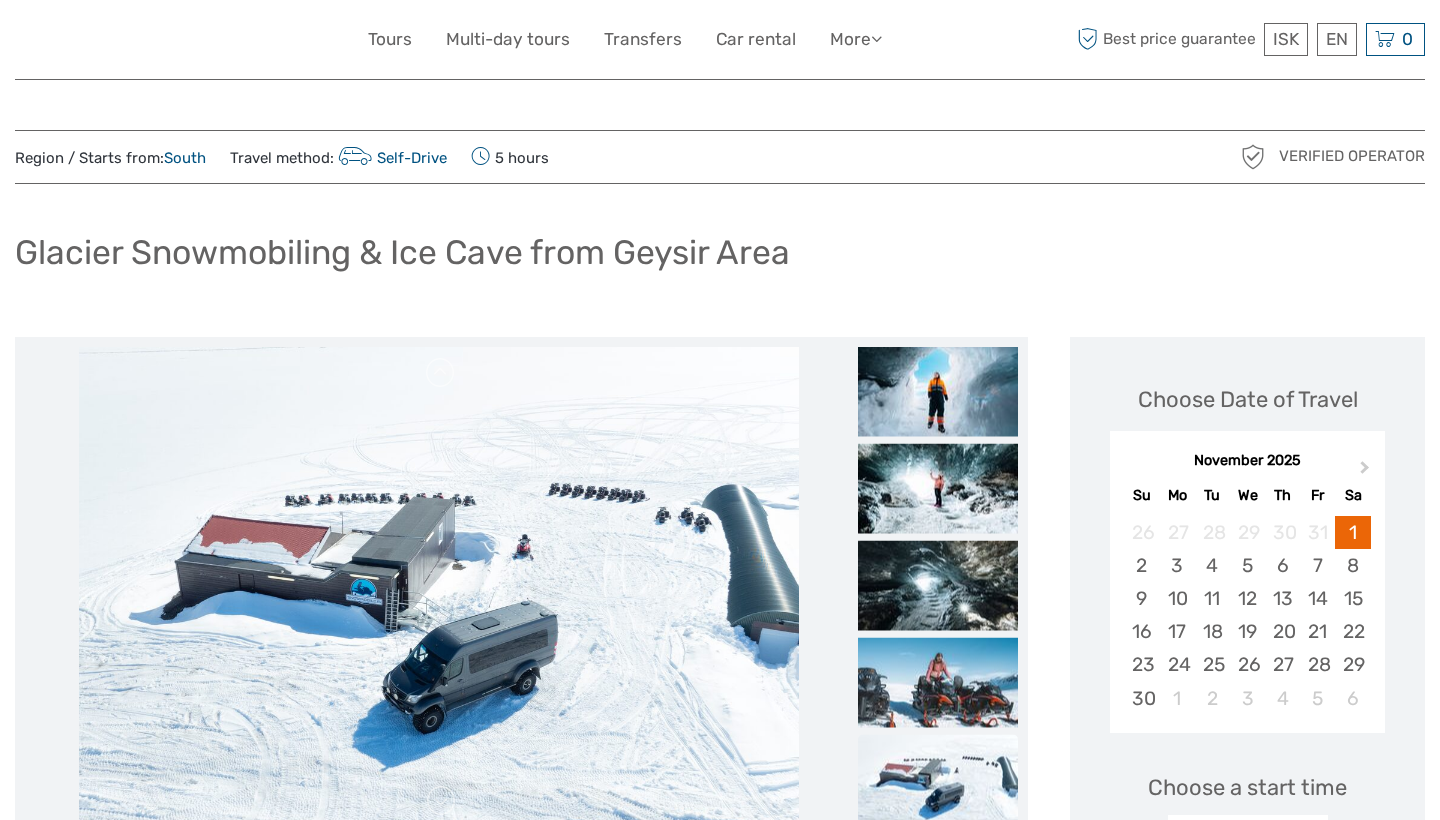 scroll, scrollTop: 0, scrollLeft: 0, axis: both 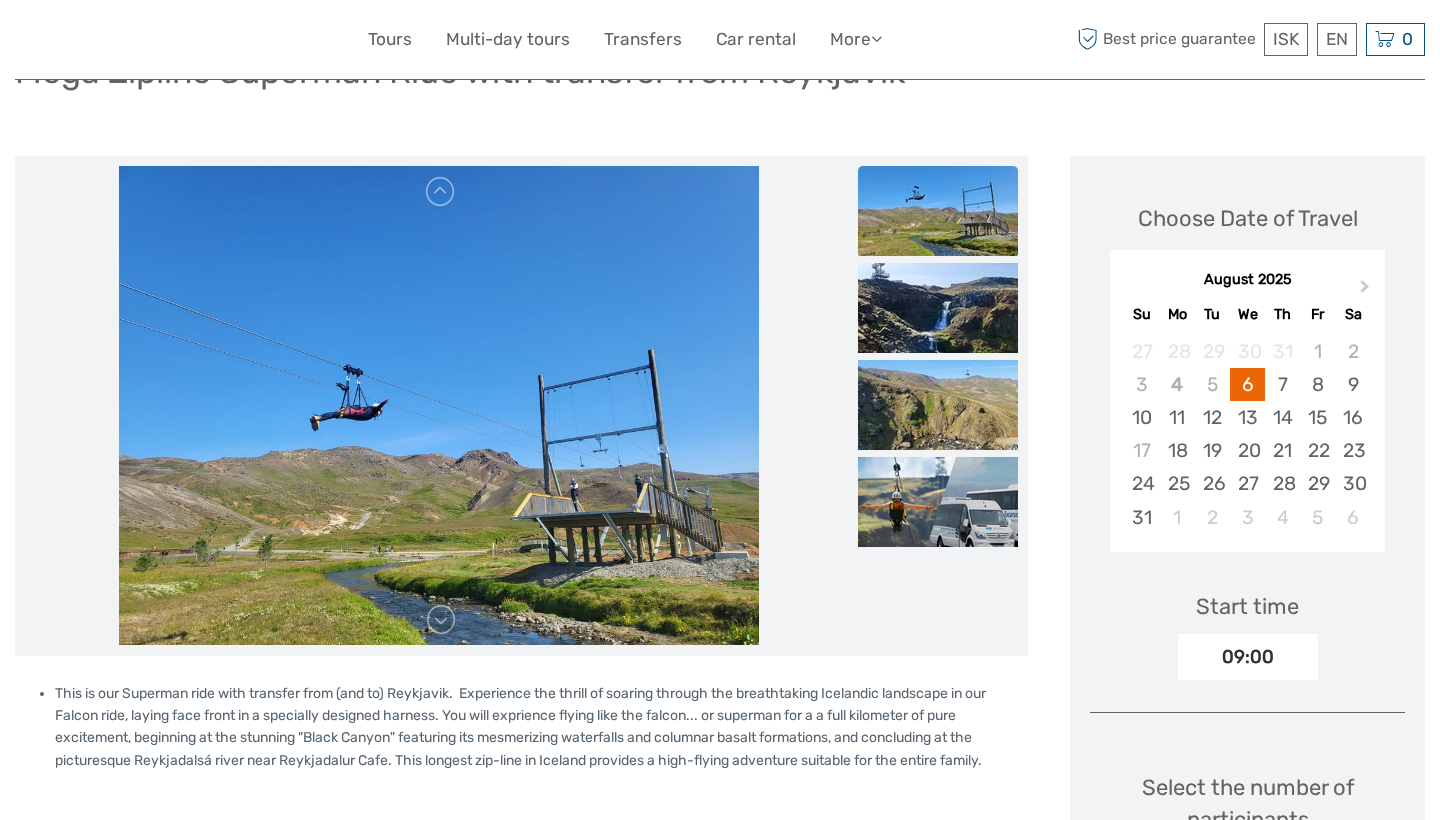 click at bounding box center [938, 211] 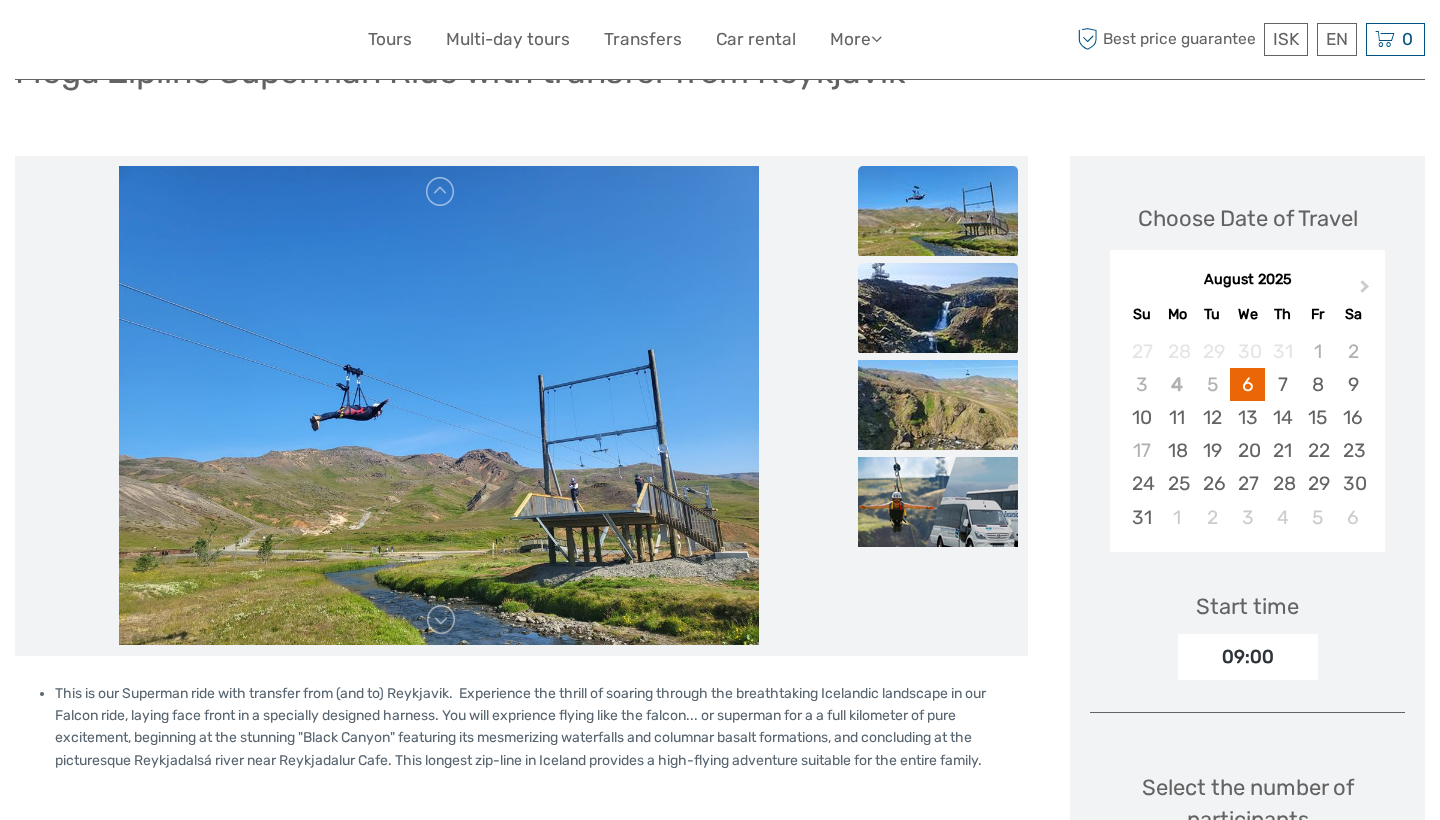 click at bounding box center (938, 308) 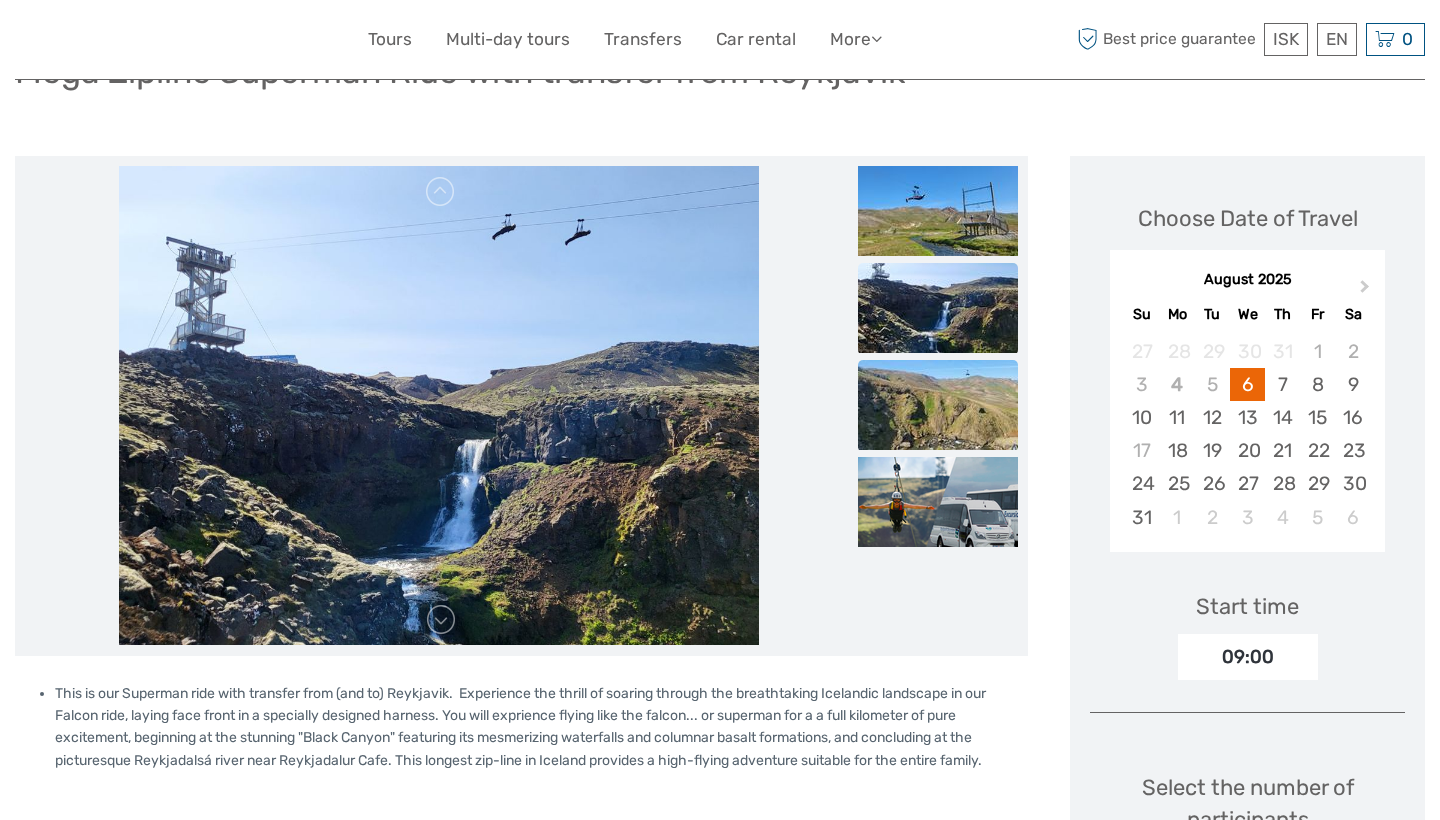 click at bounding box center (938, 405) 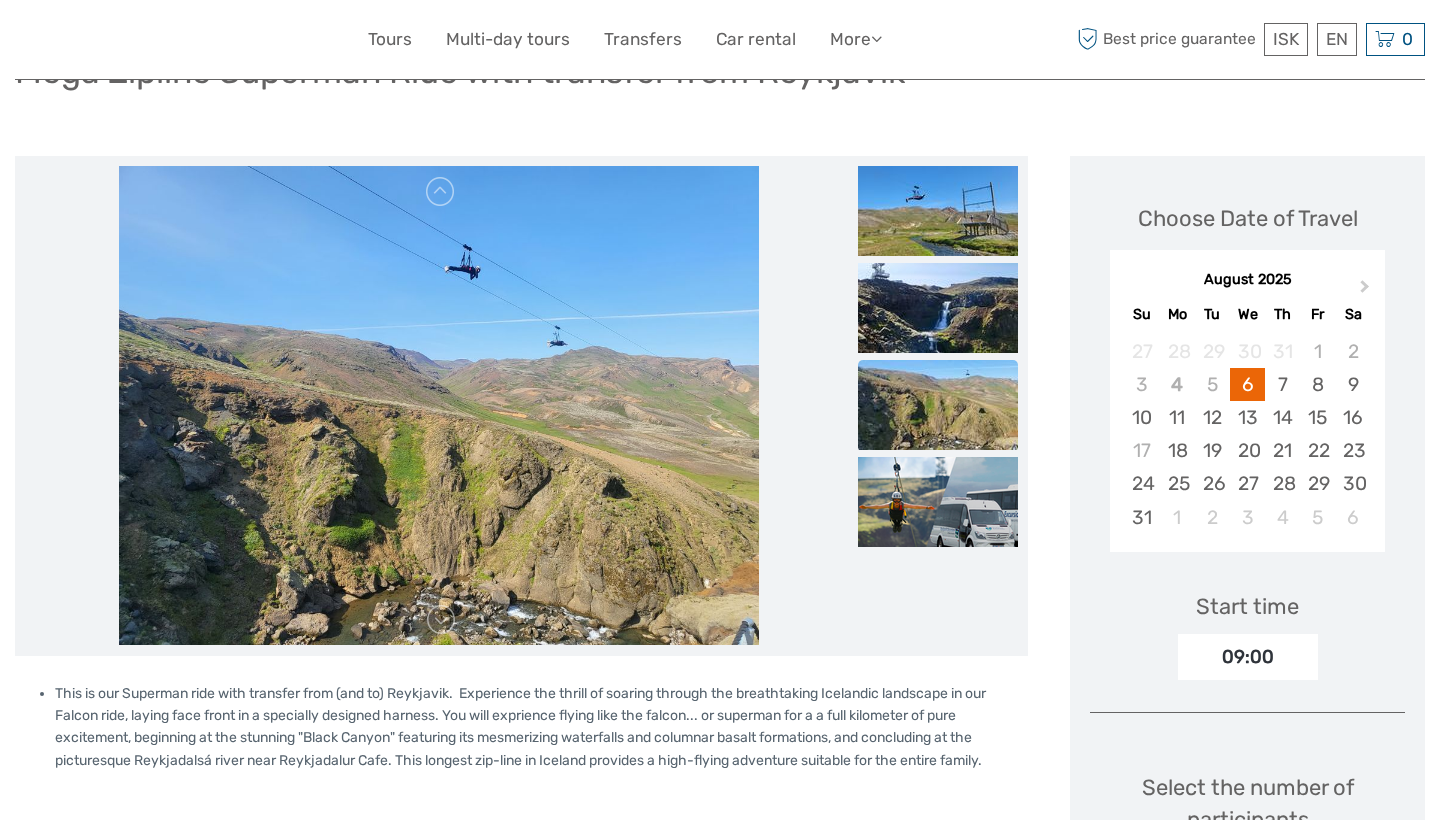 click at bounding box center (938, 405) 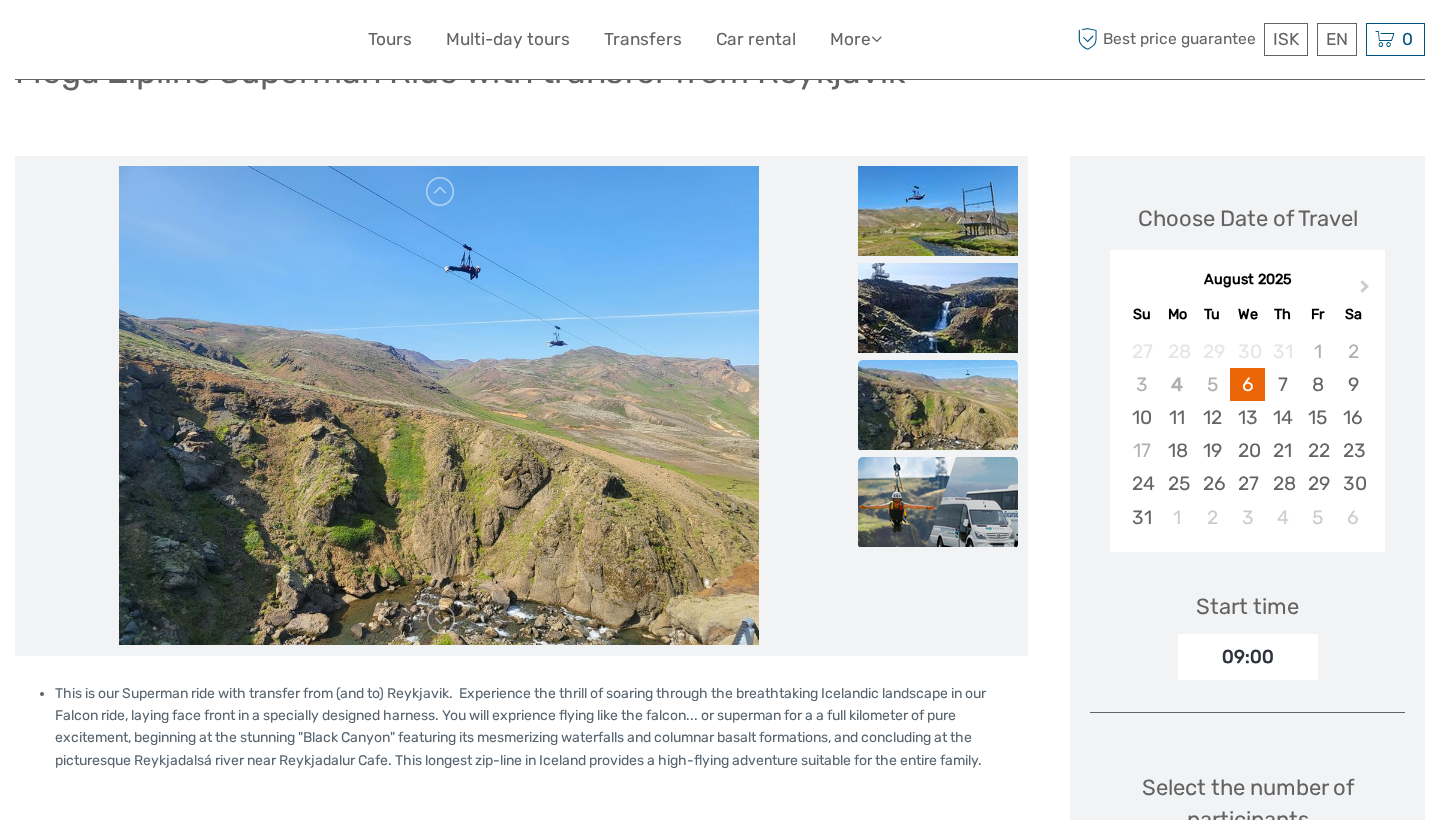 click at bounding box center [938, 502] 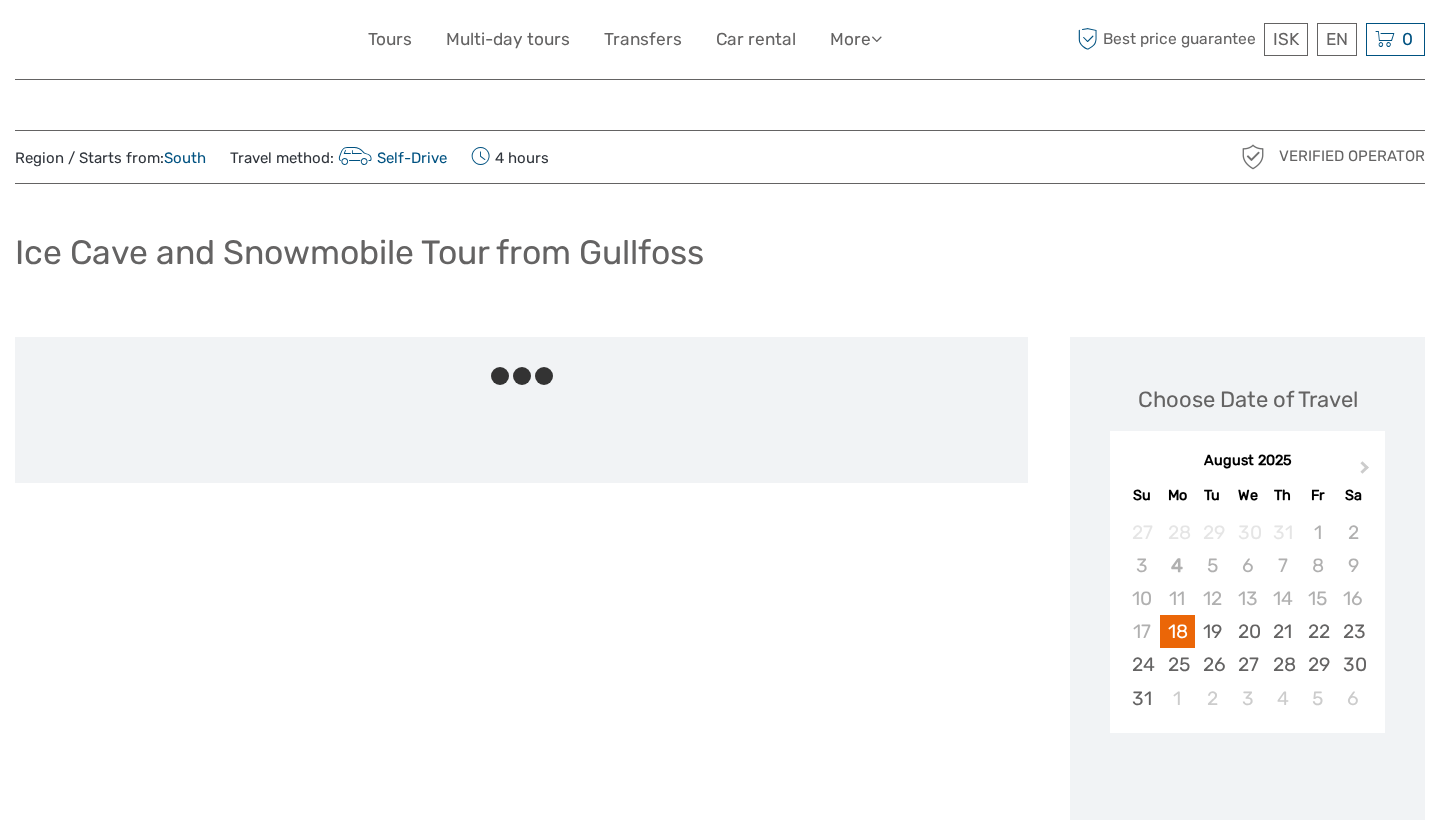 scroll, scrollTop: 0, scrollLeft: 0, axis: both 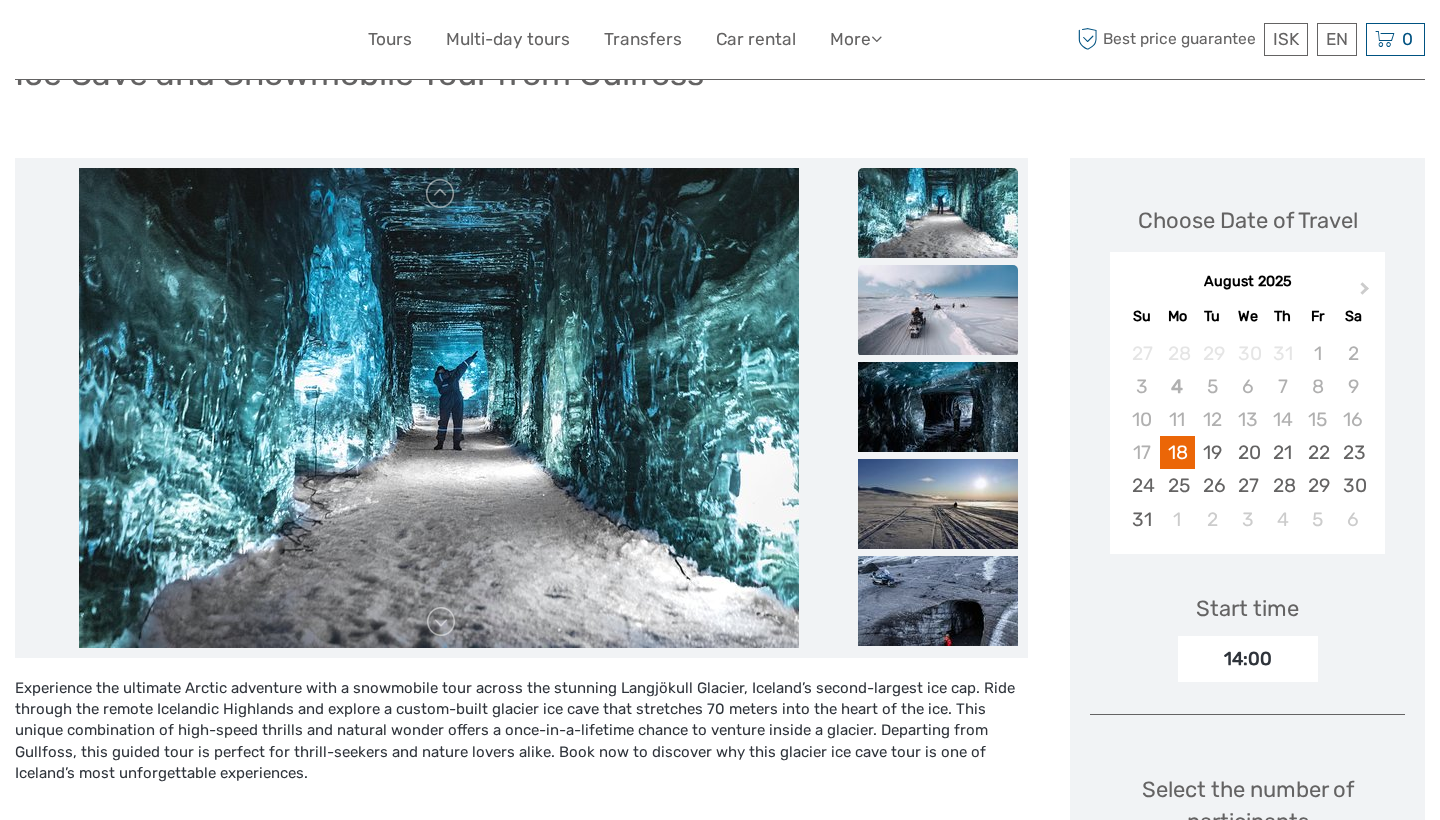 click at bounding box center (938, 310) 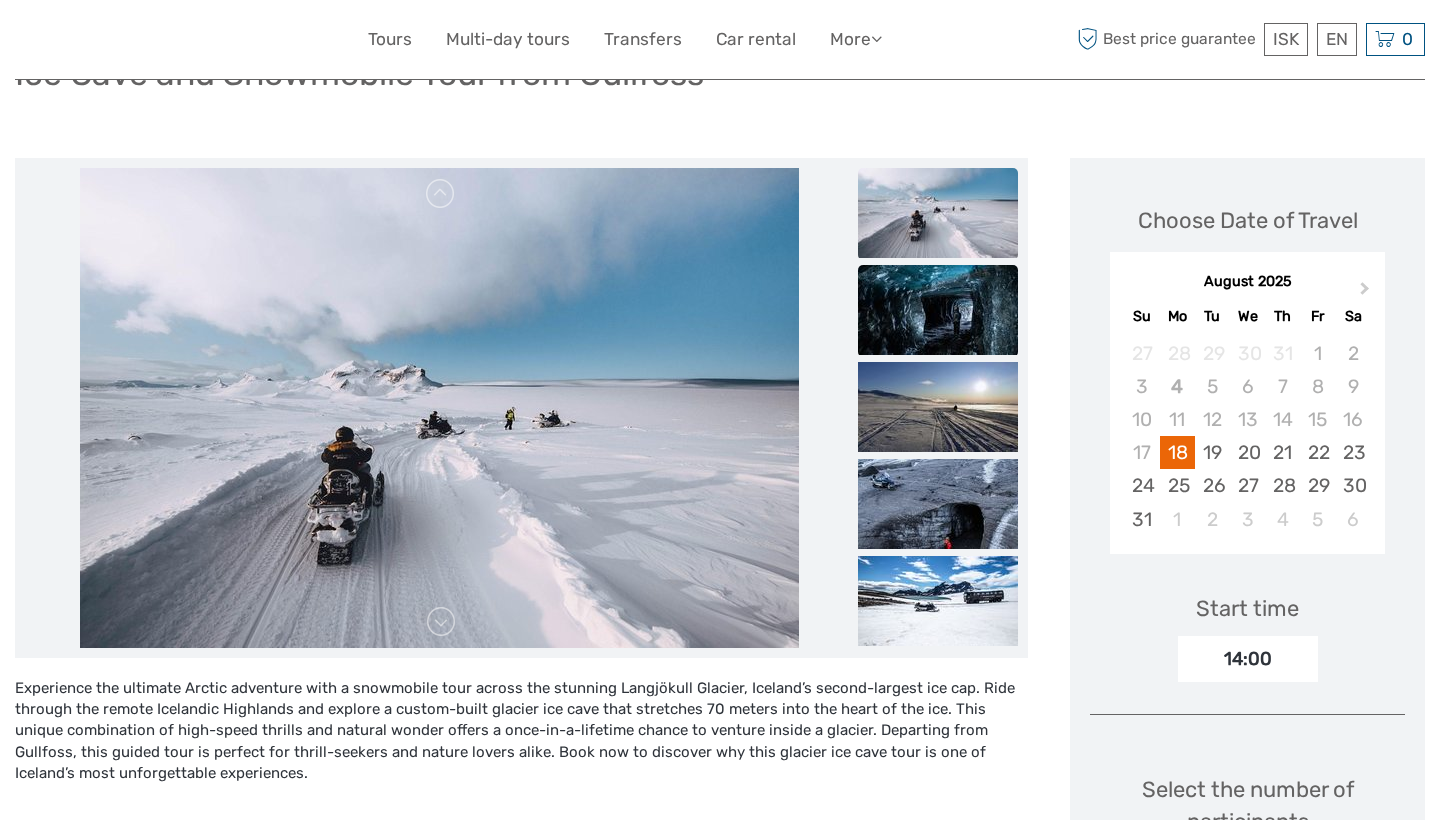 click at bounding box center [938, 310] 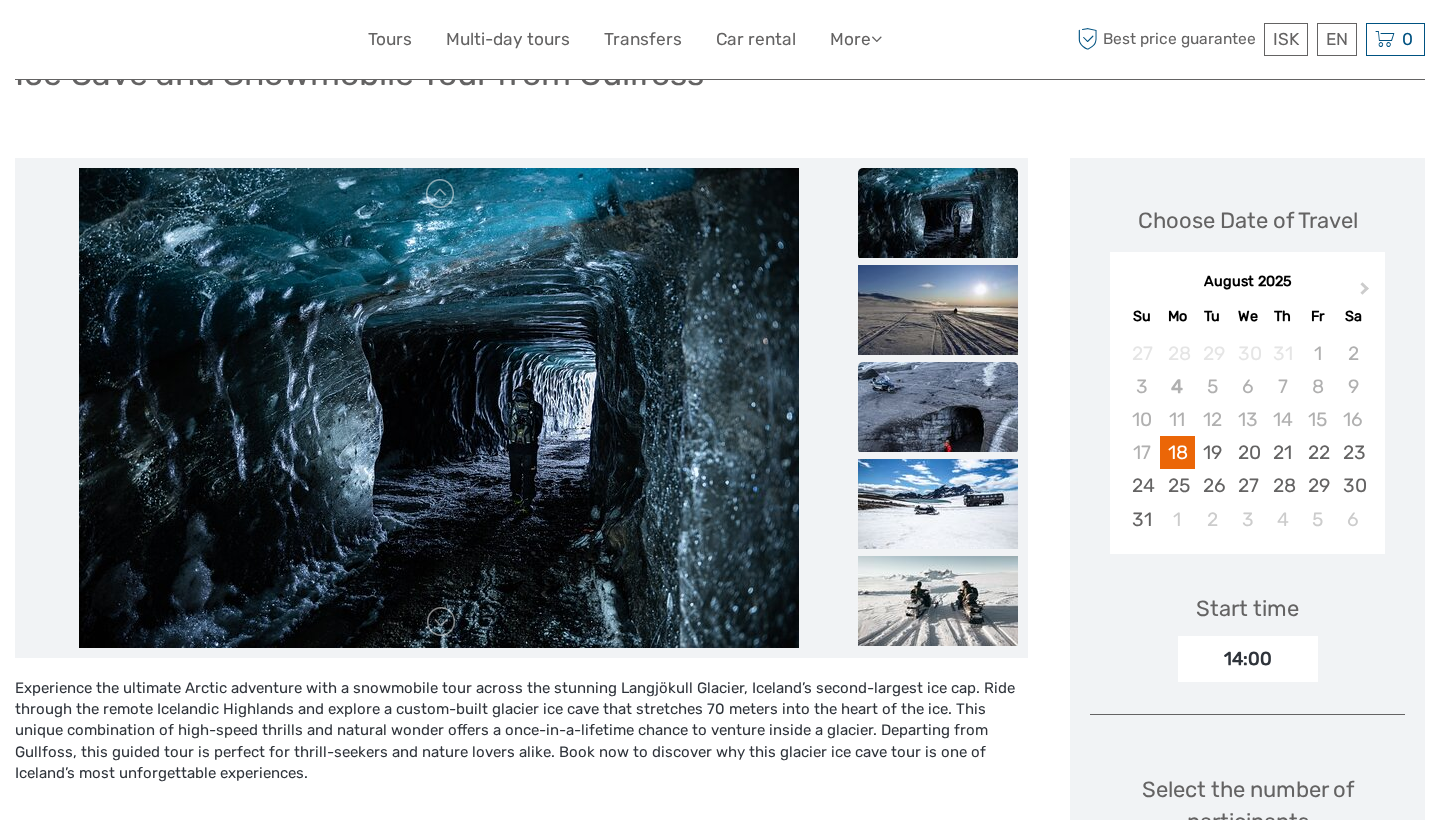 click at bounding box center (938, 407) 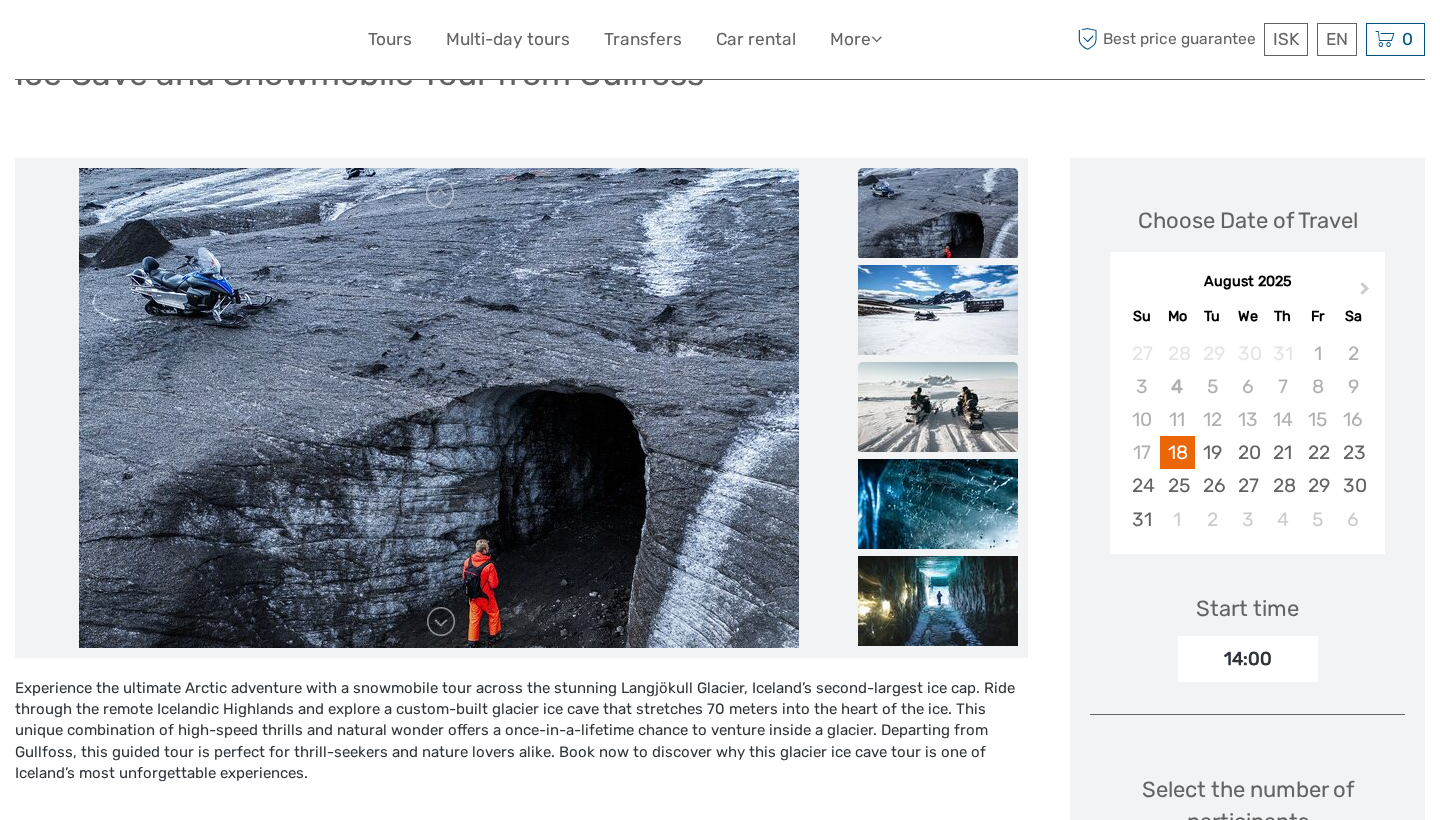click at bounding box center (938, 407) 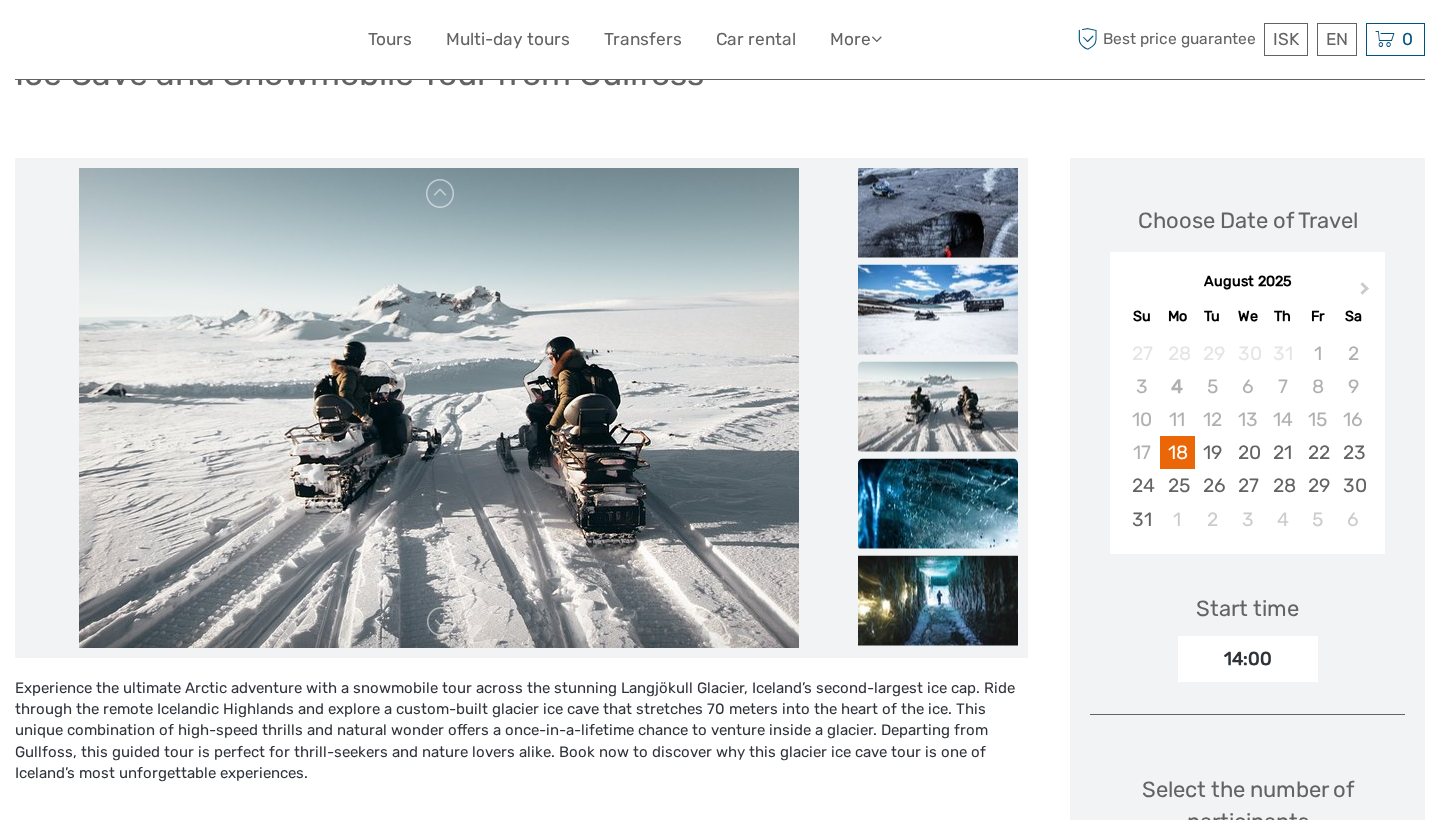 click at bounding box center (938, 503) 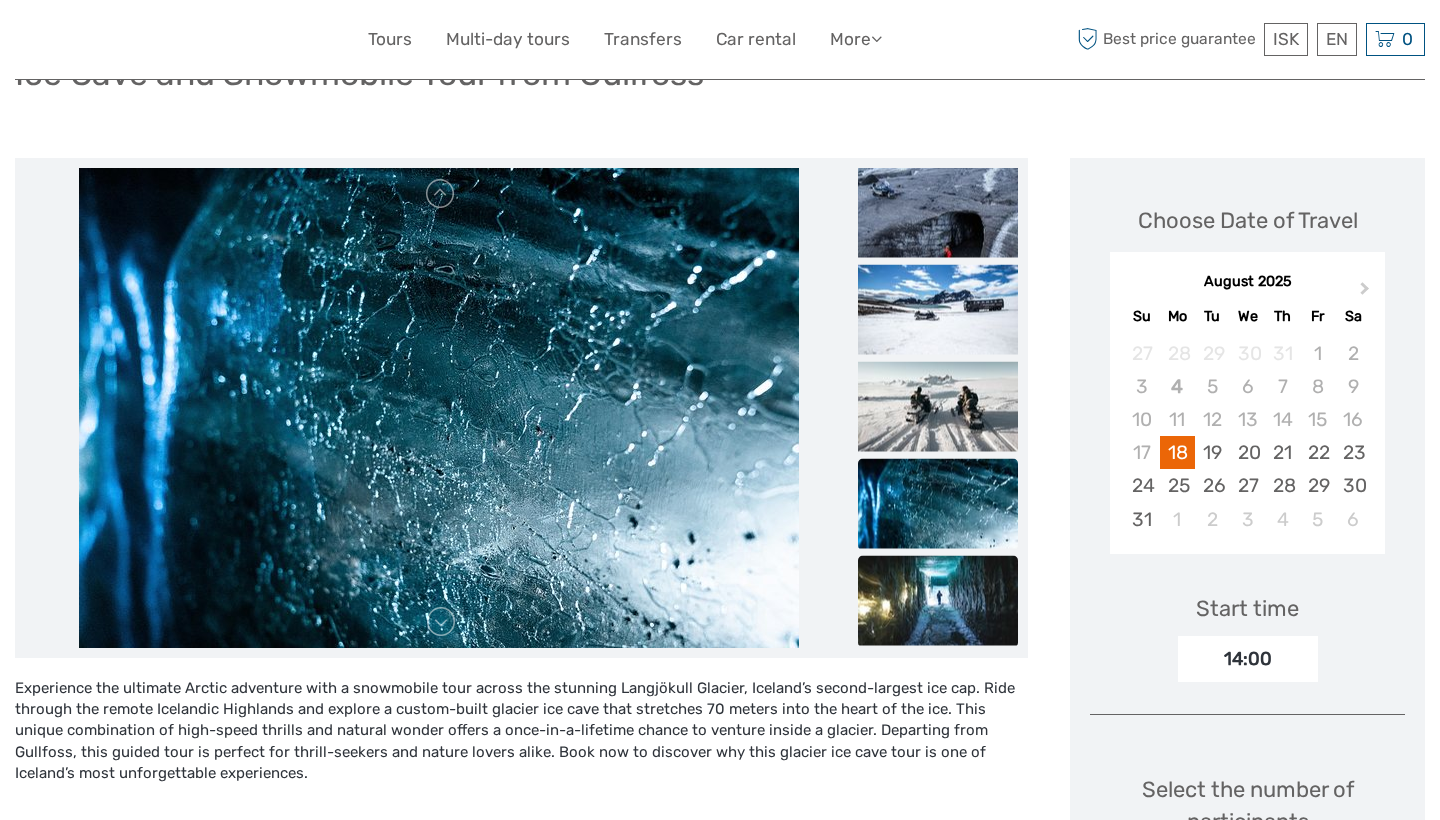 click at bounding box center [938, 600] 